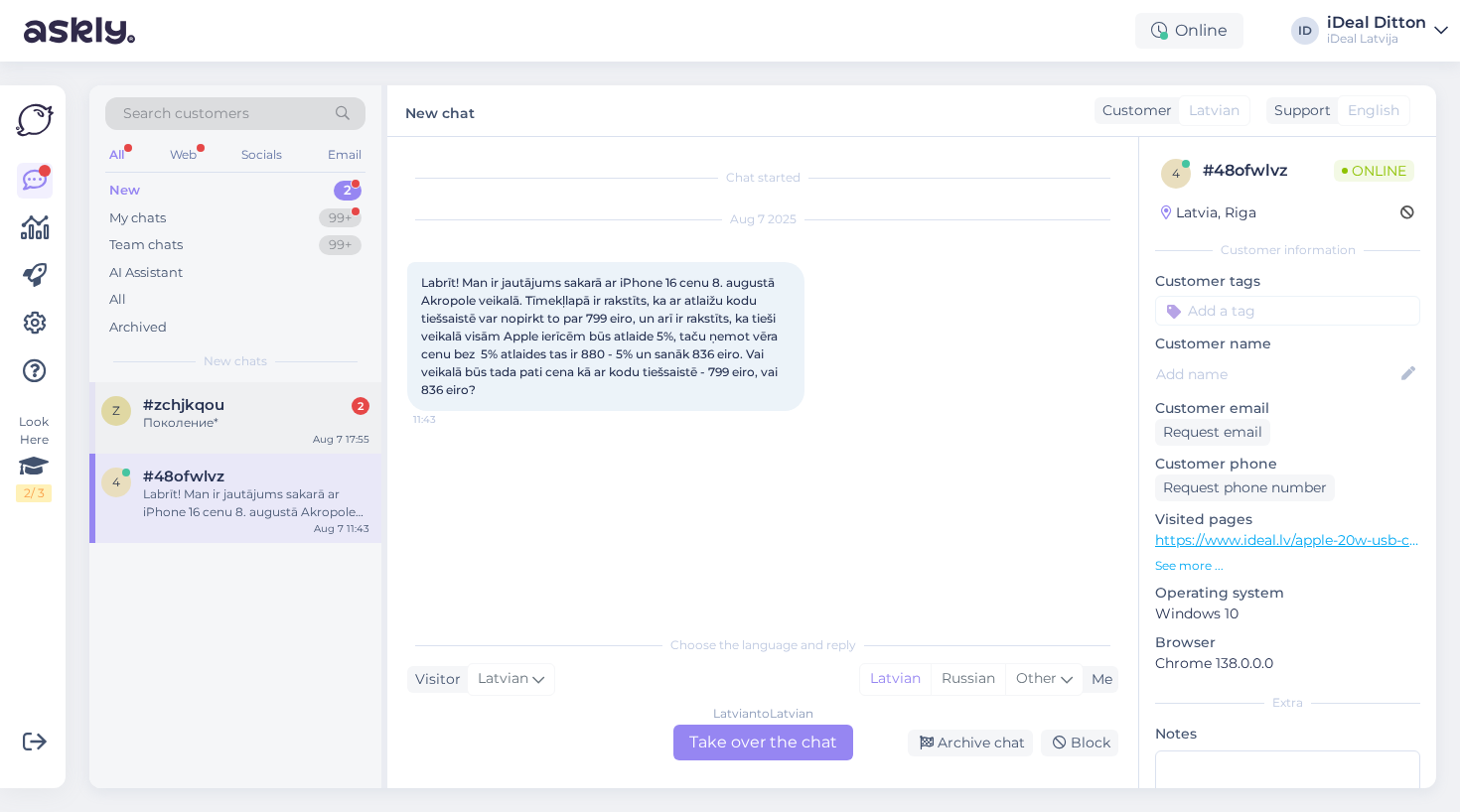 scroll, scrollTop: 0, scrollLeft: 0, axis: both 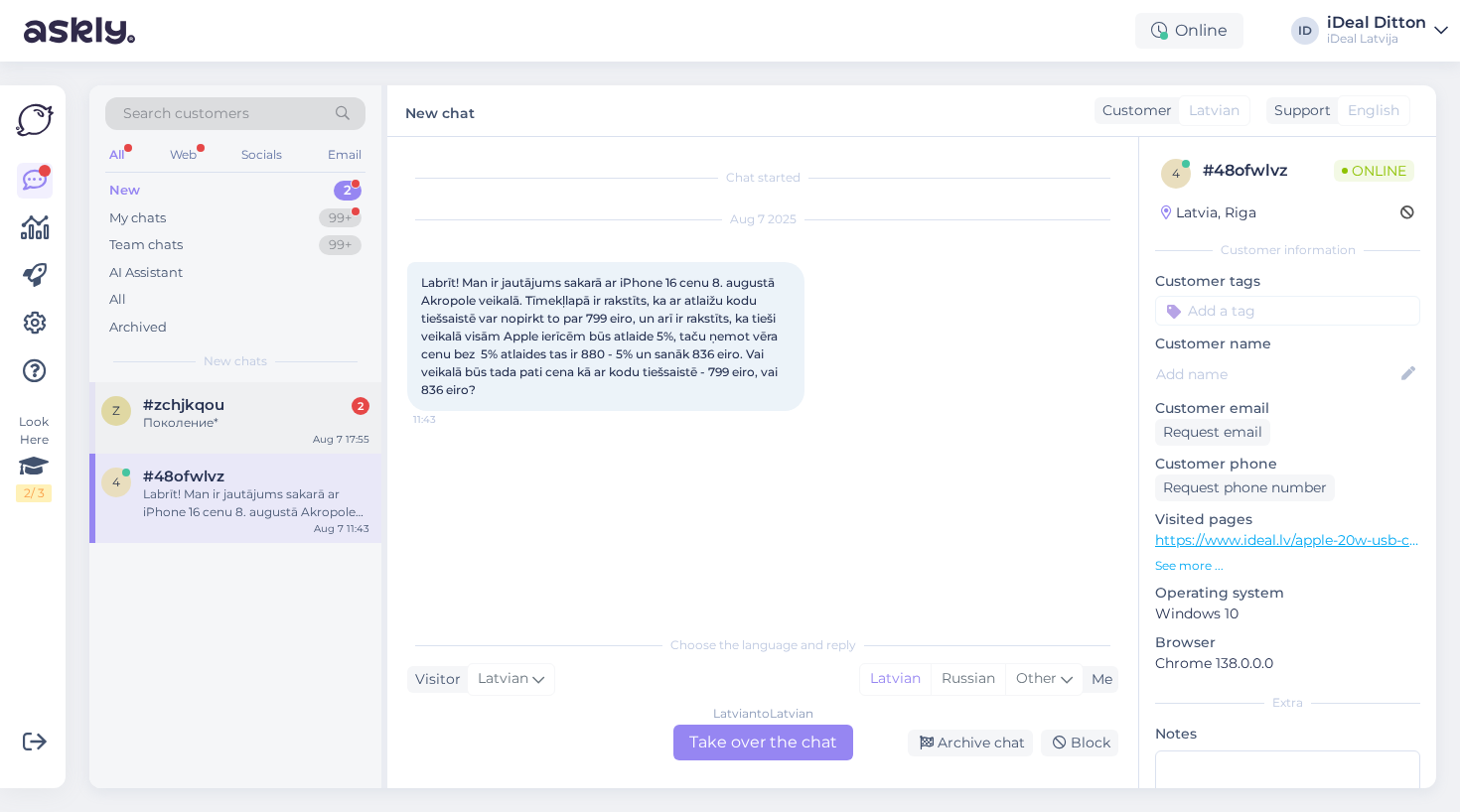 click on "z #zchjkqou 2 Поколение* Aug 7 17:55" at bounding box center (235, 418) 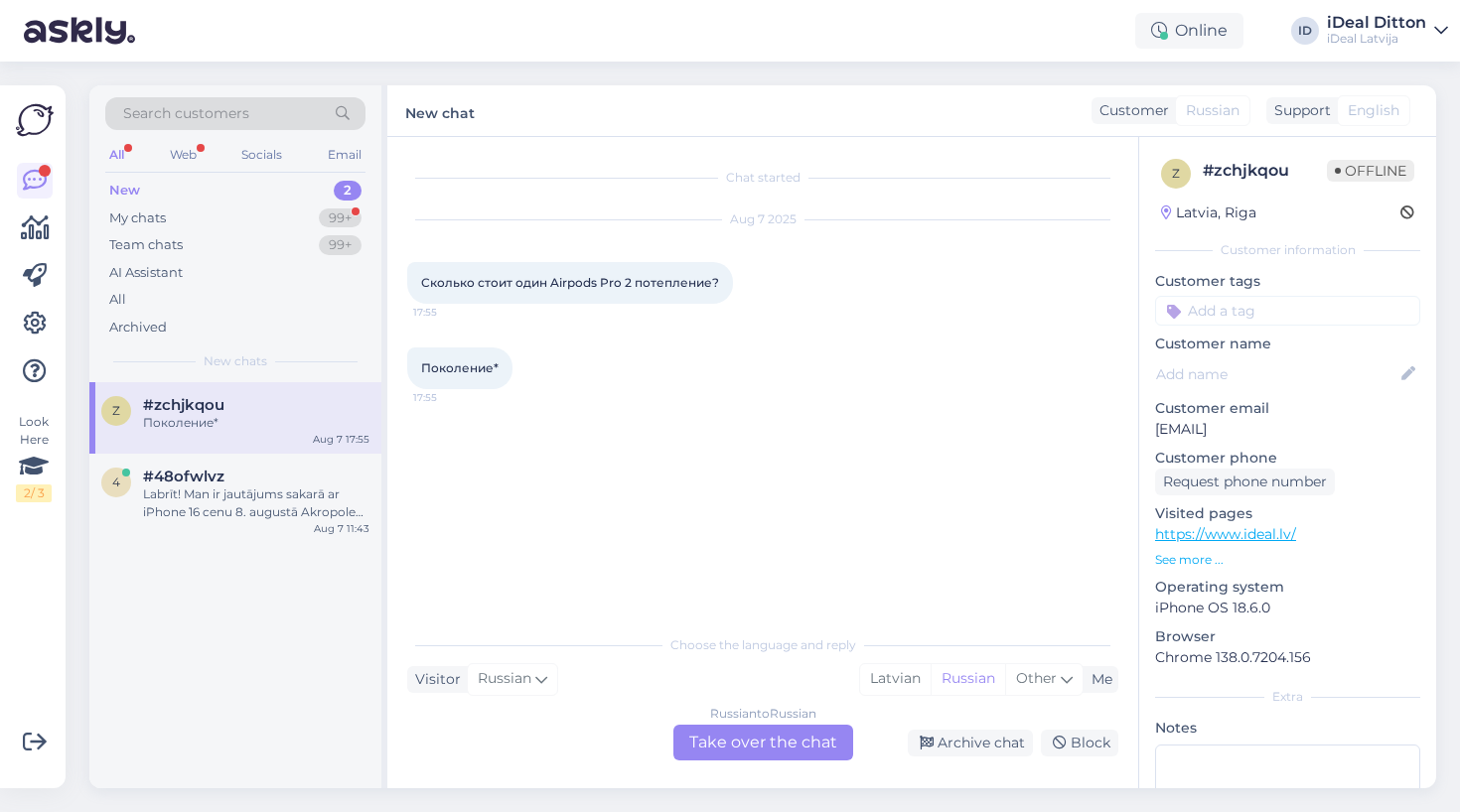 click on "Russian  to  Russian Take over the chat" at bounding box center [763, 743] 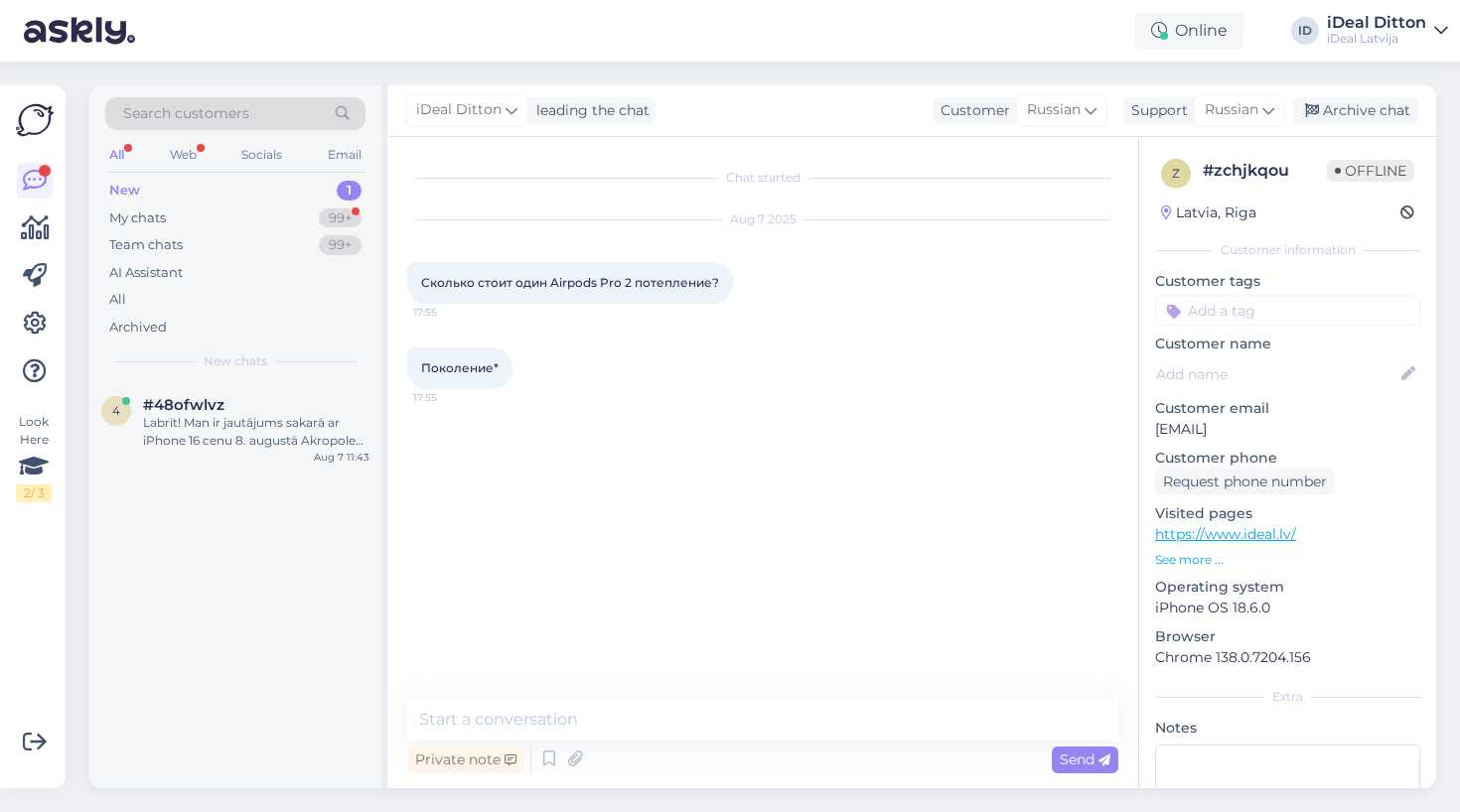 drag, startPoint x: 424, startPoint y: 284, endPoint x: 724, endPoint y: 299, distance: 300.37477 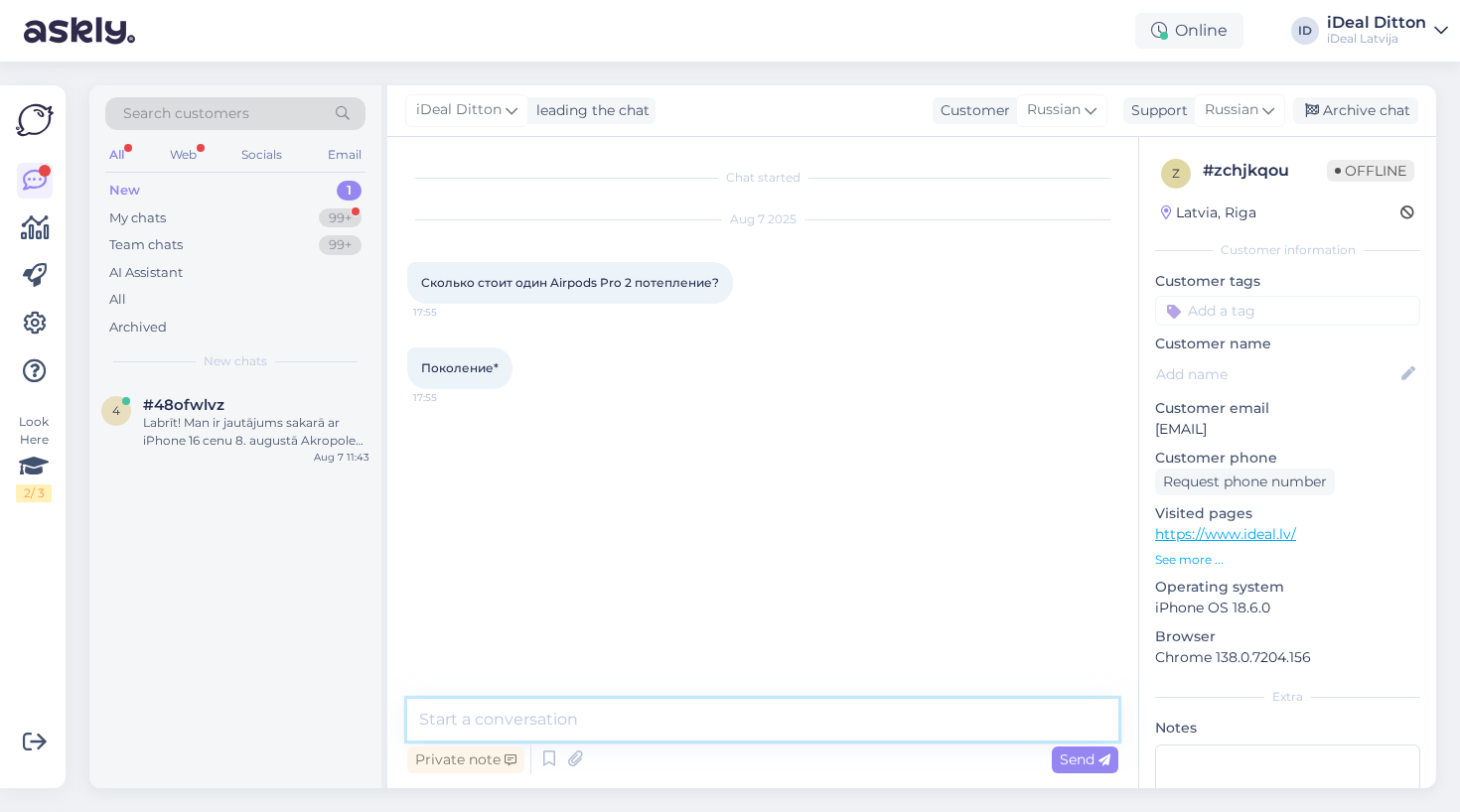 click at bounding box center (763, 720) 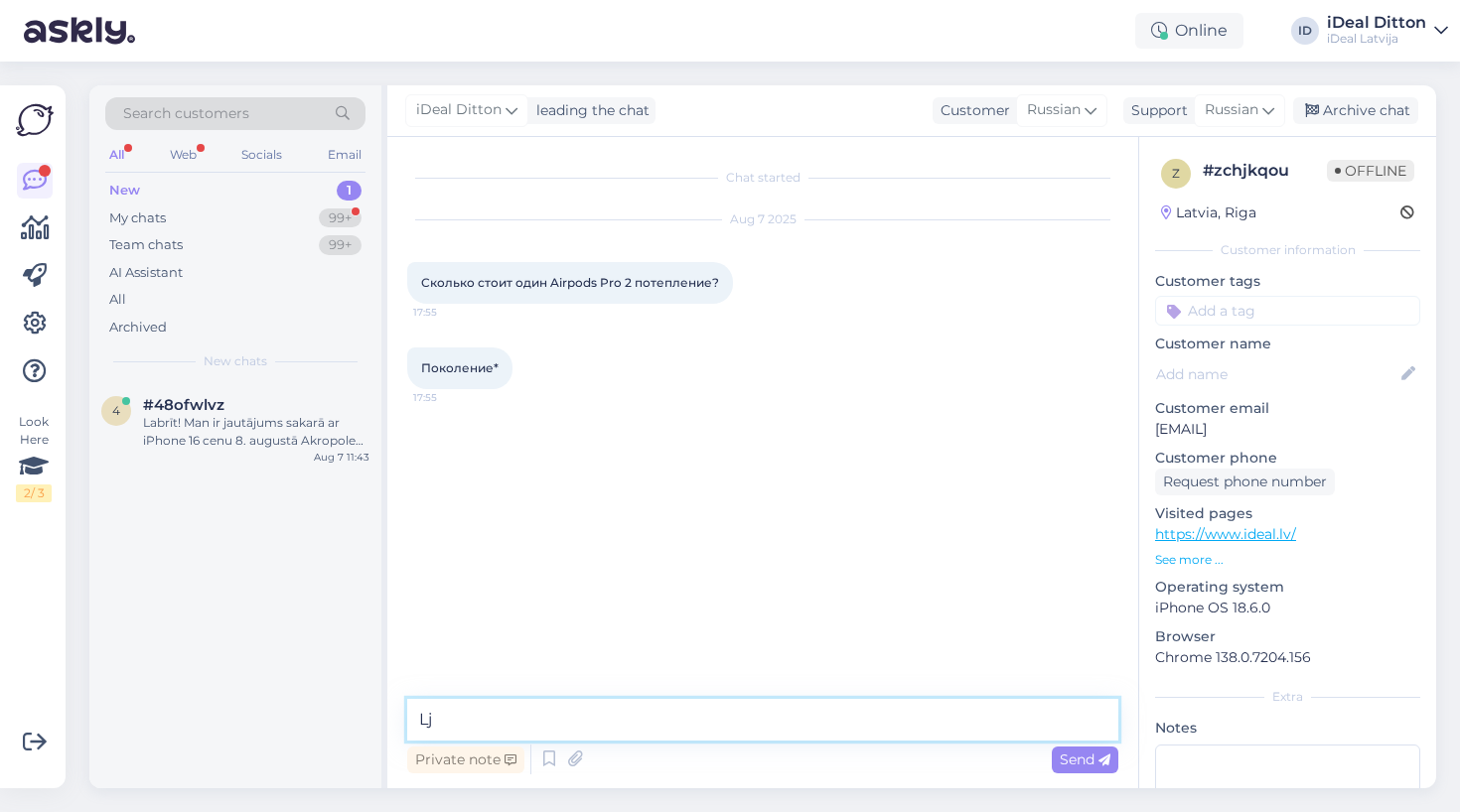 type on "L" 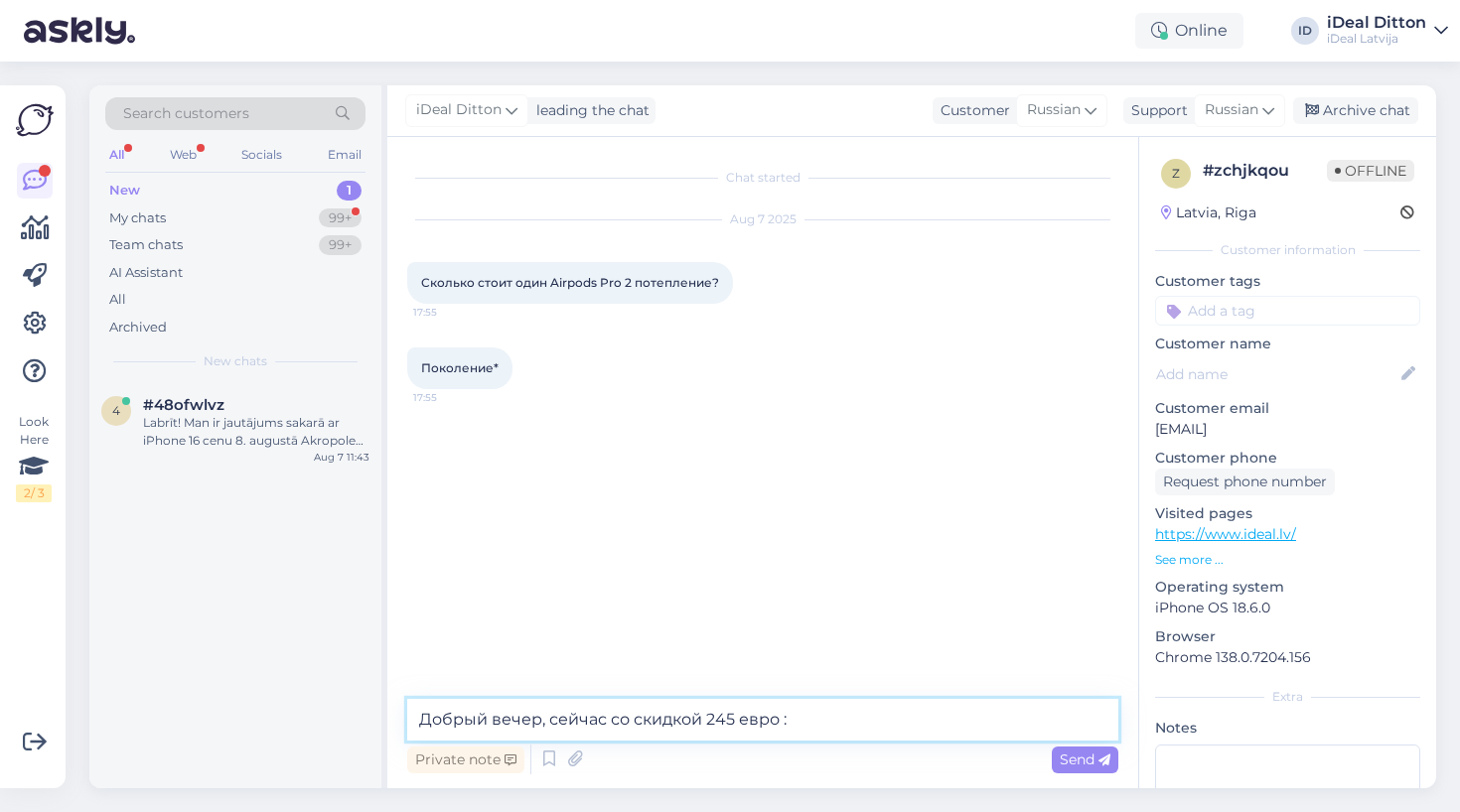 paste on "https://www.ideal.lv/apple-airpods-pro-2-gen-with-magsafe-case-usb-c-mtjv3zm-a" 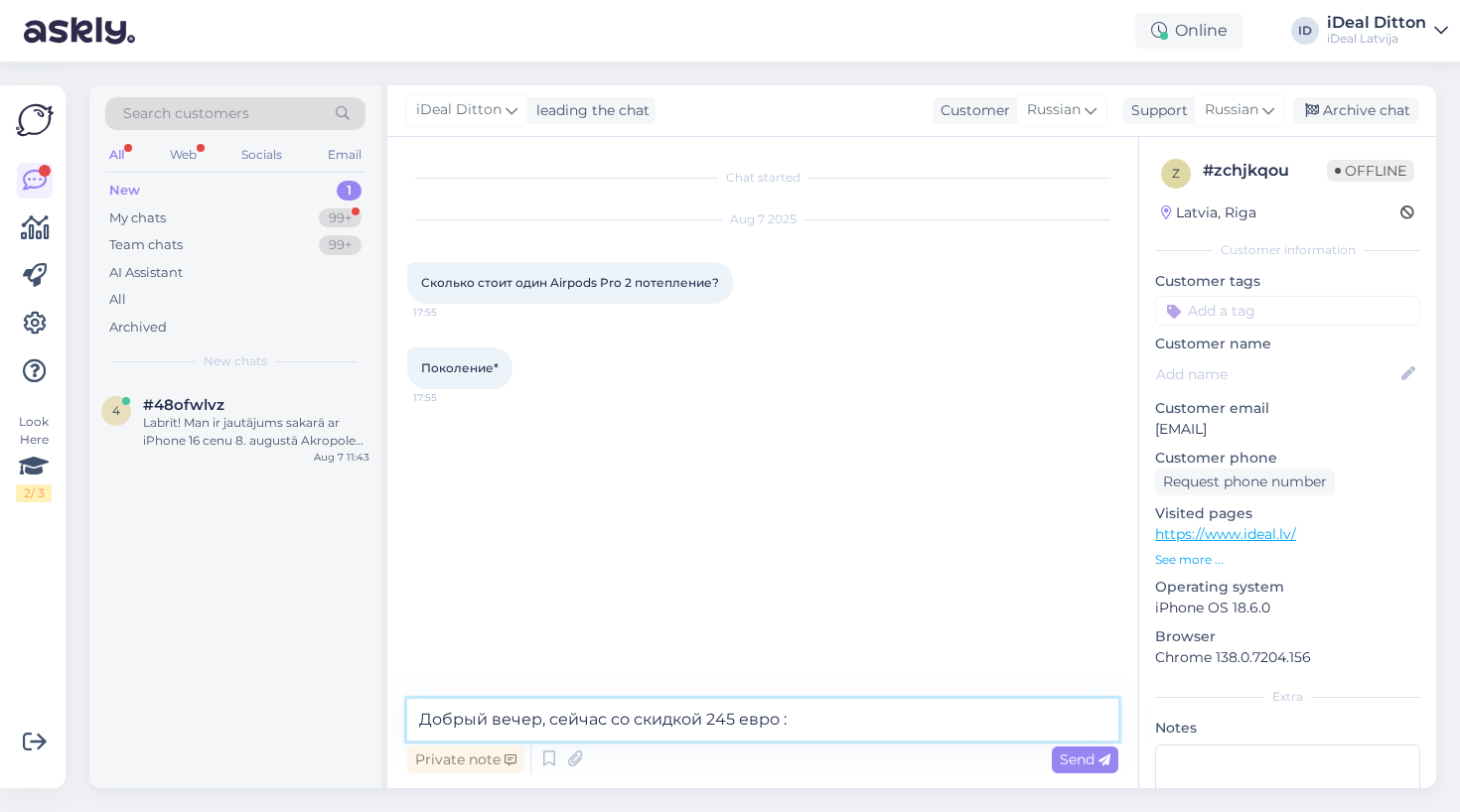 type on "Добрый вечер, сейчас со скидкой 245 евро : https://www.ideal.lv/apple-airpods-pro-2-gen-with-magsafe-case-usb-c-mtjv3zm-a" 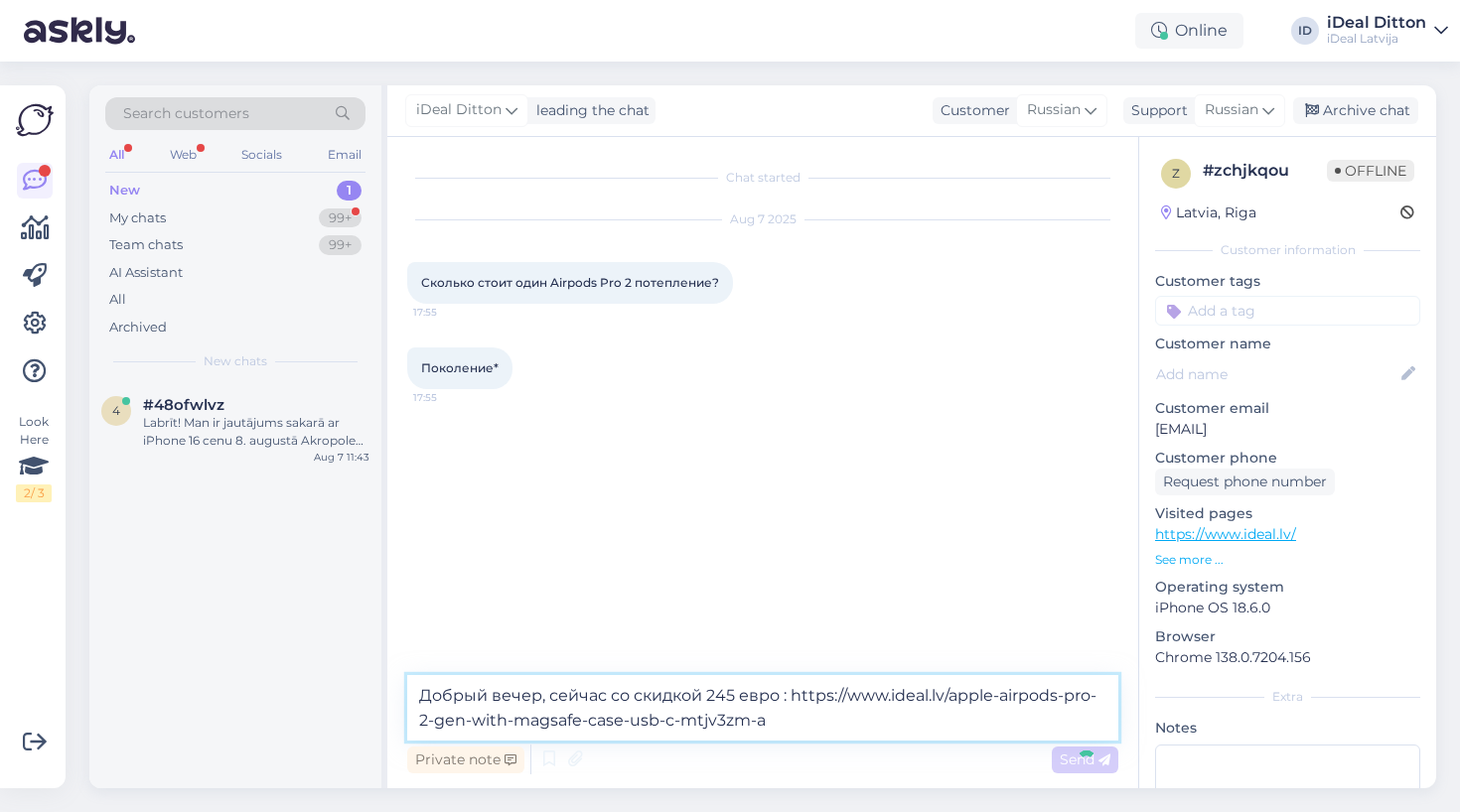 type 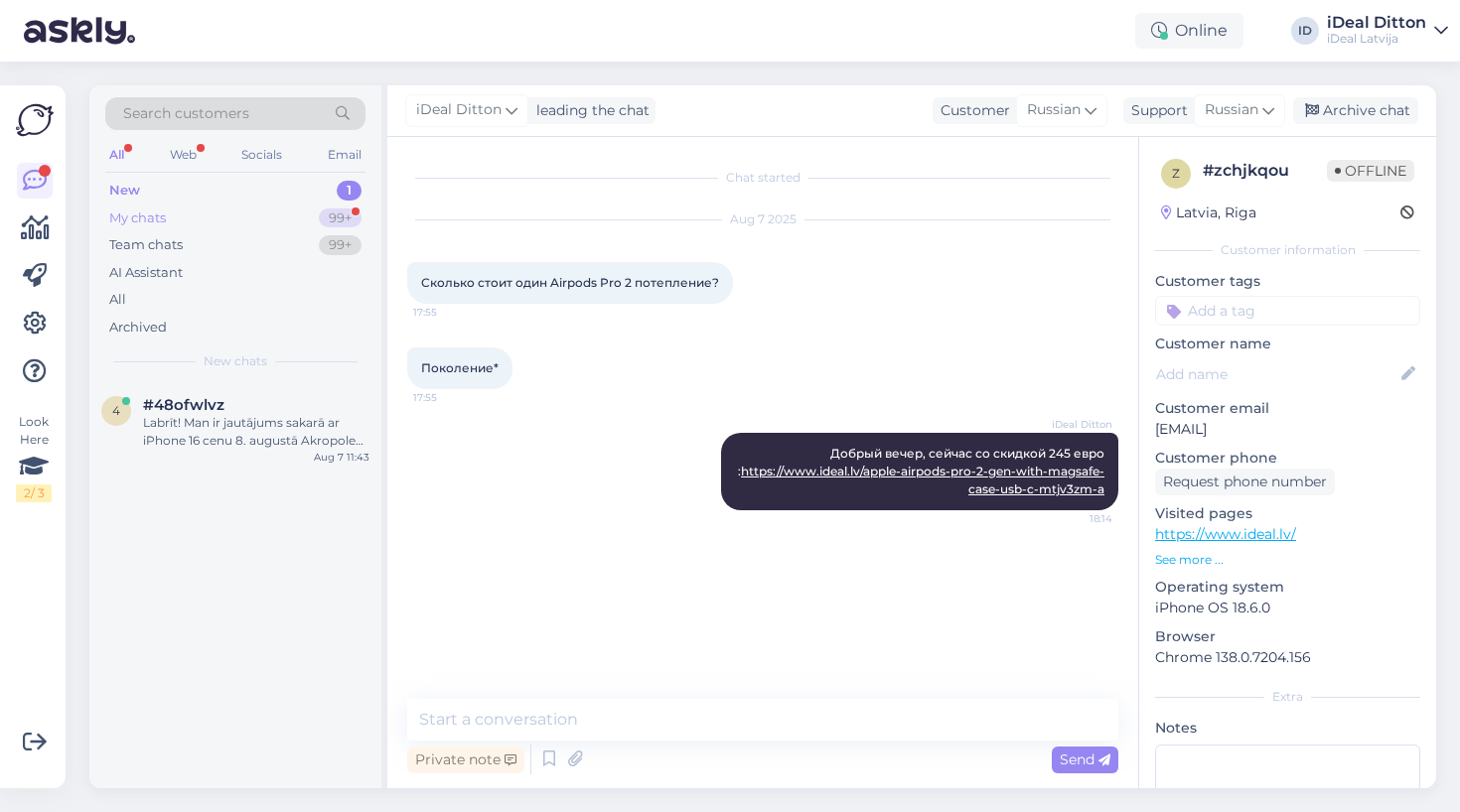click on "My chats" at bounding box center [137, 218] 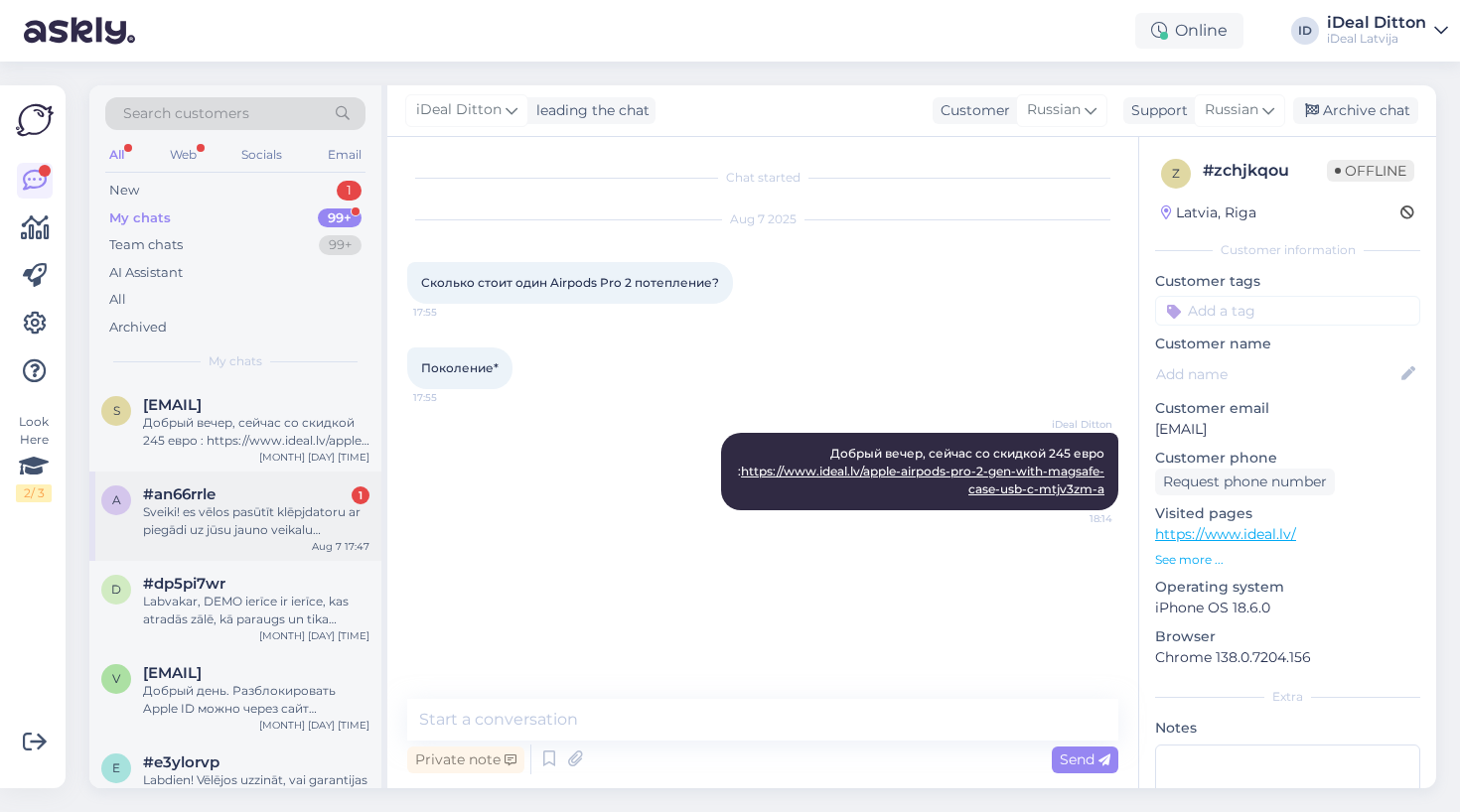 click on "[GENERAL_TEXT]" at bounding box center (256, 521) 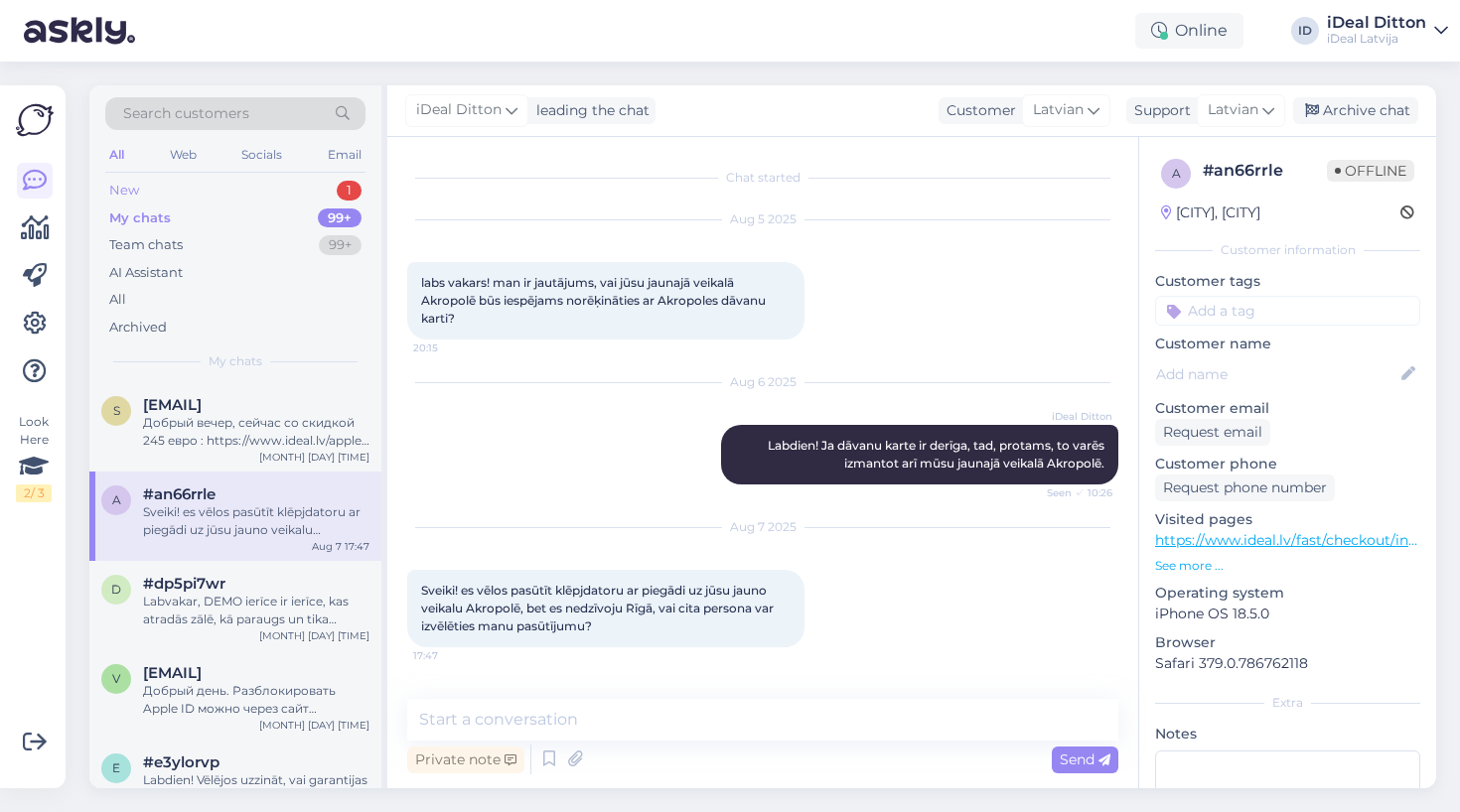 click on "New 1" at bounding box center (235, 191) 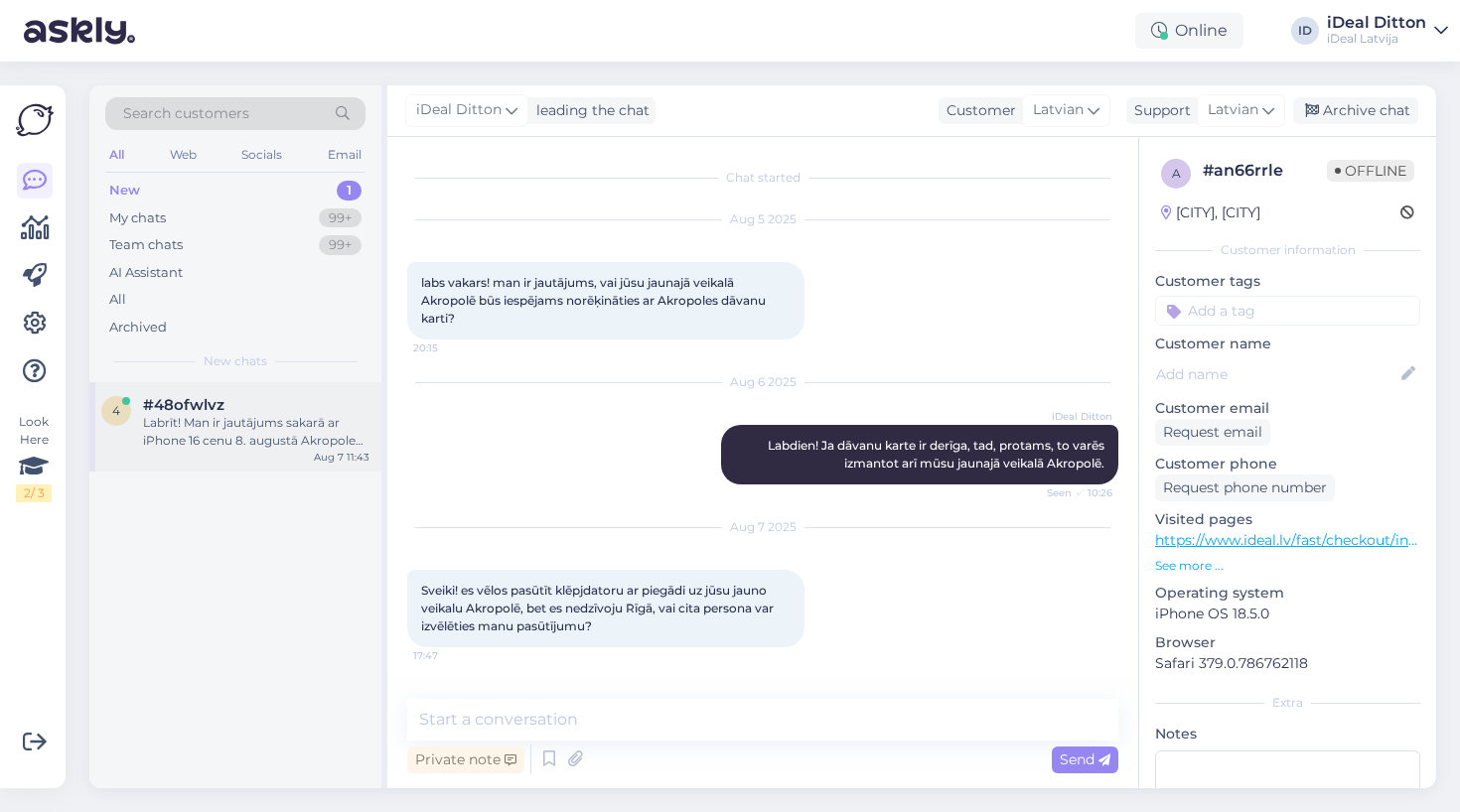 click on "Labrīt! Man ir jautājums sakarā ar iPhone 16 cenu 8. augustā Akropole veikalā. Tīmekļlapā ir rakstīts, ka ar atlaižu kodu tiešsaistē var nopirkt to par 799 eiro, un arī ir rakstīts, ka tieši veikalā visām Apple ierīcēm būs atlaide 5%, taču ņemot vēra cenu bez  5% atlaides tas ir 880 - 5% un sanāk 836 eiro. Vai veikalā būs tada pati cena kā ar kodu tiešsaistē - 799 eiro, vai 836 eiro?" at bounding box center (256, 432) 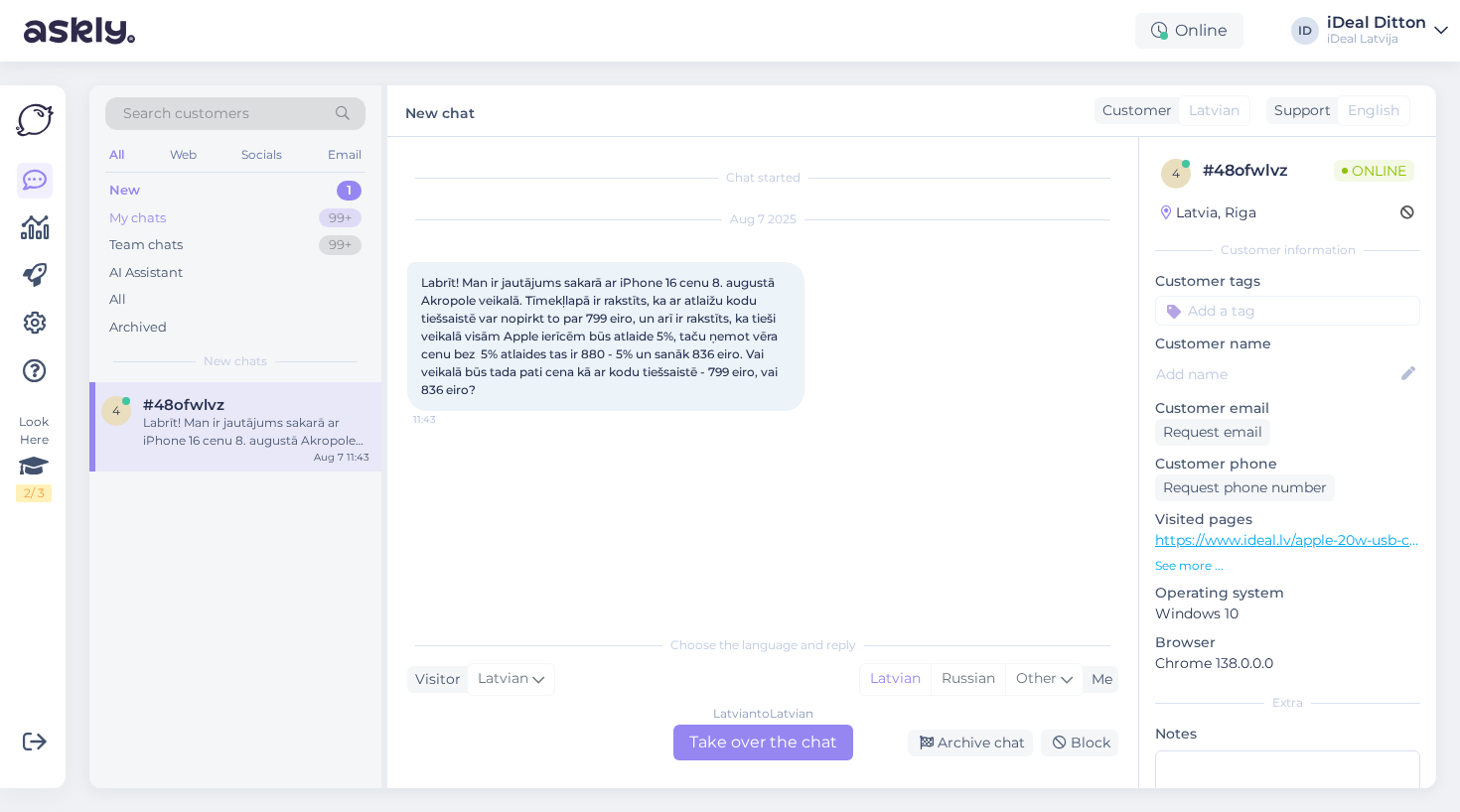 click on "My chats" at bounding box center [137, 218] 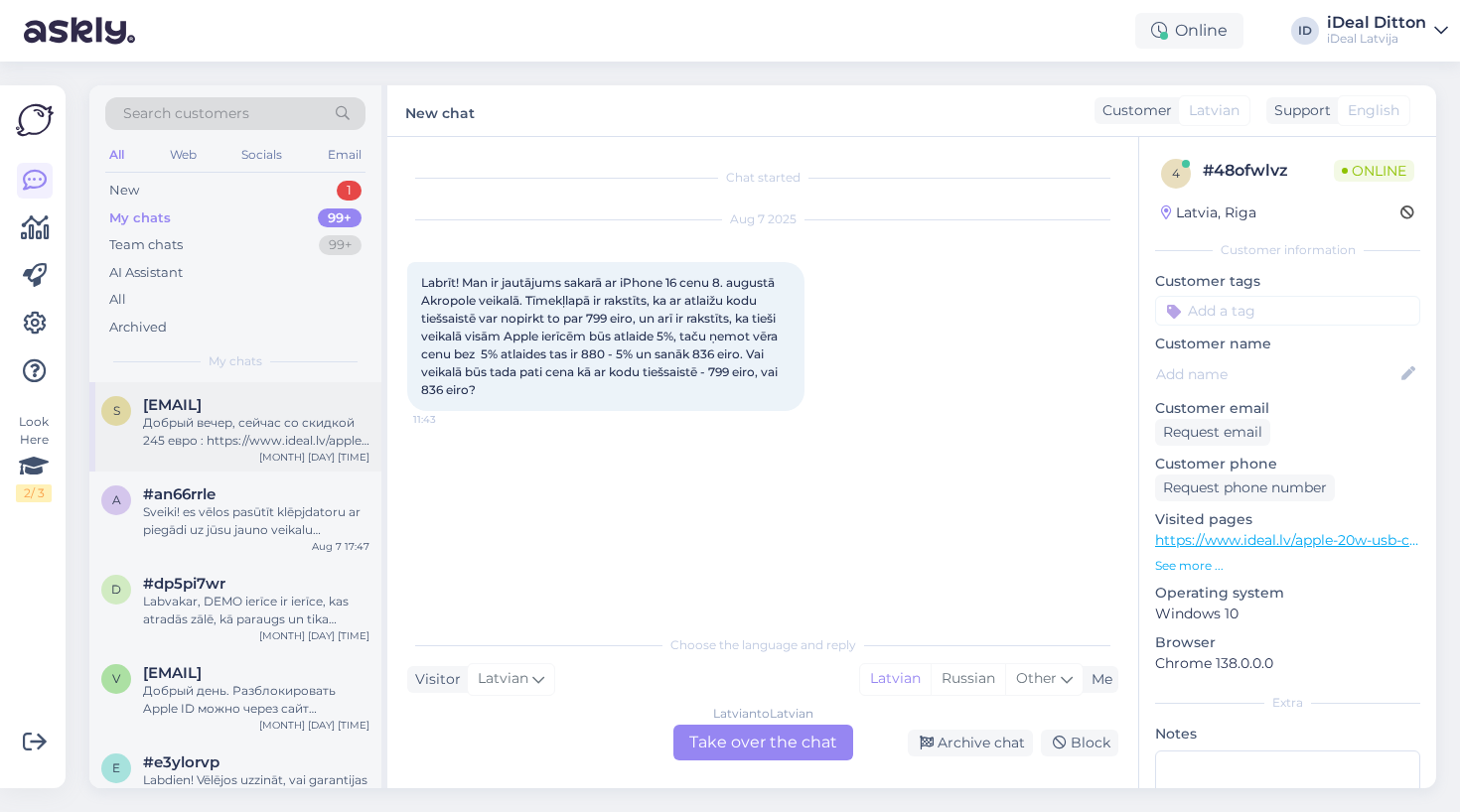 click on "Добрый вечер, сейчас со скидкой 245 евро : https://www.ideal.lv/apple-airpods-pro-2-gen-with-magsafe-case-usb-c-mtjv3zm-a" at bounding box center [256, 432] 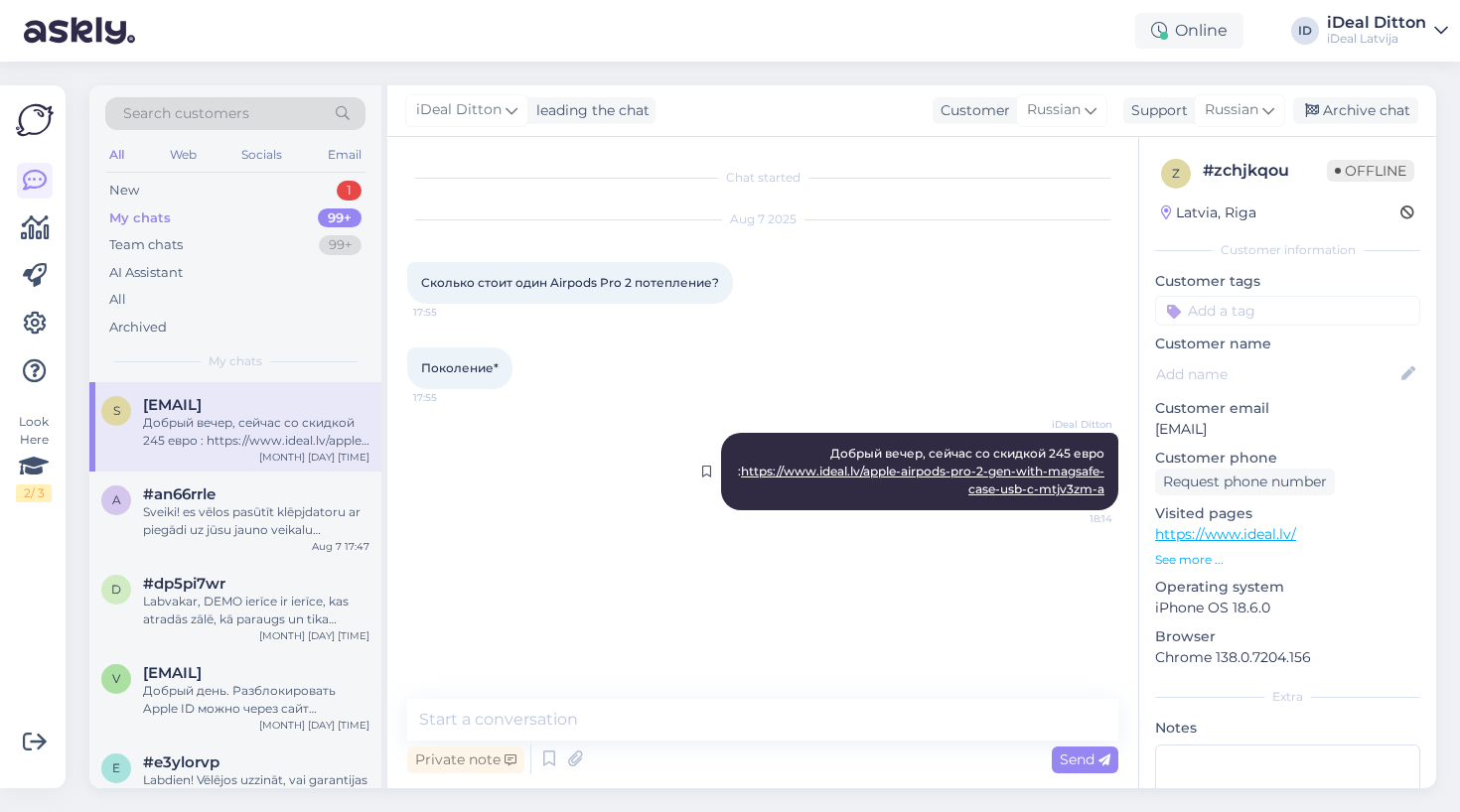 click on "https://www.ideal.lv/apple-airpods-pro-2-gen-with-magsafe-case-usb-c-mtjv3zm-a" at bounding box center [923, 479] 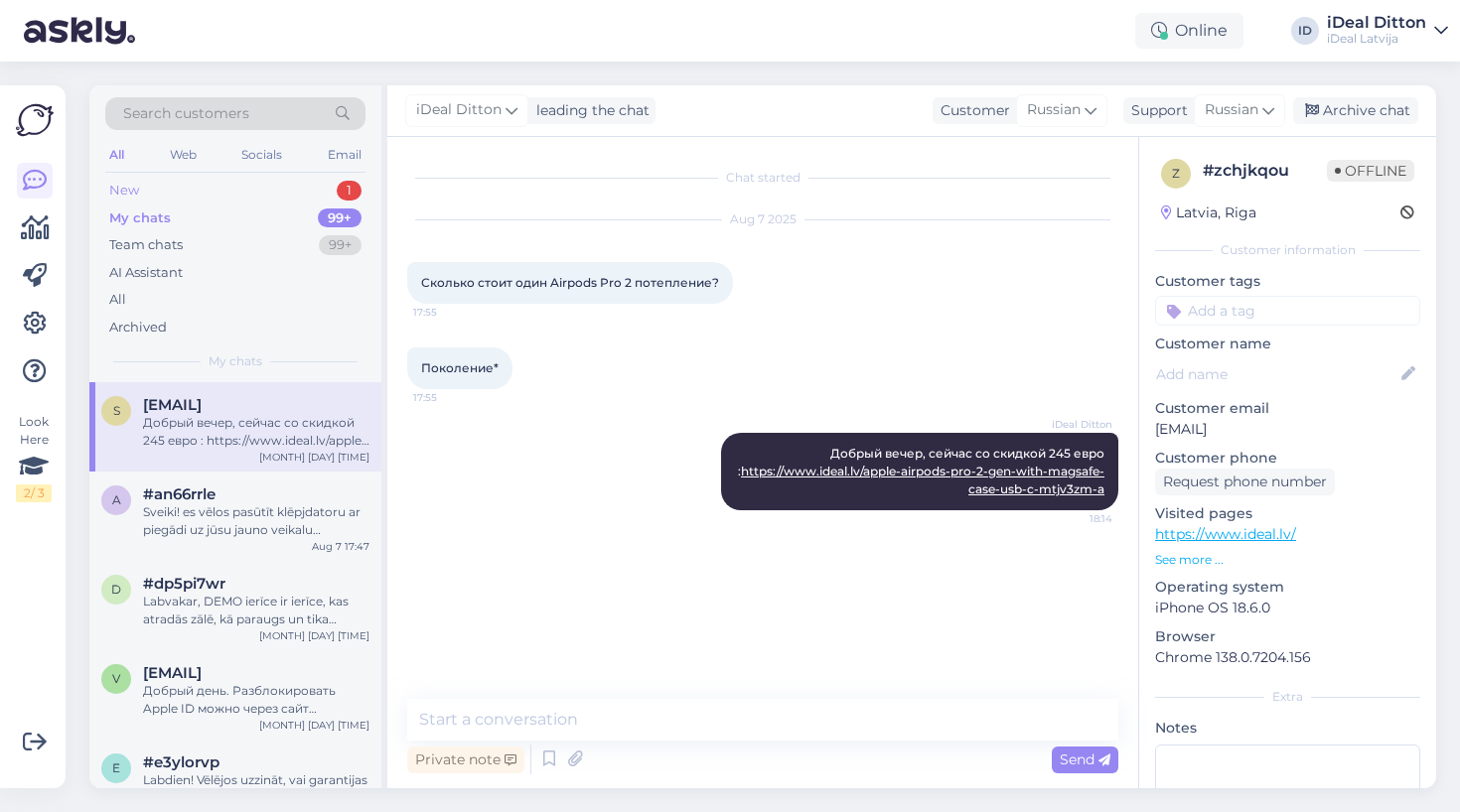 click on "New 1" at bounding box center [235, 191] 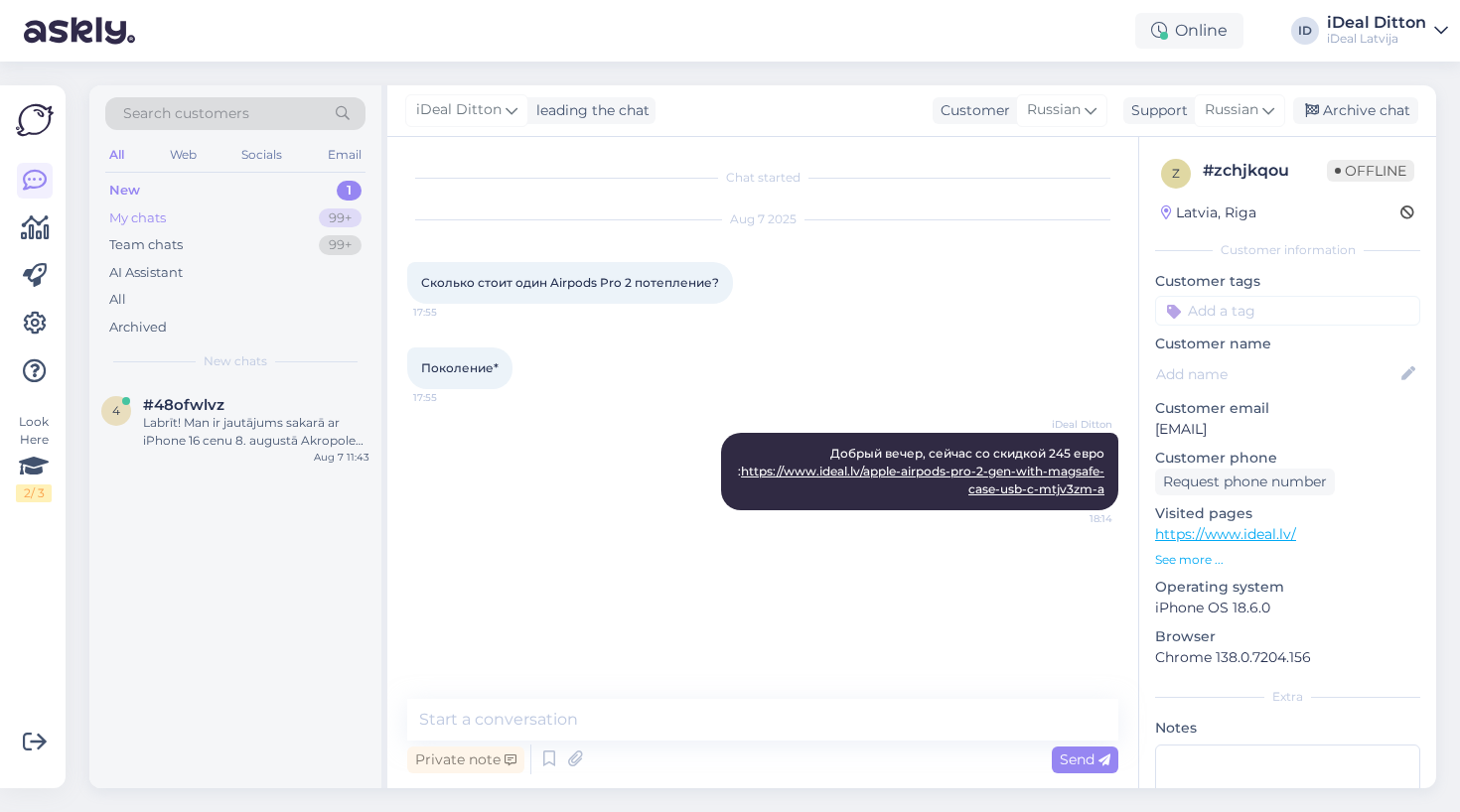 click on "My chats" at bounding box center (137, 218) 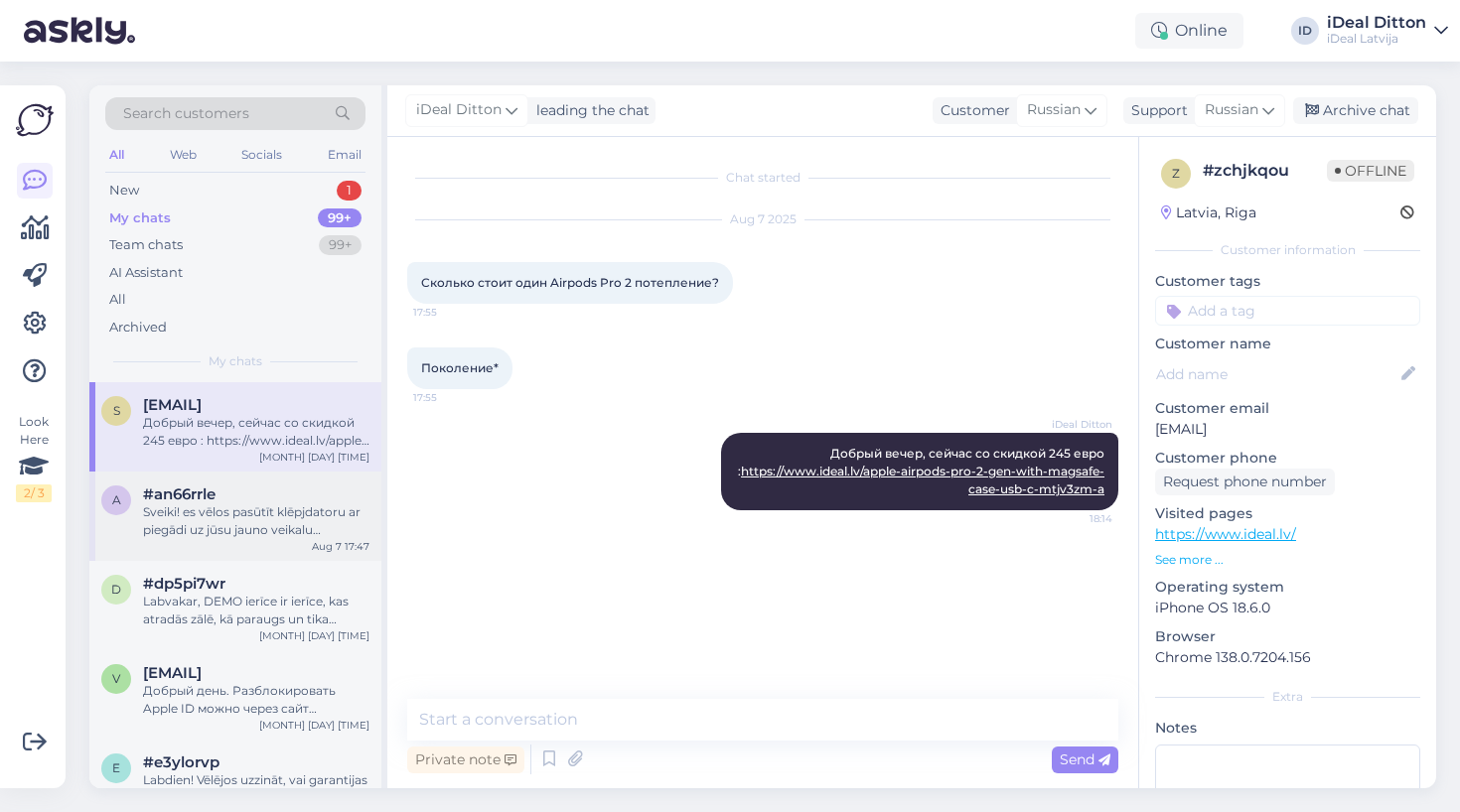 click on "a #an66rrle Sveiki! es vēlos pasūtīt klēpjdatoru ar piegādi uz jūsu jauno veikalu Akropolē, bet es nedzīvoju Rīgā, vai cita persona var izvēlēties manu pasūtījumu? Aug 7 17:47" at bounding box center [235, 516] 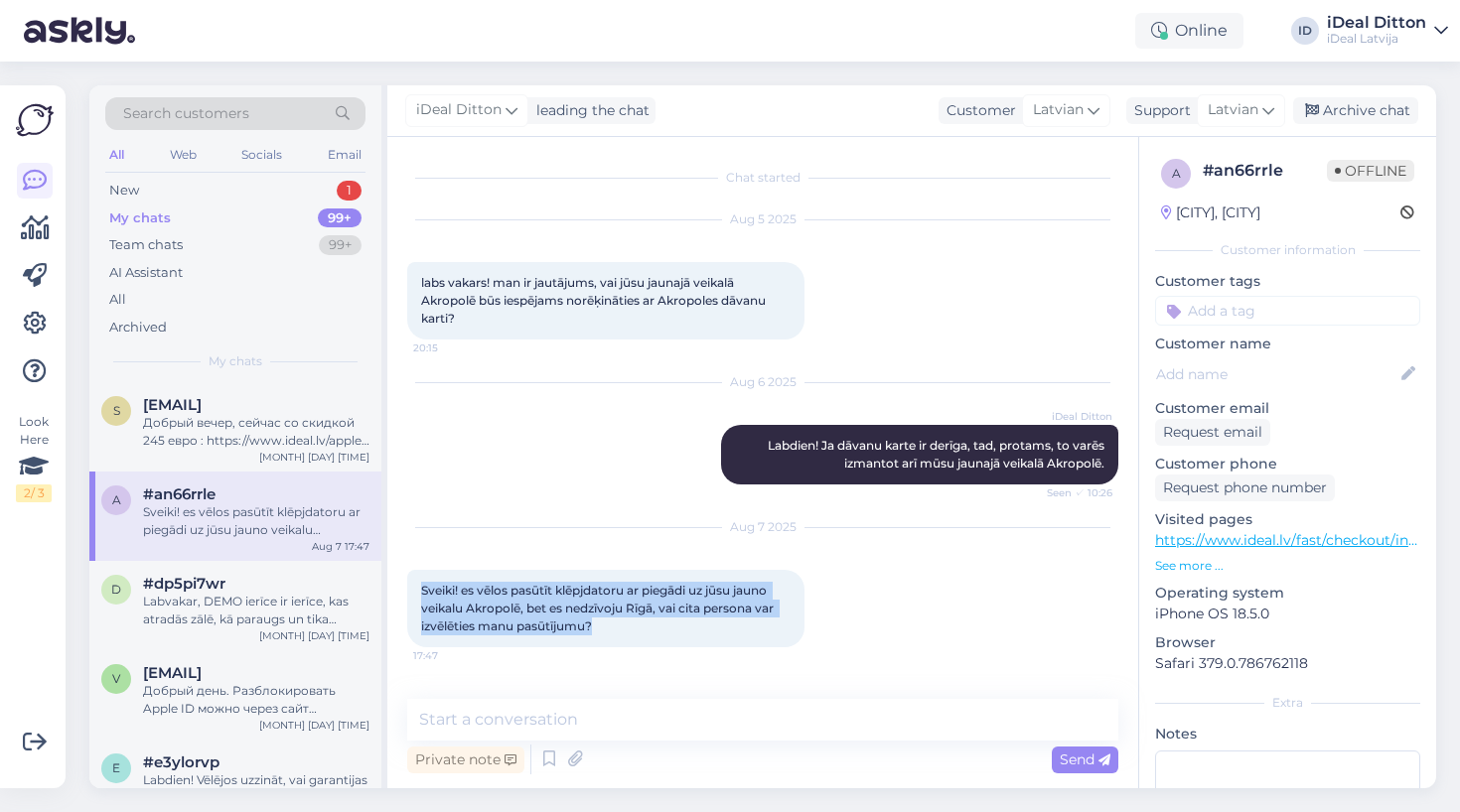 drag, startPoint x: 424, startPoint y: 587, endPoint x: 615, endPoint y: 626, distance: 194.941 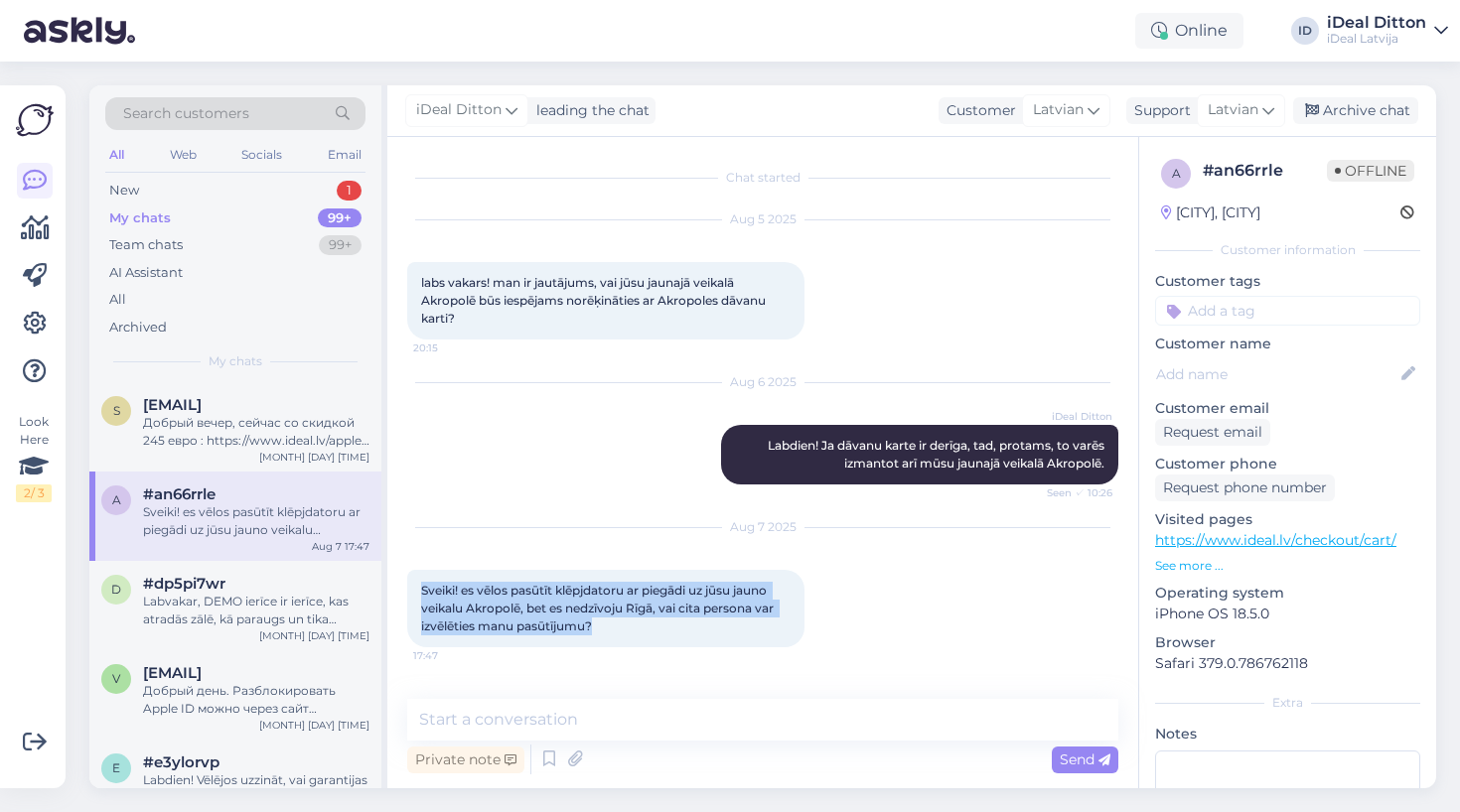 copy on "[GENERAL_TEXT]" 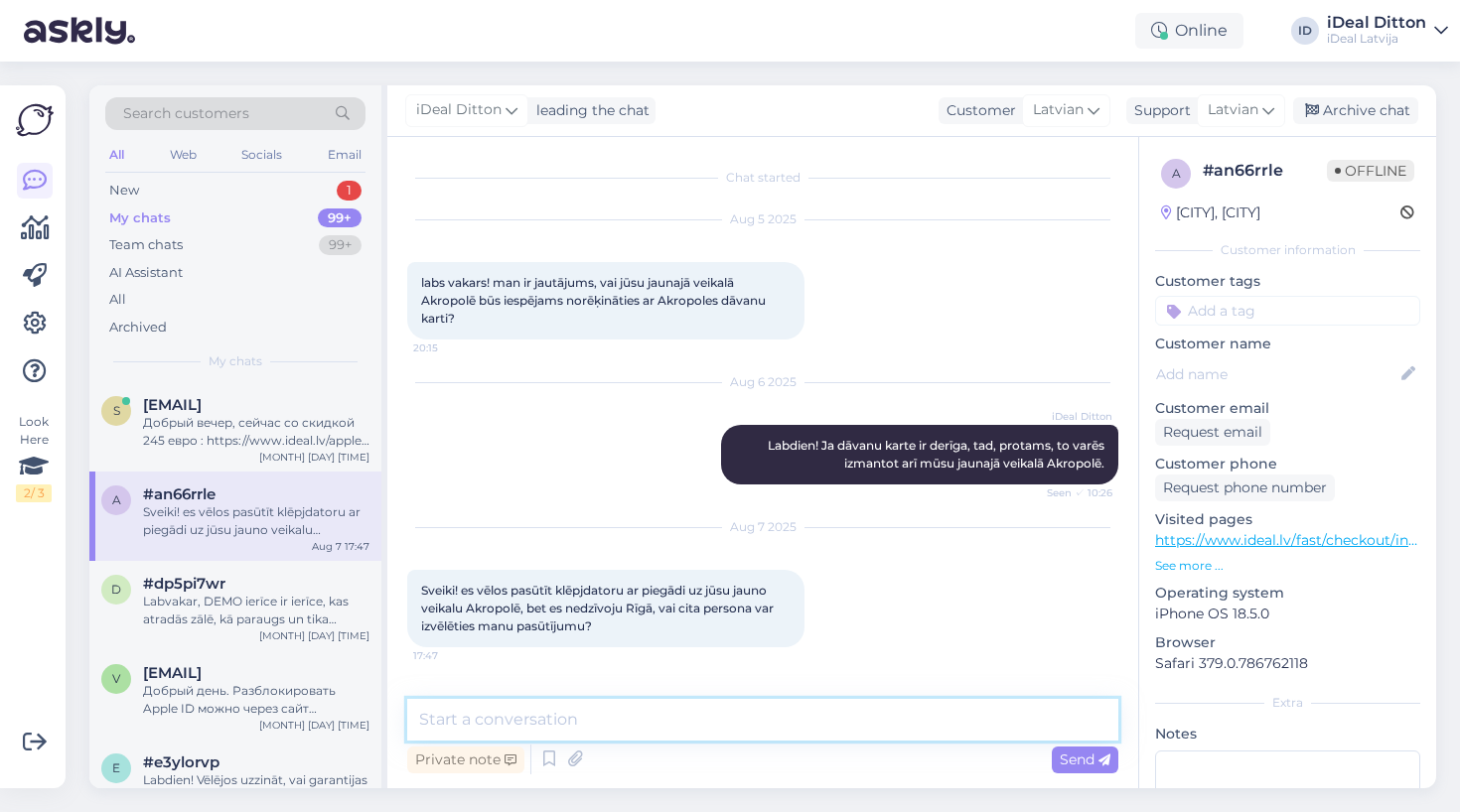click at bounding box center [763, 720] 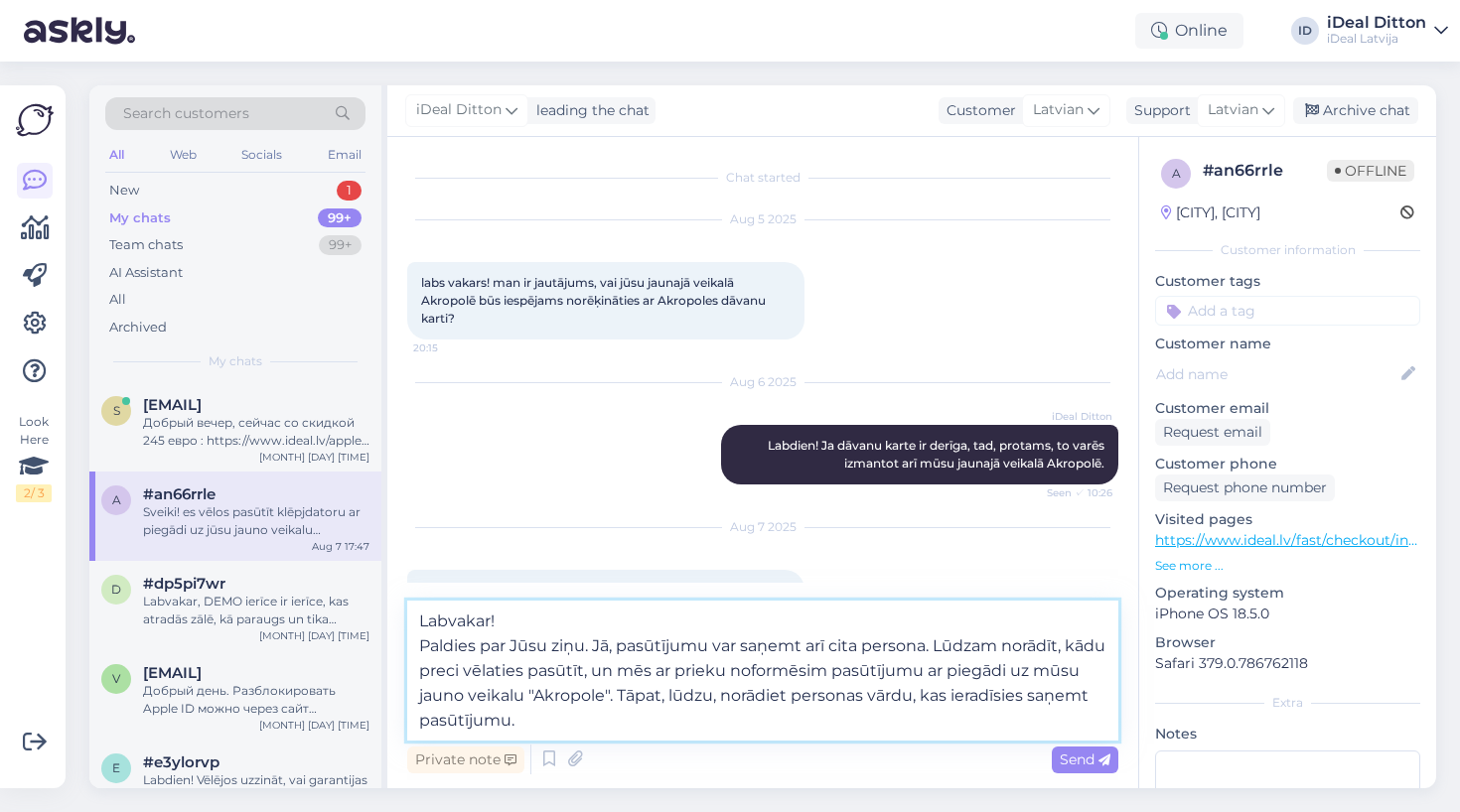 drag, startPoint x: 594, startPoint y: 645, endPoint x: 385, endPoint y: 645, distance: 209 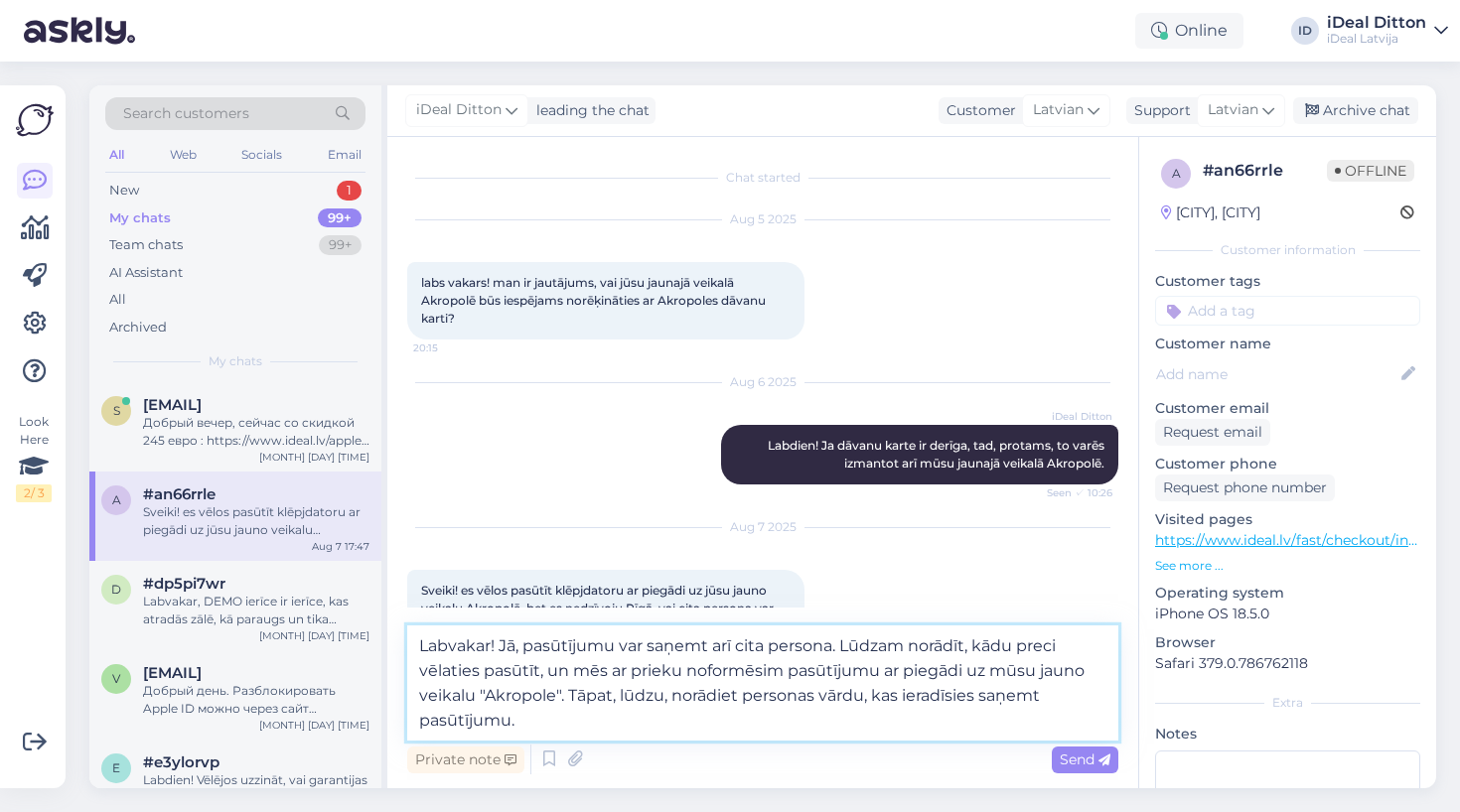 drag, startPoint x: 571, startPoint y: 693, endPoint x: 598, endPoint y: 722, distance: 39.623226 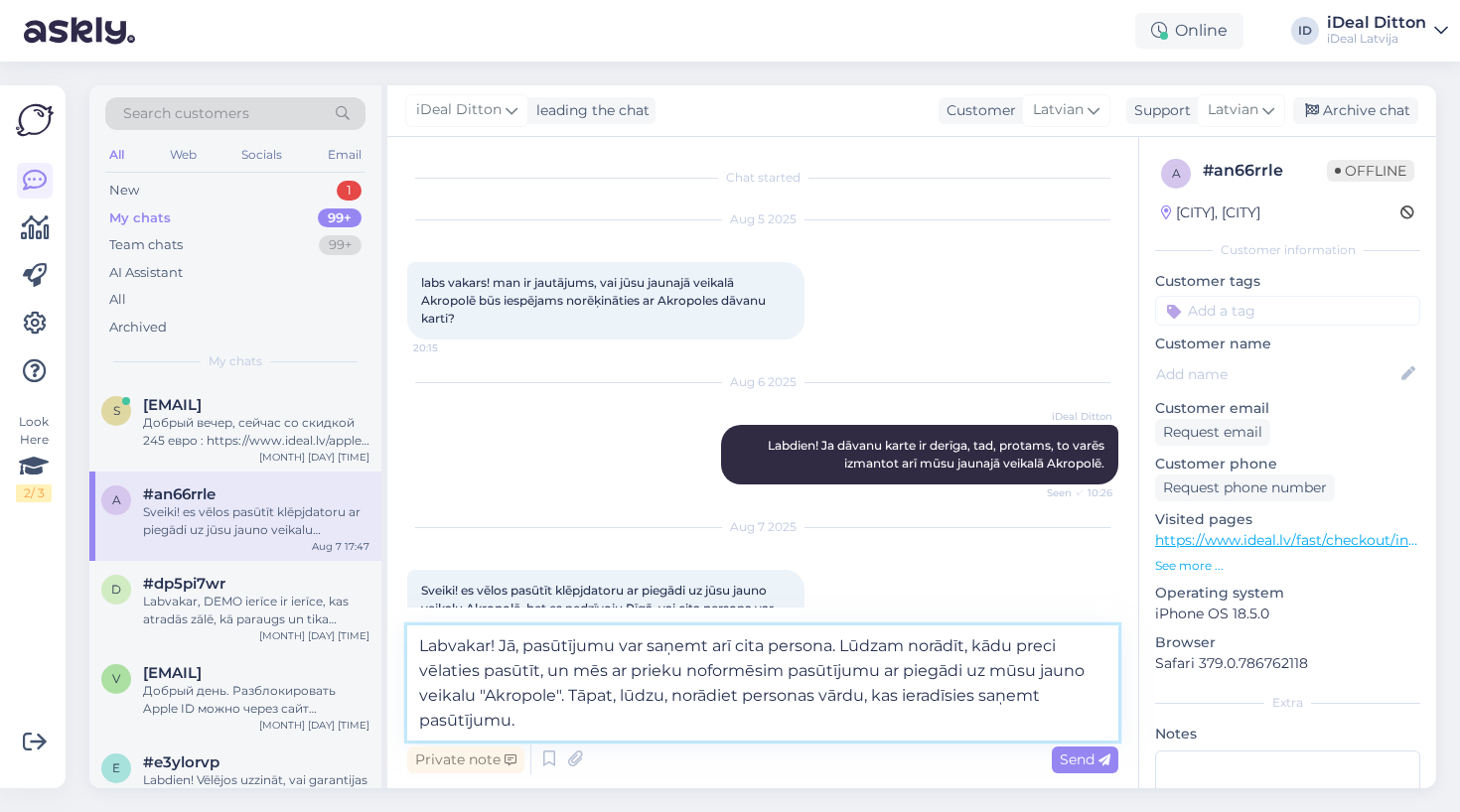 click on "Labvakar! Jā, pasūtījumu var saņemt arī cita persona. Lūdzam norādīt, kādu preci vēlaties pasūtīt, un mēs ar prieku noformēsim pasūtījumu ar piegādi uz mūsu jauno veikalu "Akropole". Tāpat, lūdzu, norādiet personas vārdu, kas ieradīsies saņemt pasūtījumu." at bounding box center (763, 683) 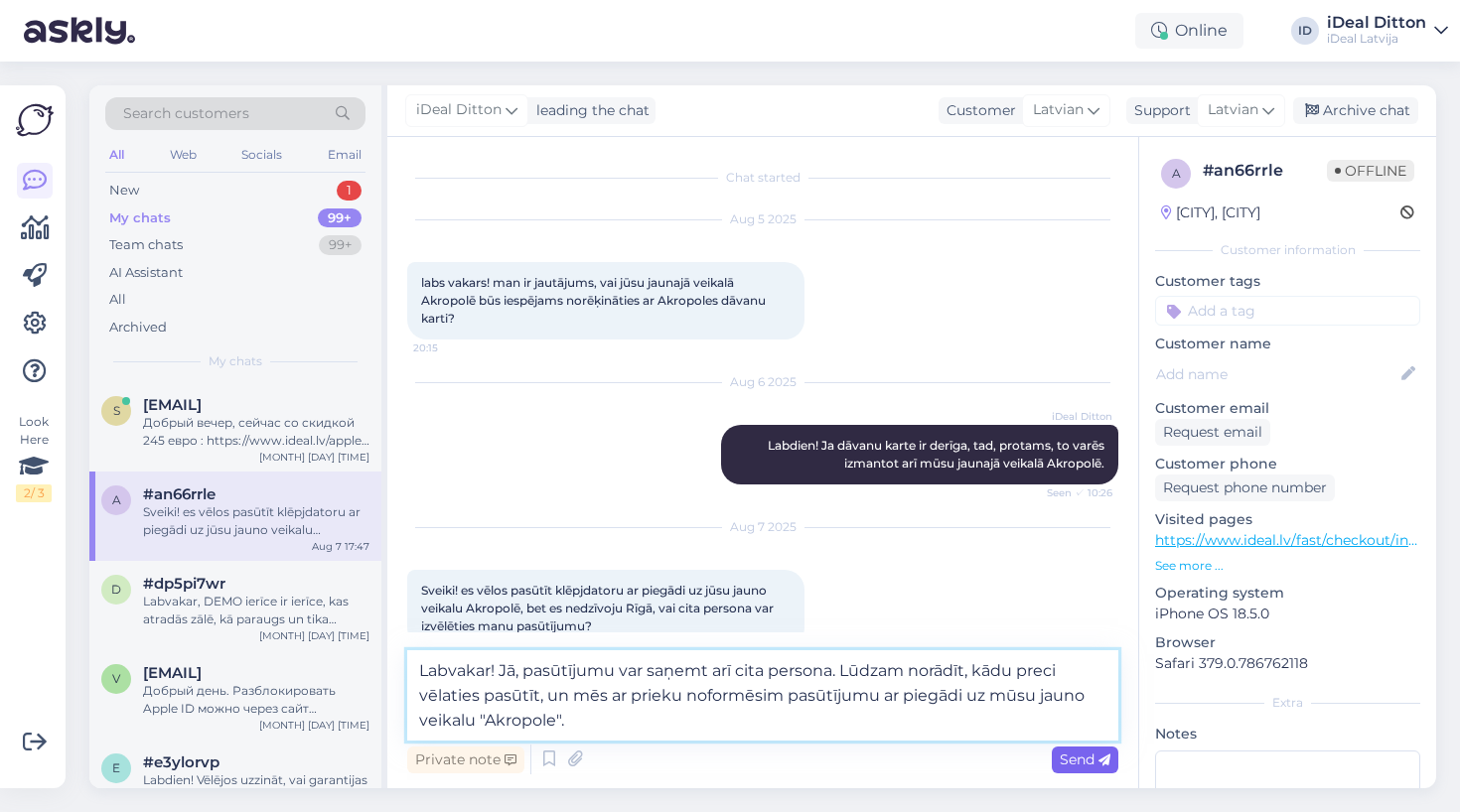 type on "Labvakar! Jā, pasūtījumu var saņemt arī cita persona. Lūdzam norādīt, kādu preci vēlaties pasūtīt, un mēs ar prieku noformēsim pasūtījumu ar piegādi uz mūsu jauno veikalu "Akropole"." 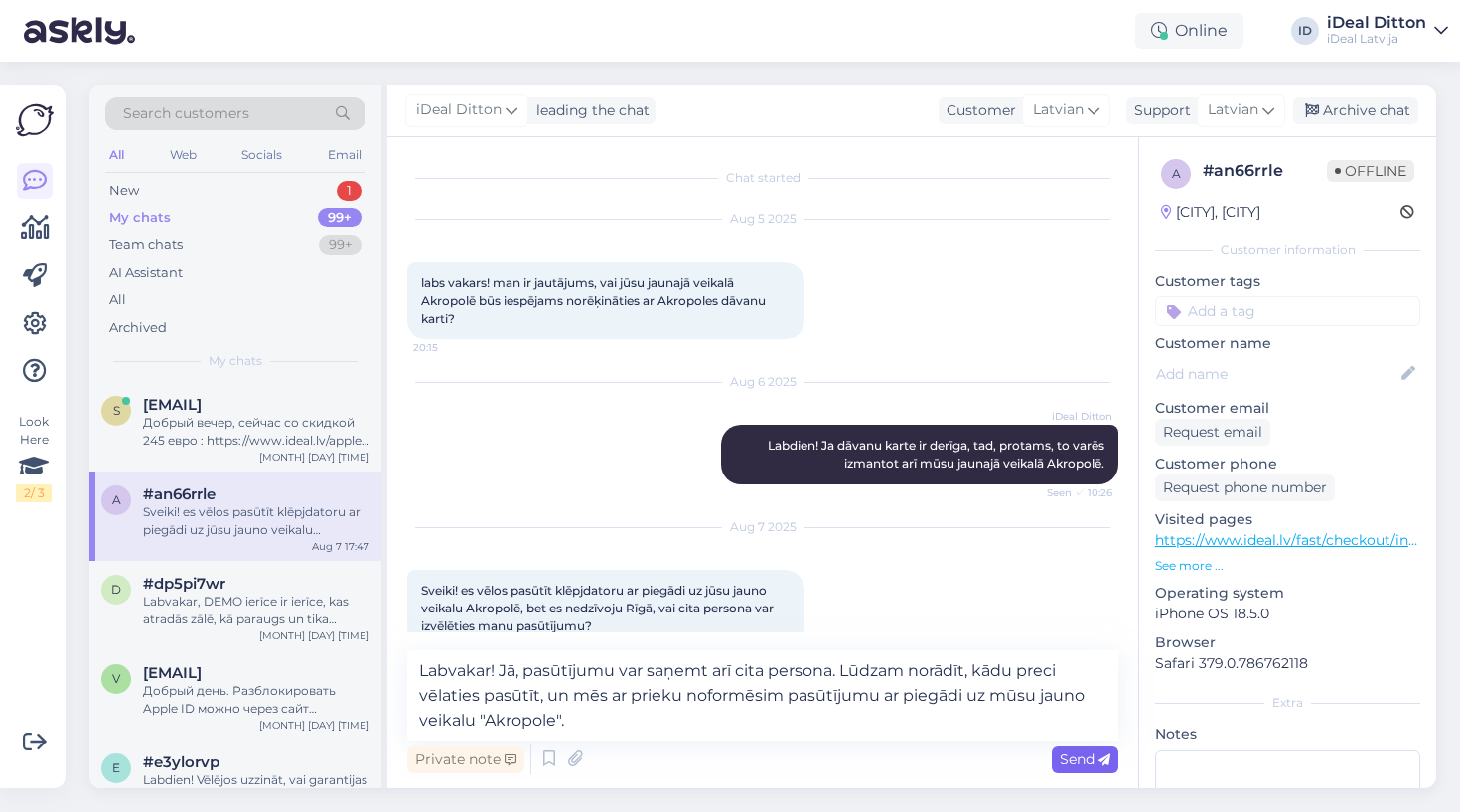 click on "Send" at bounding box center (1085, 759) 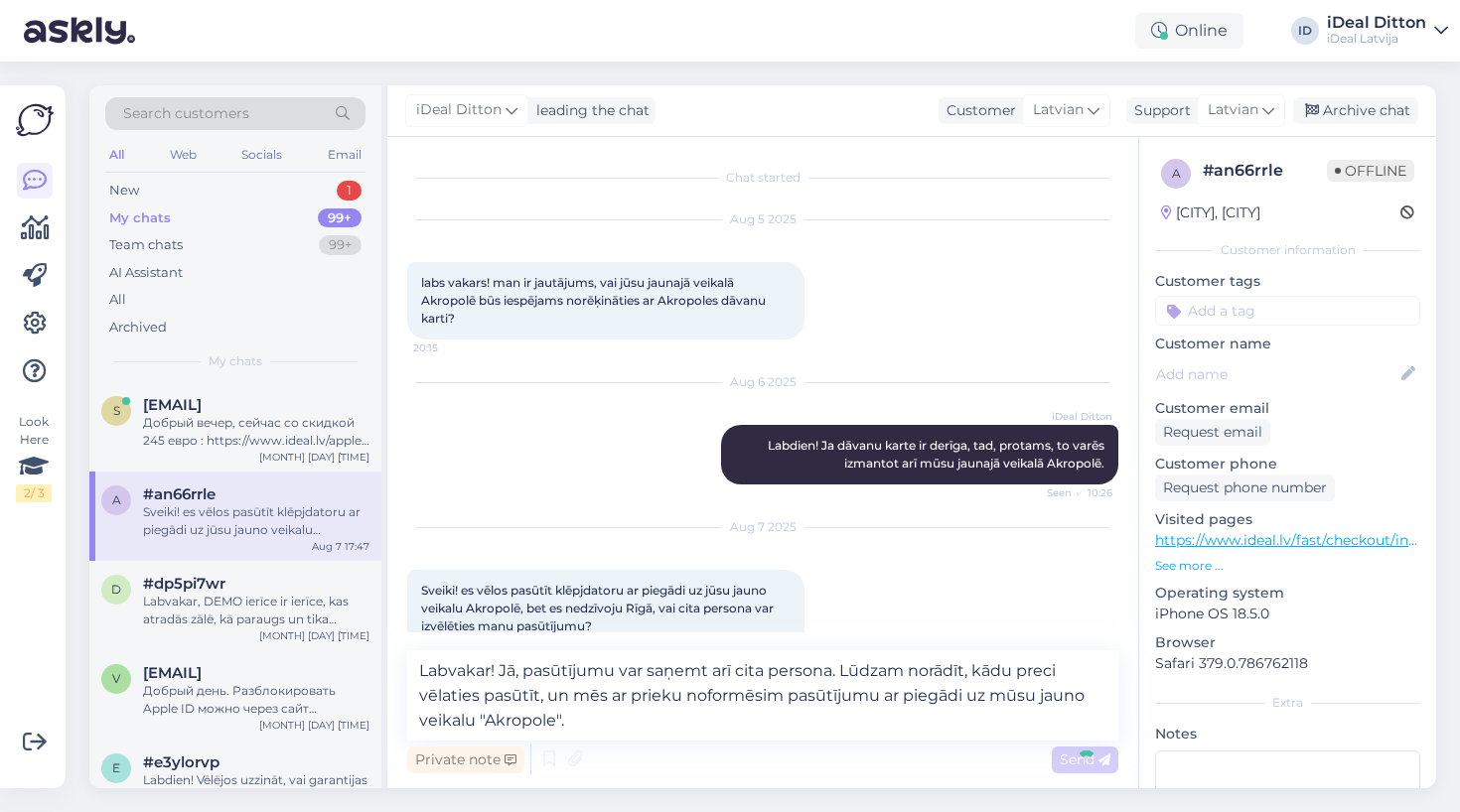 type 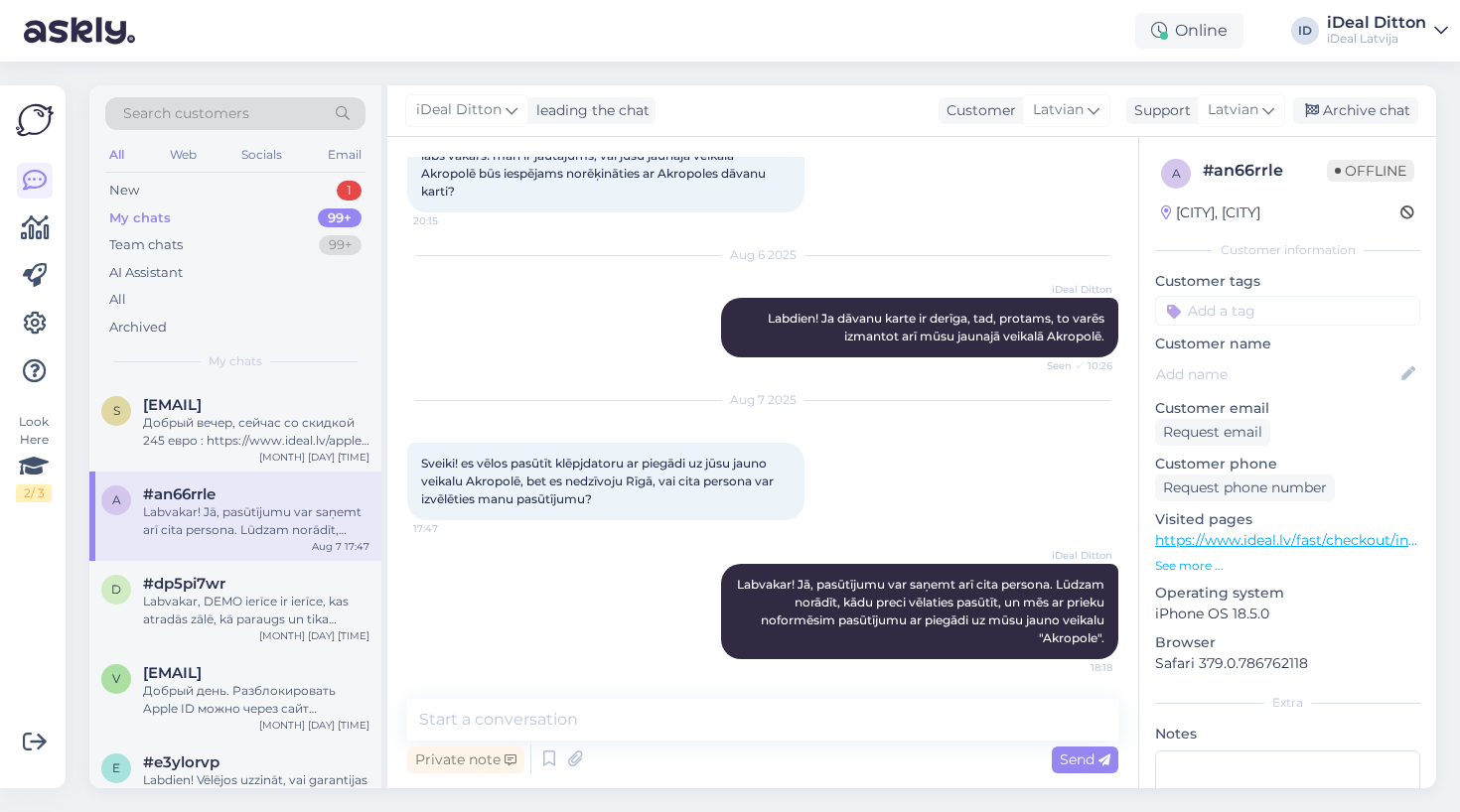 scroll, scrollTop: 127, scrollLeft: 0, axis: vertical 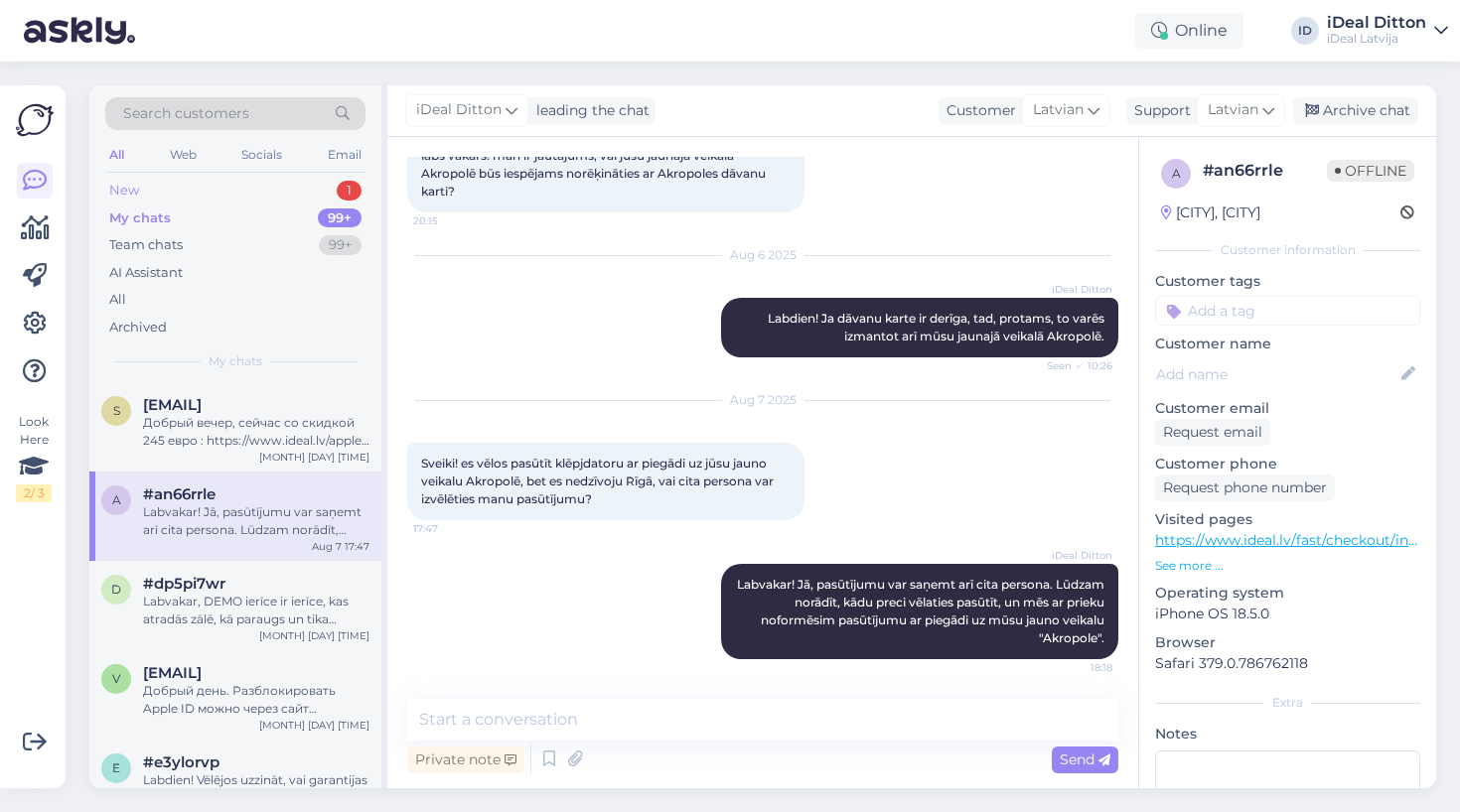 click on "New 1" at bounding box center (235, 191) 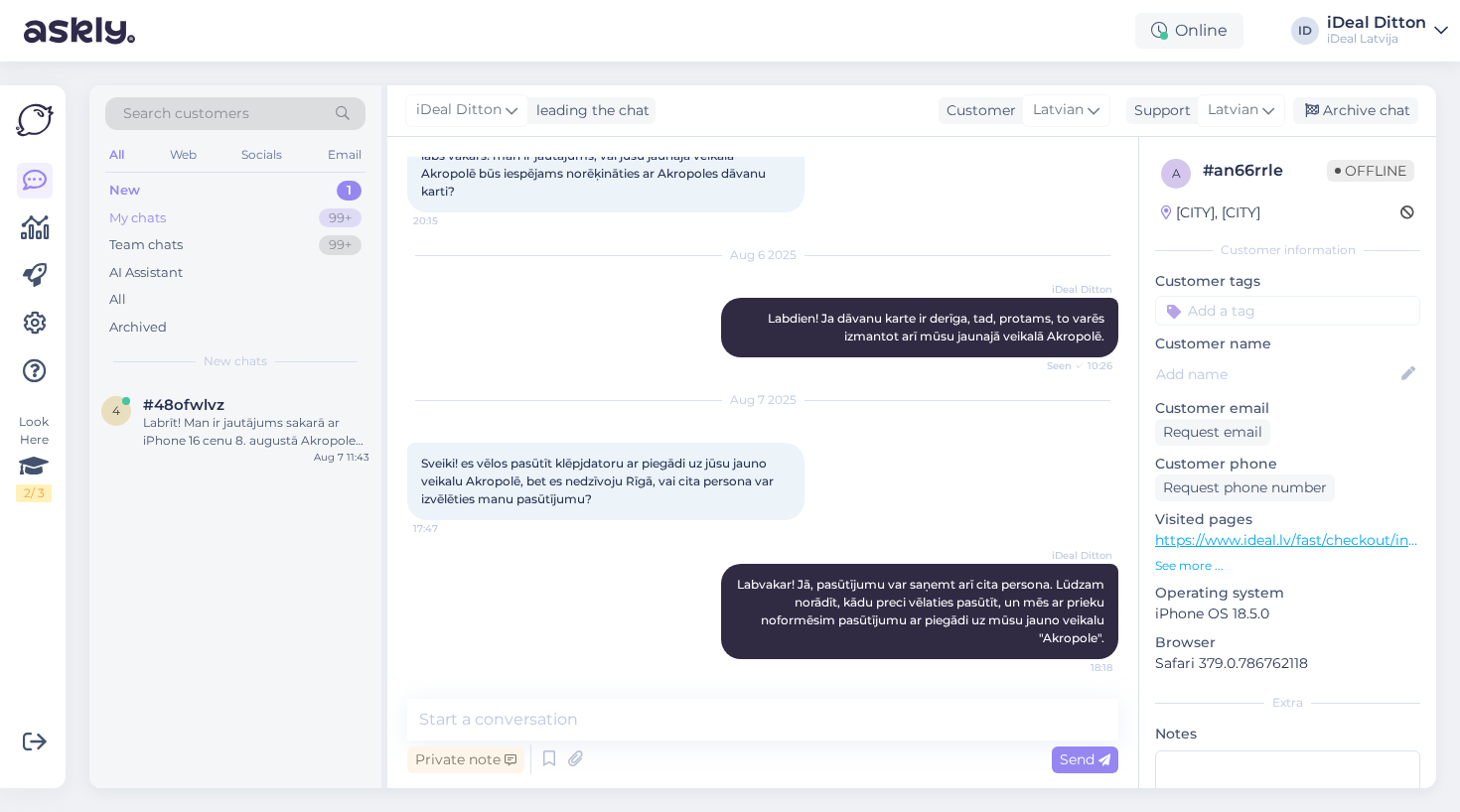 click on "My chats" at bounding box center [137, 218] 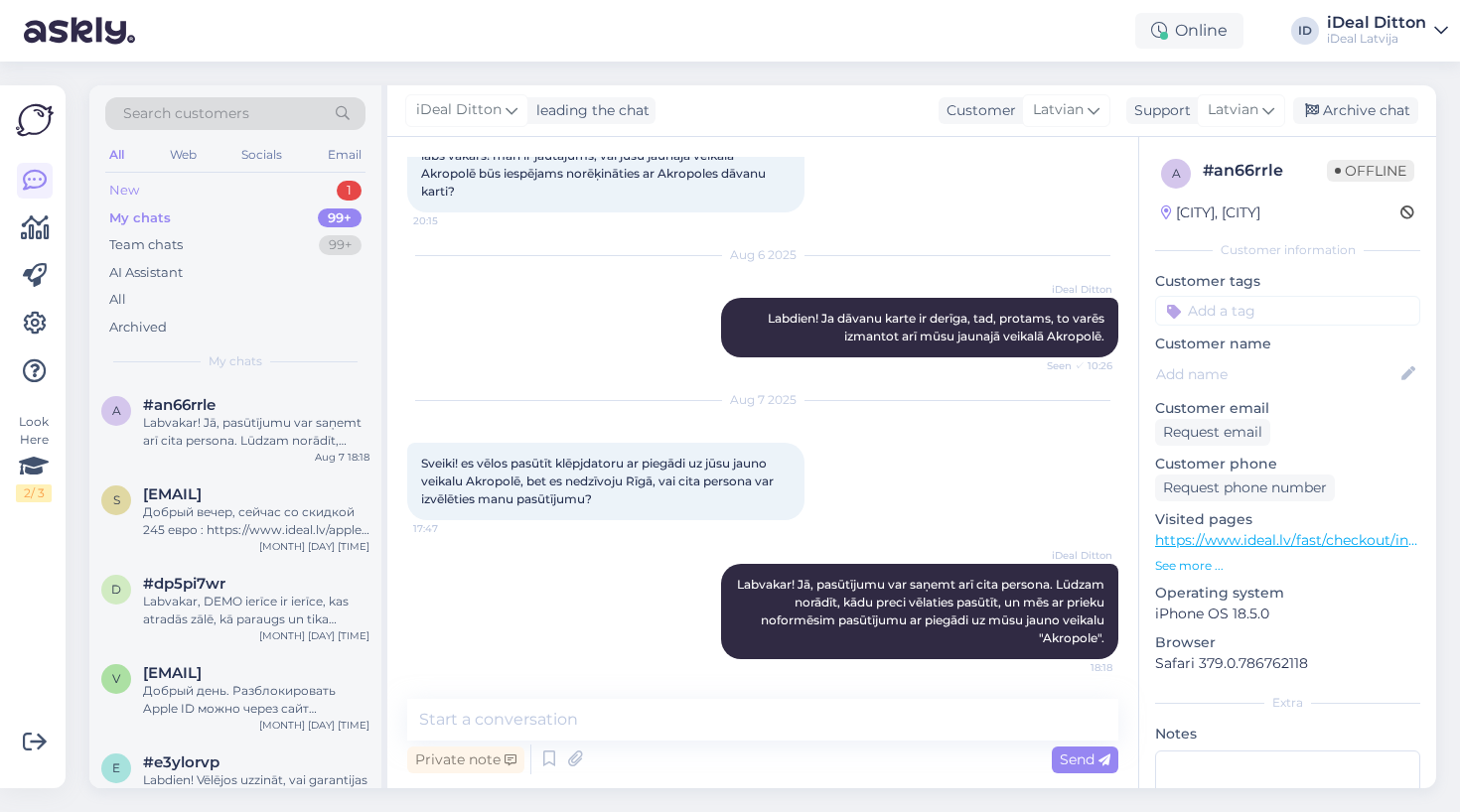 click on "New 1" at bounding box center [235, 191] 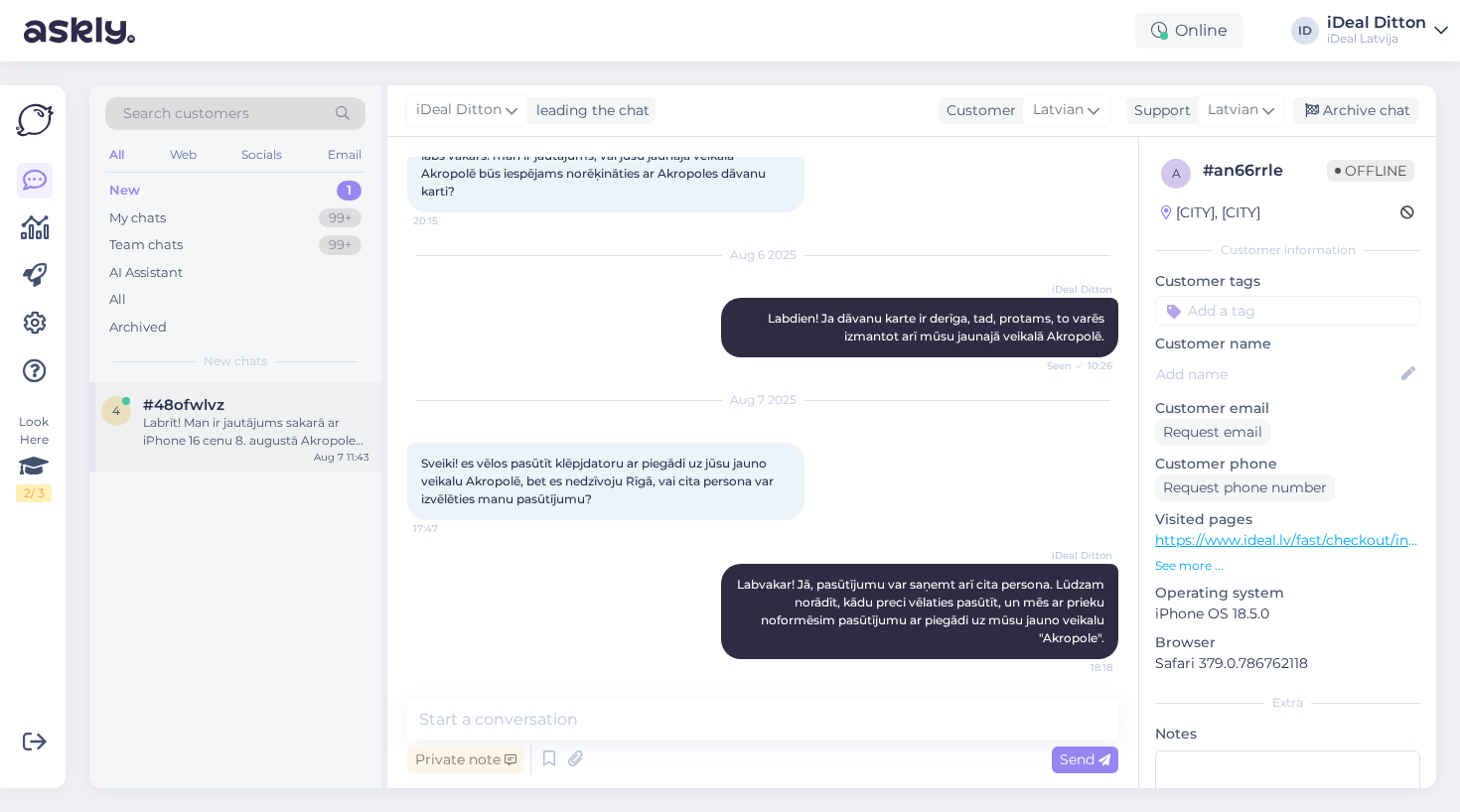 click on "Labrīt! Man ir jautājums sakarā ar iPhone 16 cenu 8. augustā Akropole veikalā. Tīmekļlapā ir rakstīts, ka ar atlaižu kodu tiešsaistē var nopirkt to par 799 eiro, un arī ir rakstīts, ka tieši veikalā visām Apple ierīcēm būs atlaide 5%, taču ņemot vēra cenu bez  5% atlaides tas ir 880 - 5% un sanāk 836 eiro. Vai veikalā būs tada pati cena kā ar kodu tiešsaistē - 799 eiro, vai 836 eiro?" at bounding box center [256, 432] 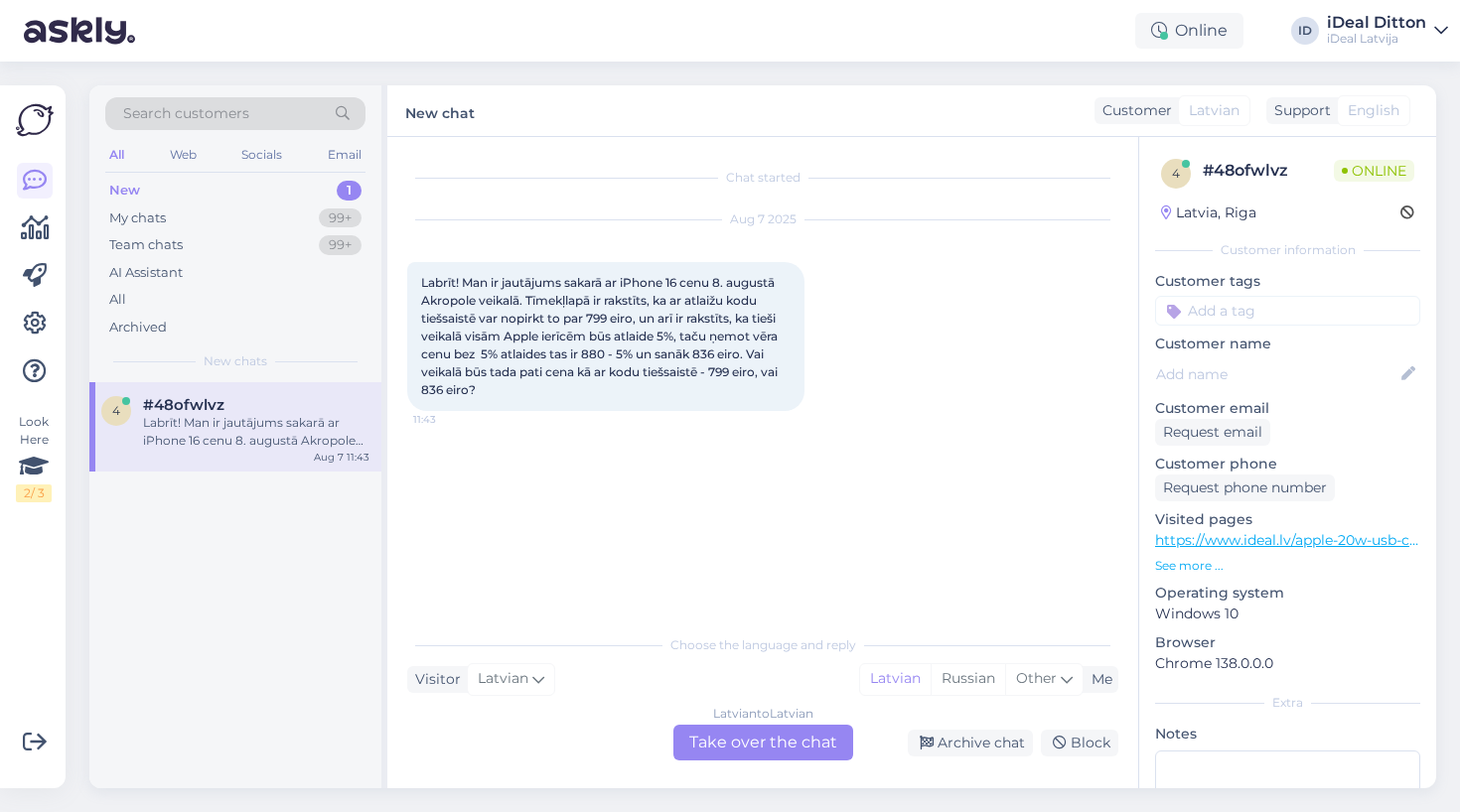 click on "New 1" at bounding box center [235, 191] 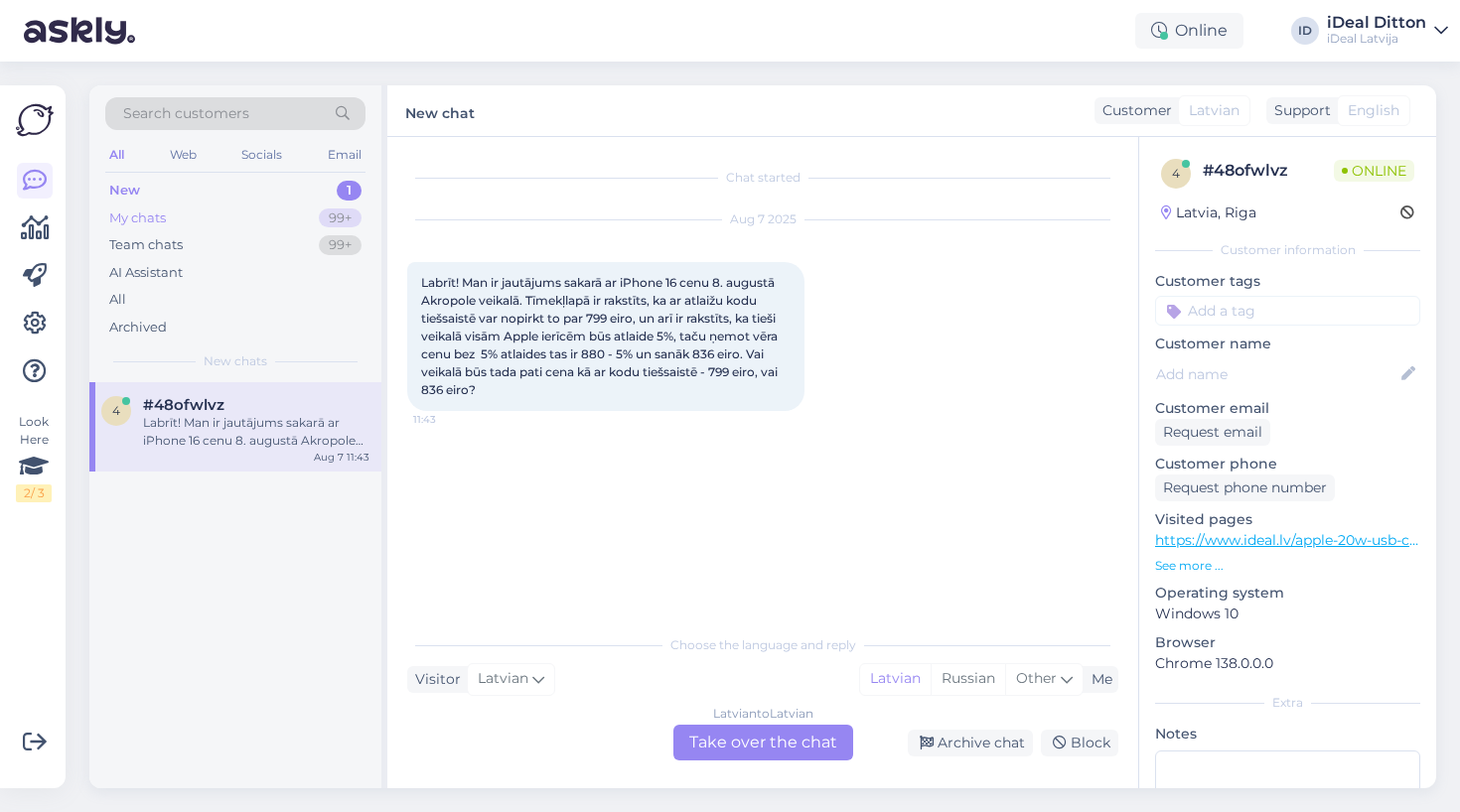 click on "My chats" at bounding box center [137, 218] 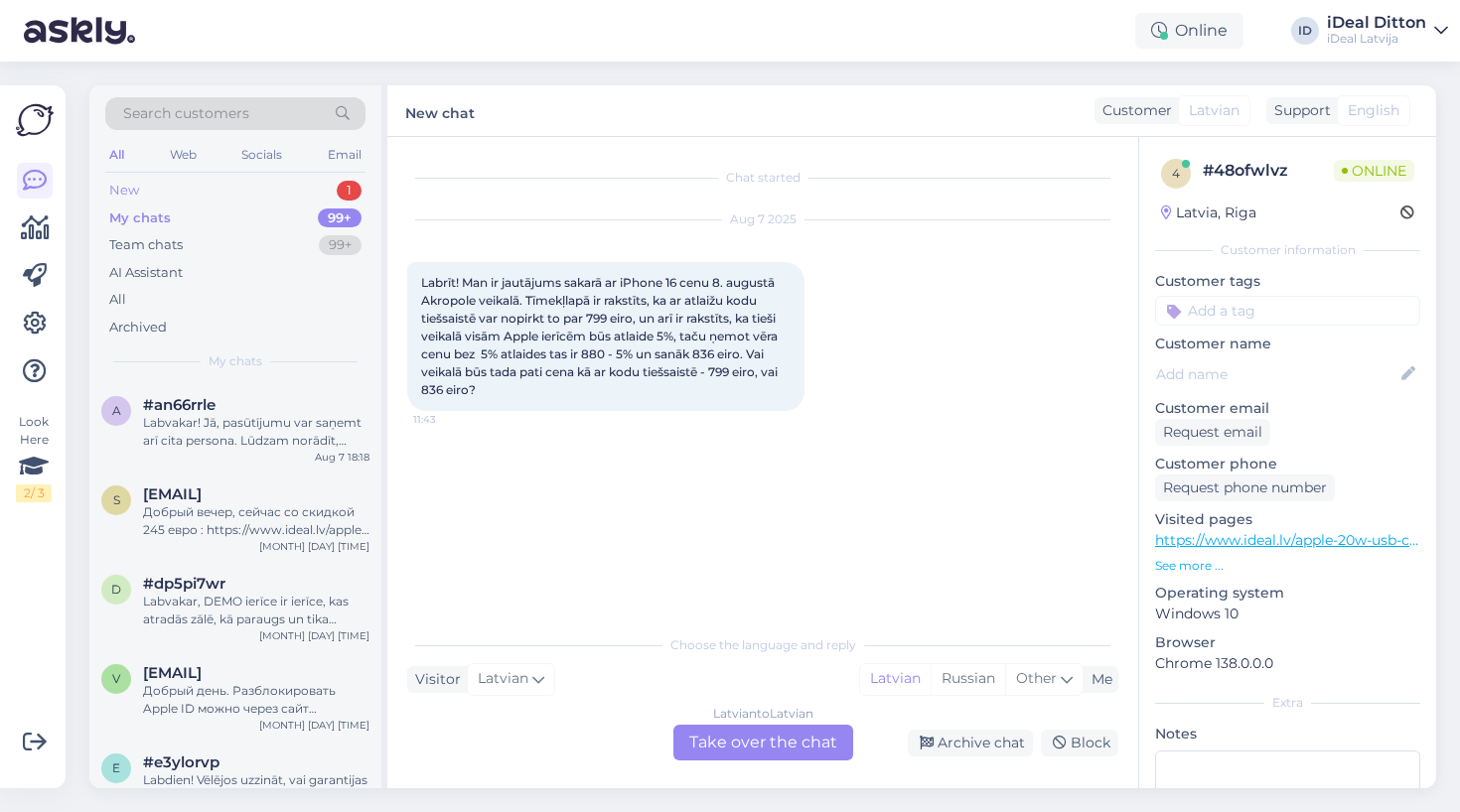 click on "New 1" at bounding box center (235, 191) 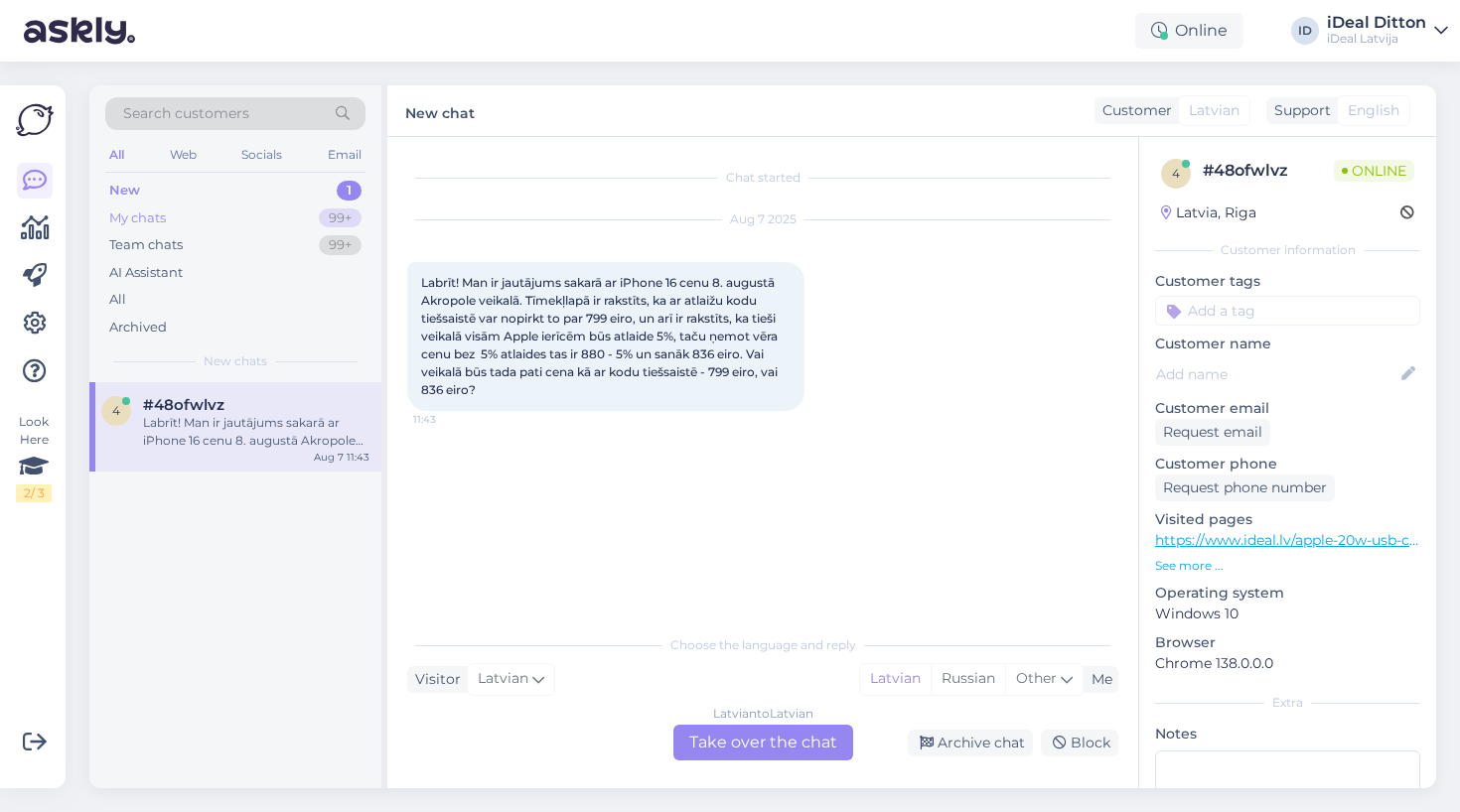 click on "My chats" at bounding box center [137, 218] 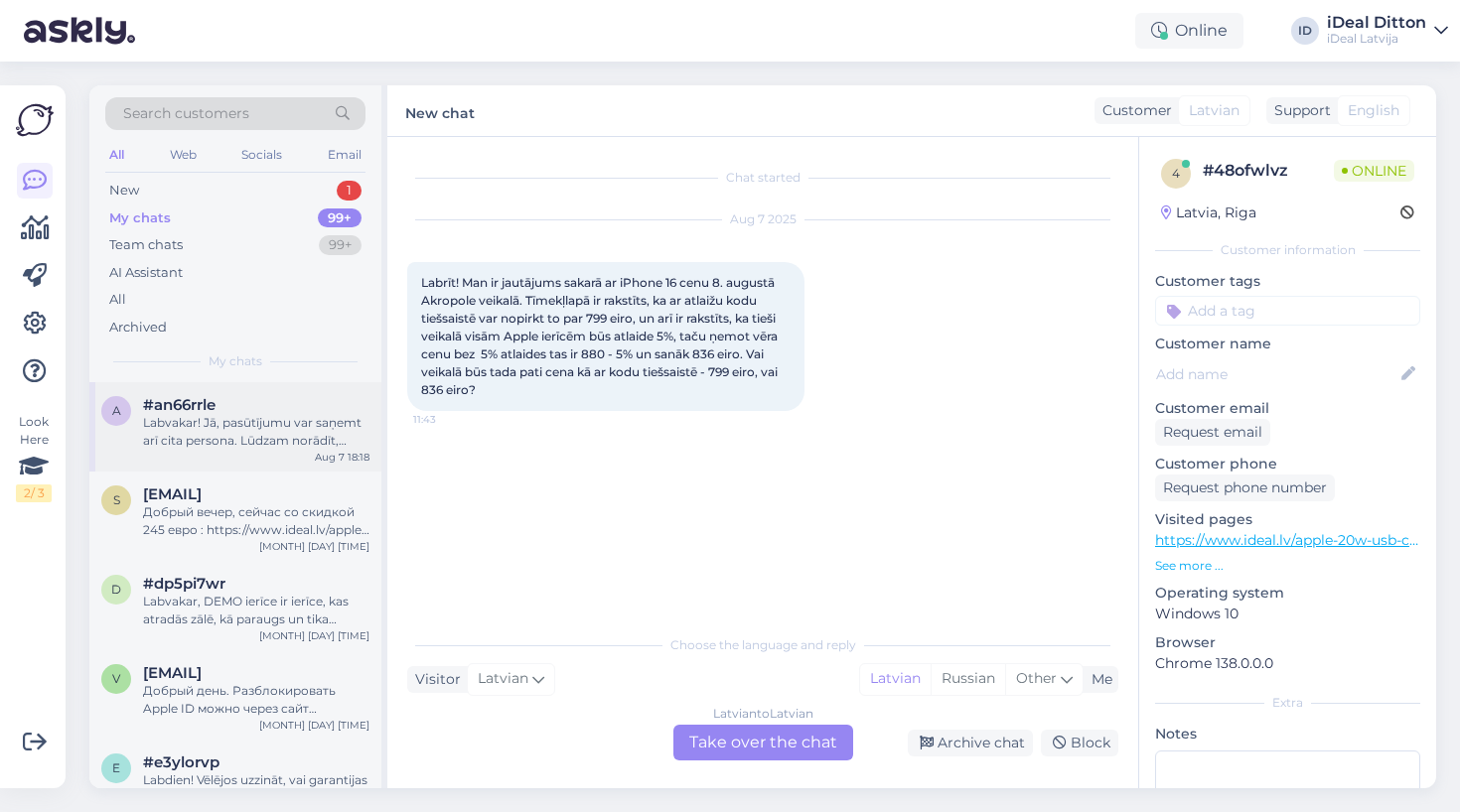 click on "Labvakar! Jā, pasūtījumu var saņemt arī cita persona. Lūdzam norādīt, kādu preci vēlaties pasūtīt, un mēs ar prieku noformēsim pasūtījumu ar piegādi uz mūsu jauno veikalu "Akropole"." at bounding box center (256, 432) 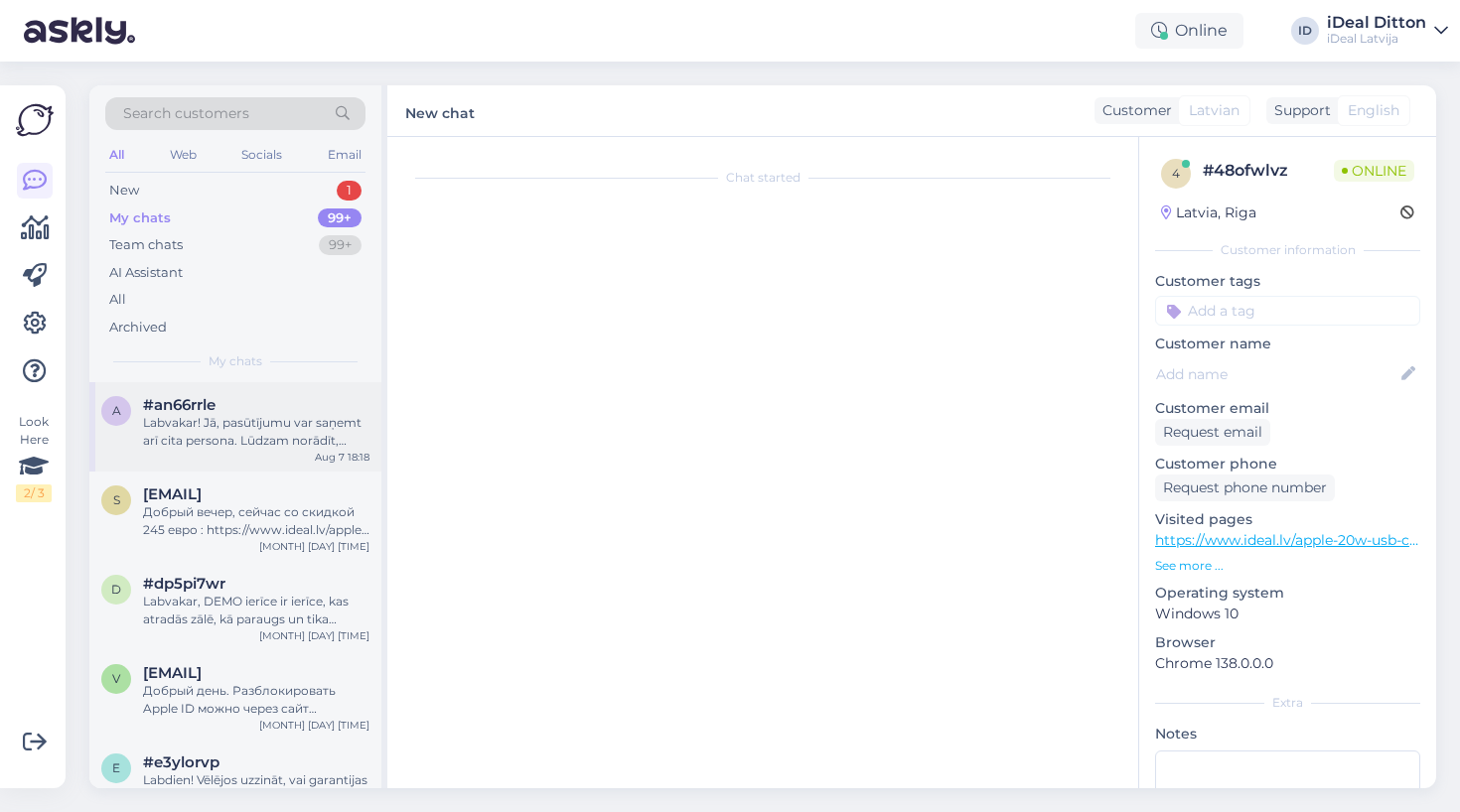 scroll, scrollTop: 127, scrollLeft: 0, axis: vertical 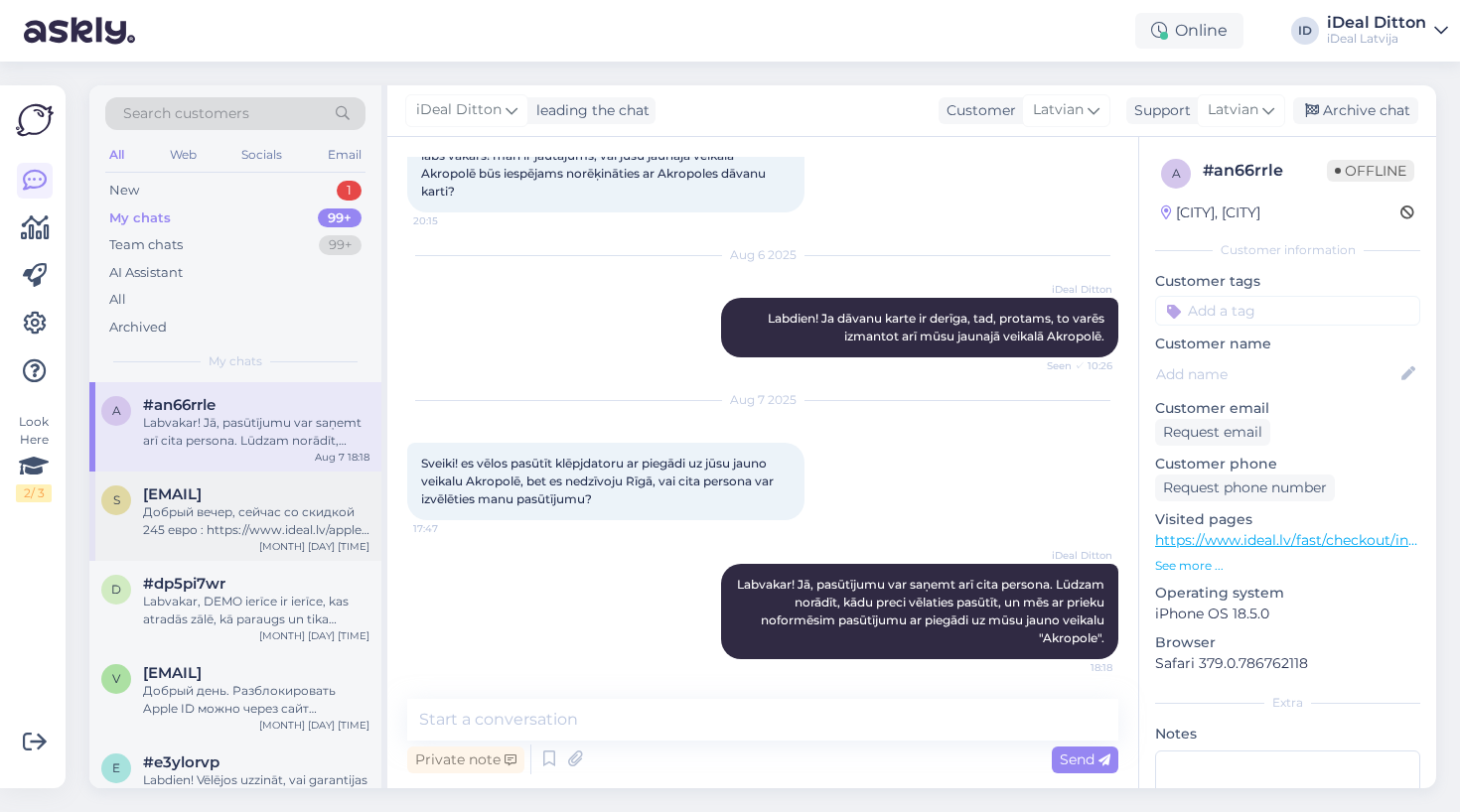 click on "Добрый вечер, сейчас со скидкой 245 евро : https://www.ideal.lv/apple-airpods-pro-2-gen-with-magsafe-case-usb-c-mtjv3zm-a" at bounding box center [256, 521] 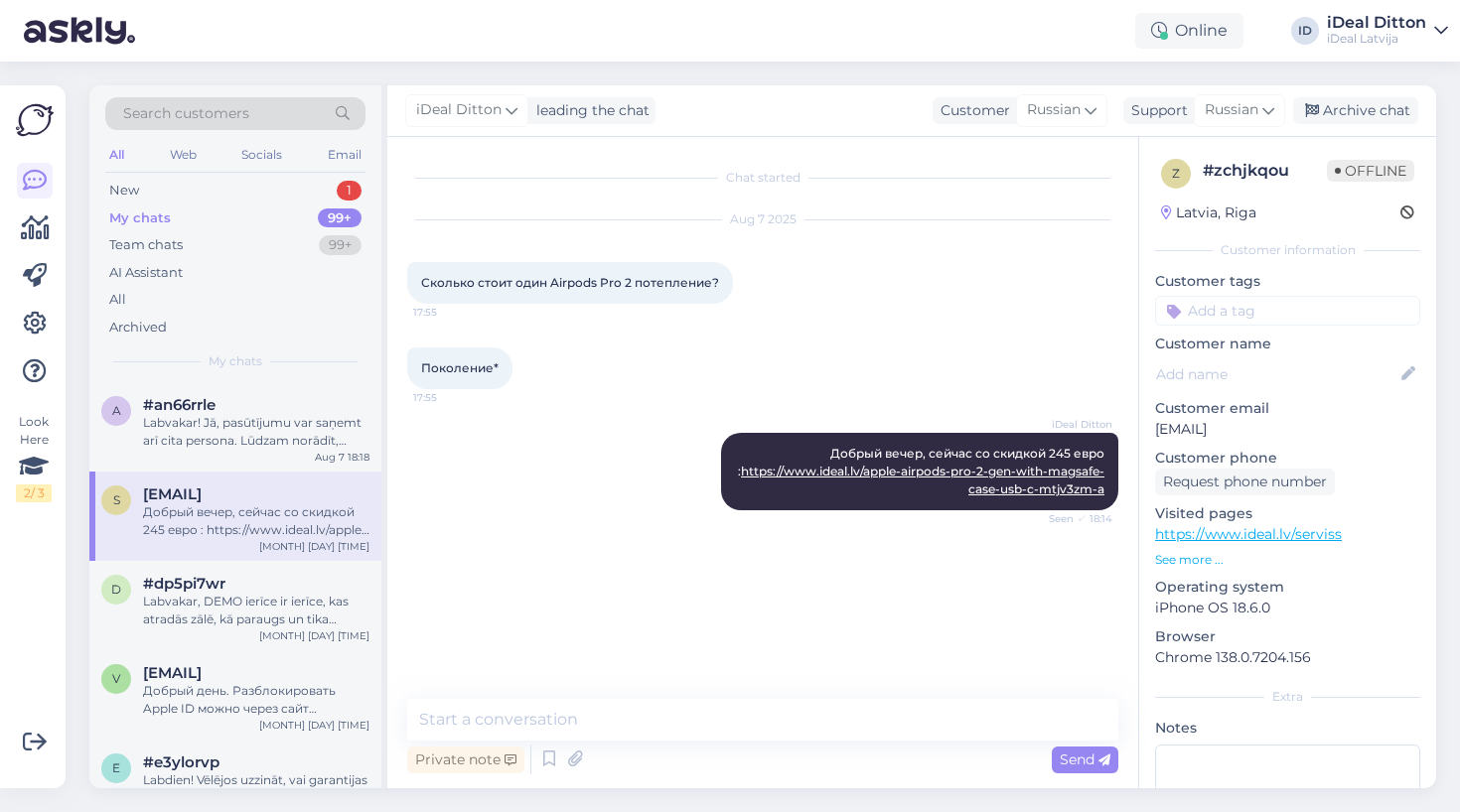 scroll, scrollTop: 0, scrollLeft: 0, axis: both 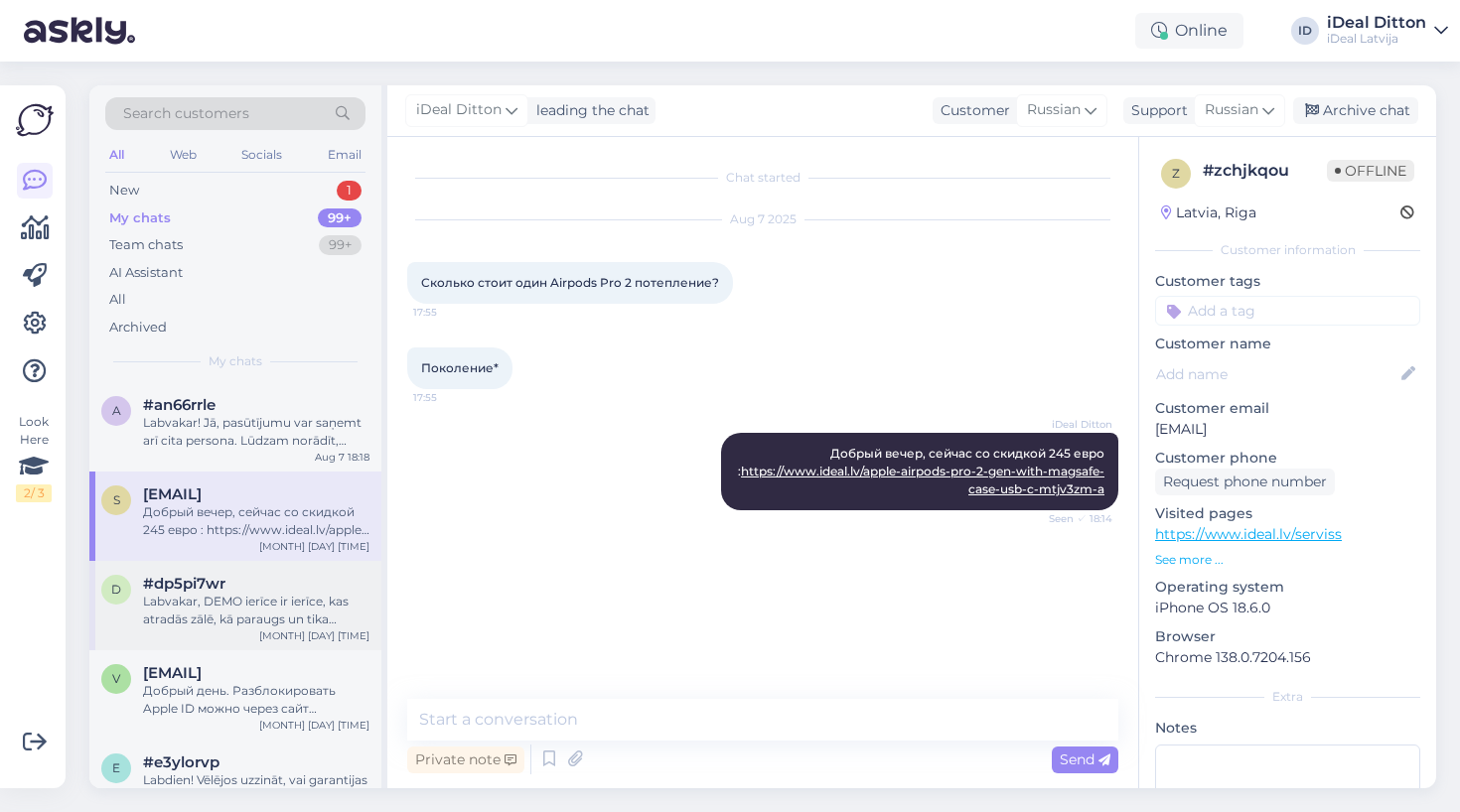 click on "Labvakar, DEMO ierīce ir ierīce, kas atradās zālē, kā paraugs un tika izmantota, kā demonstrācijas variants." at bounding box center (256, 610) 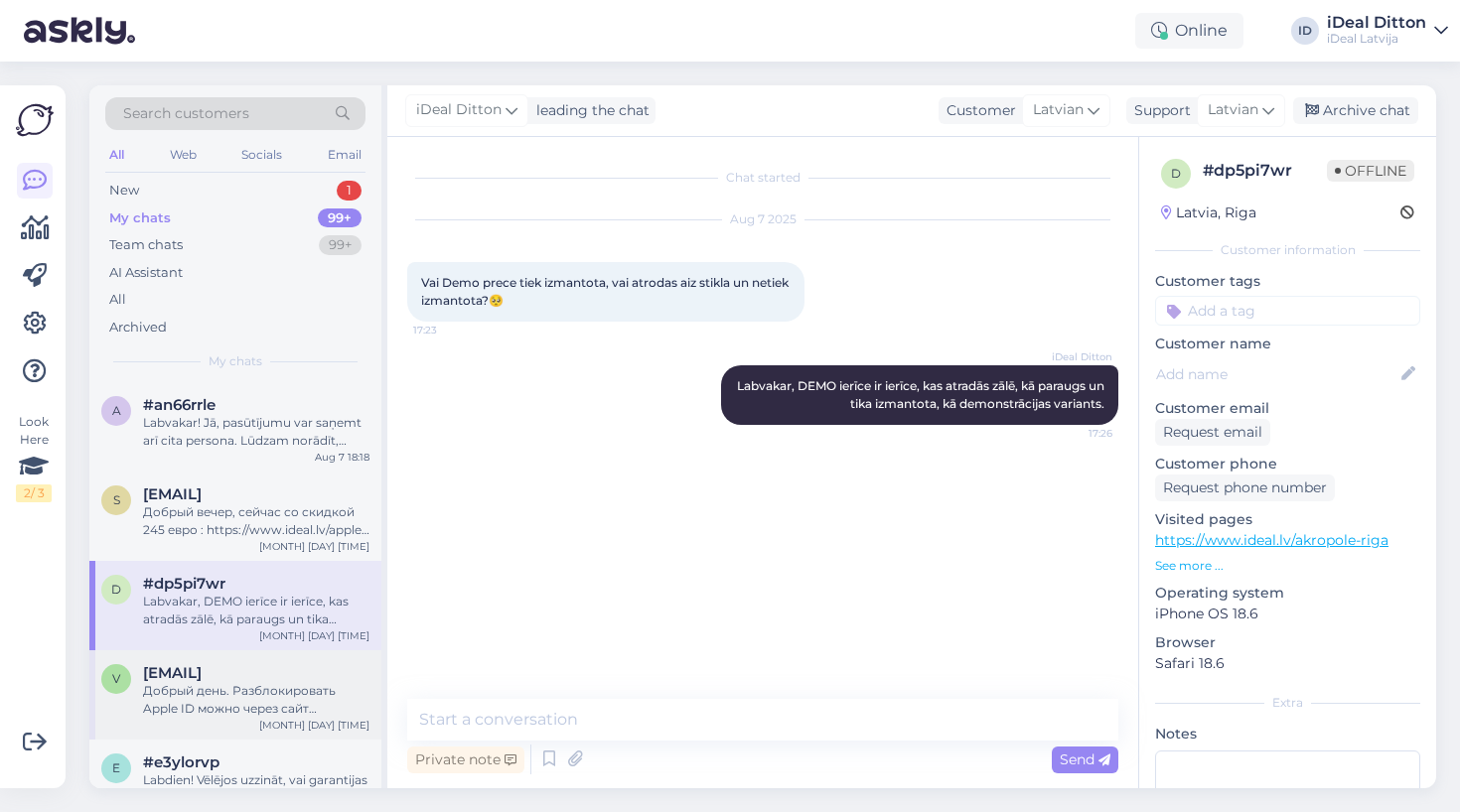click on "Добрый день. Разблокировать Apple ID можно через сайт iCloud.com, используя привязанный email или номер телефона. Если такой способ недоступен, рекомендуем обратиться в службу поддержки Apple — они помогут восстановить доступ при наличии документов, подтверждающих право собственности на устройство (как в вашем случае).
Вот ссылка на поддержку: https://support.apple.com/ru-ru" at bounding box center [256, 700] 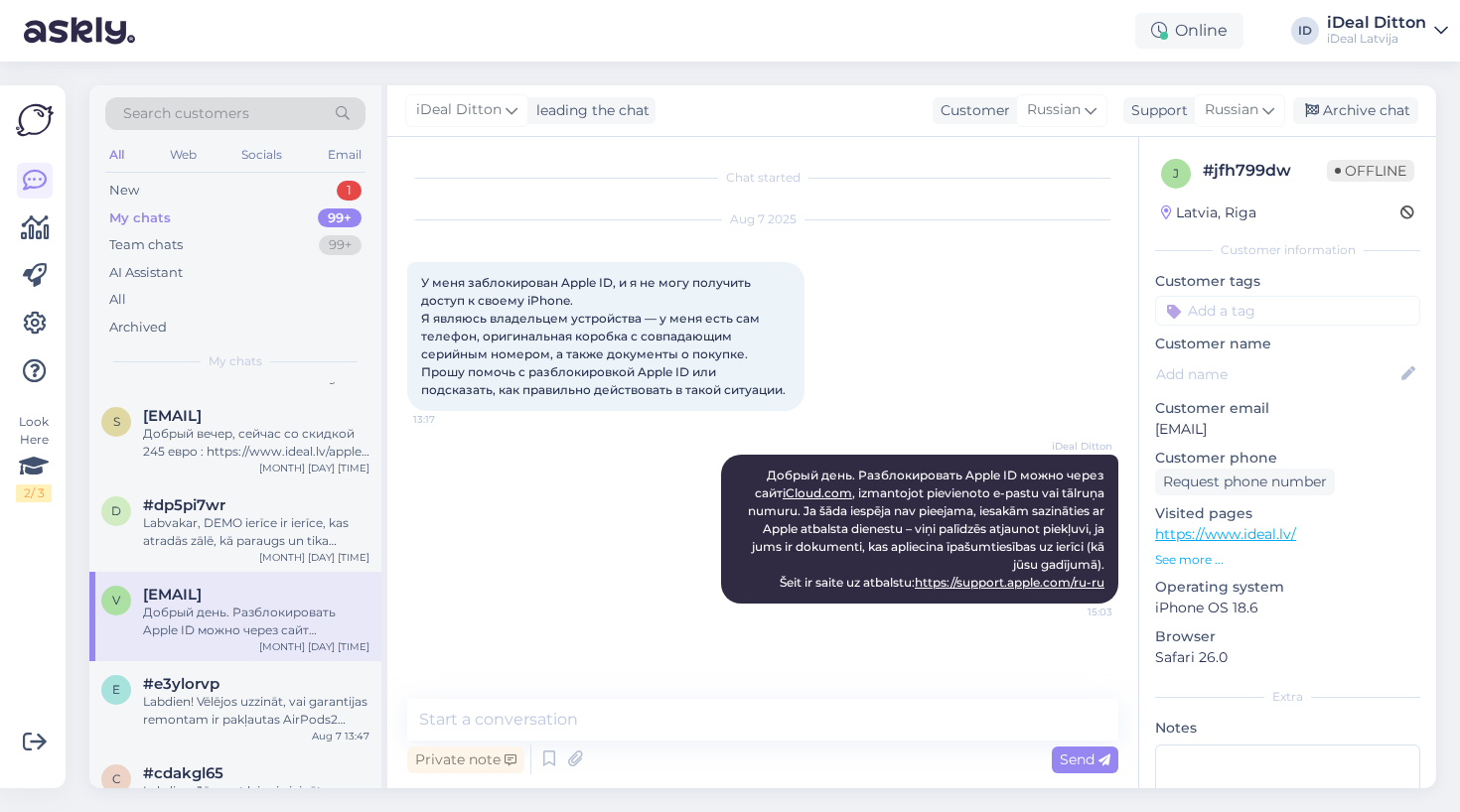 scroll, scrollTop: 93, scrollLeft: 0, axis: vertical 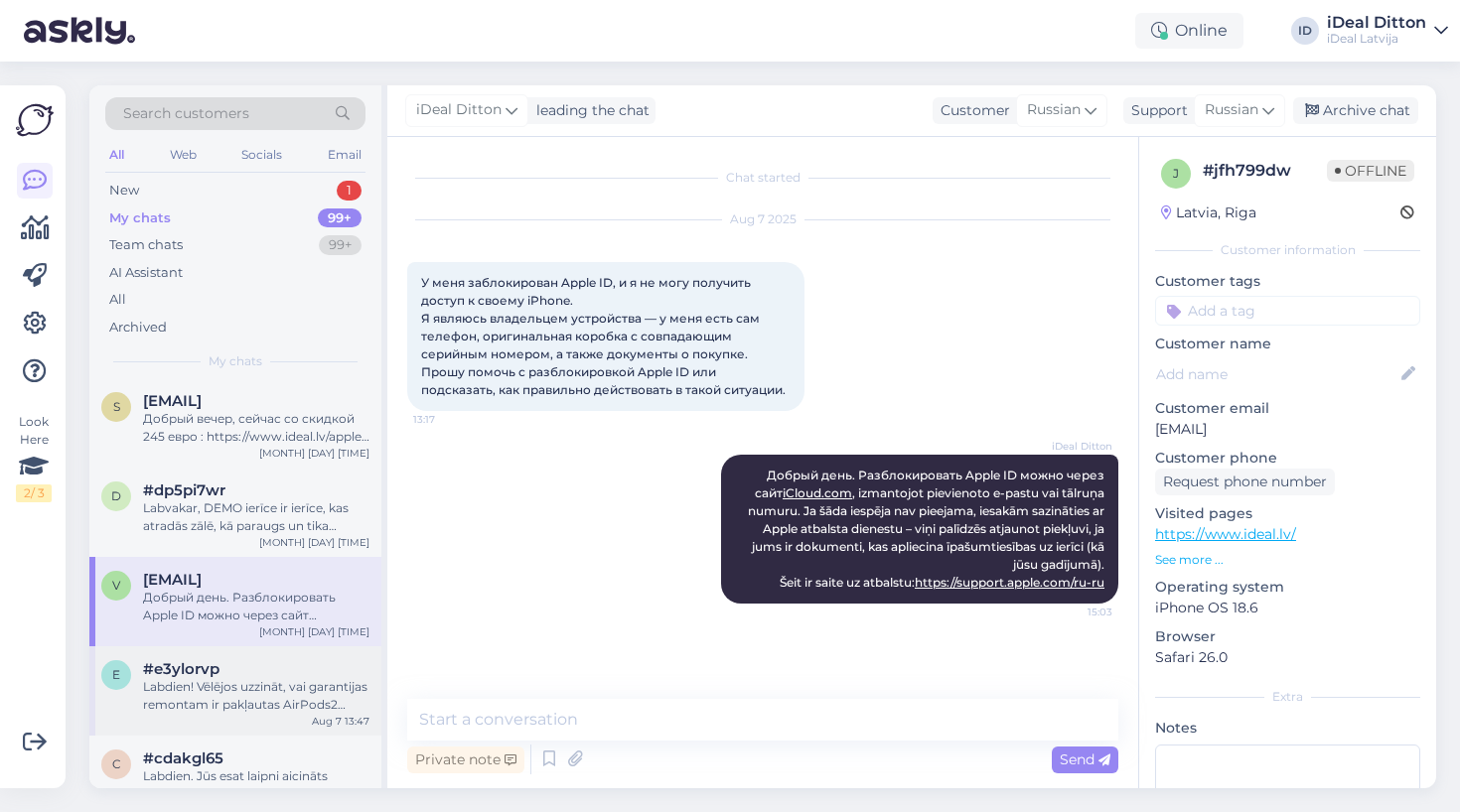click on "Labdien! Vēlējos uzzināt, vai garantijas remontam ir pakļautas AirPods2 austiņas ar atskaņošanas defektu (labā austiņa darbojas divreiz klusāk nekā kreisā)." at bounding box center [256, 696] 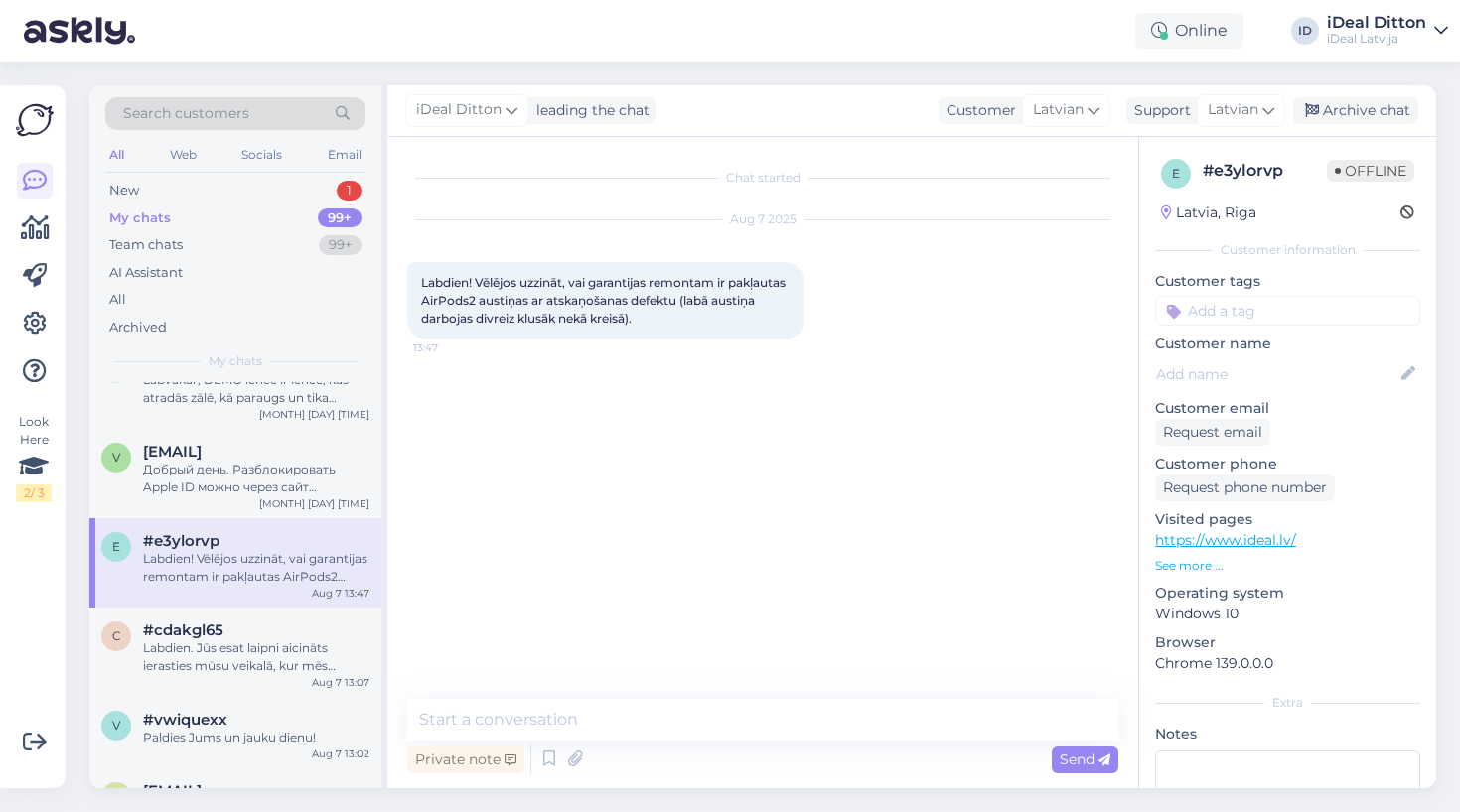 scroll, scrollTop: 230, scrollLeft: 0, axis: vertical 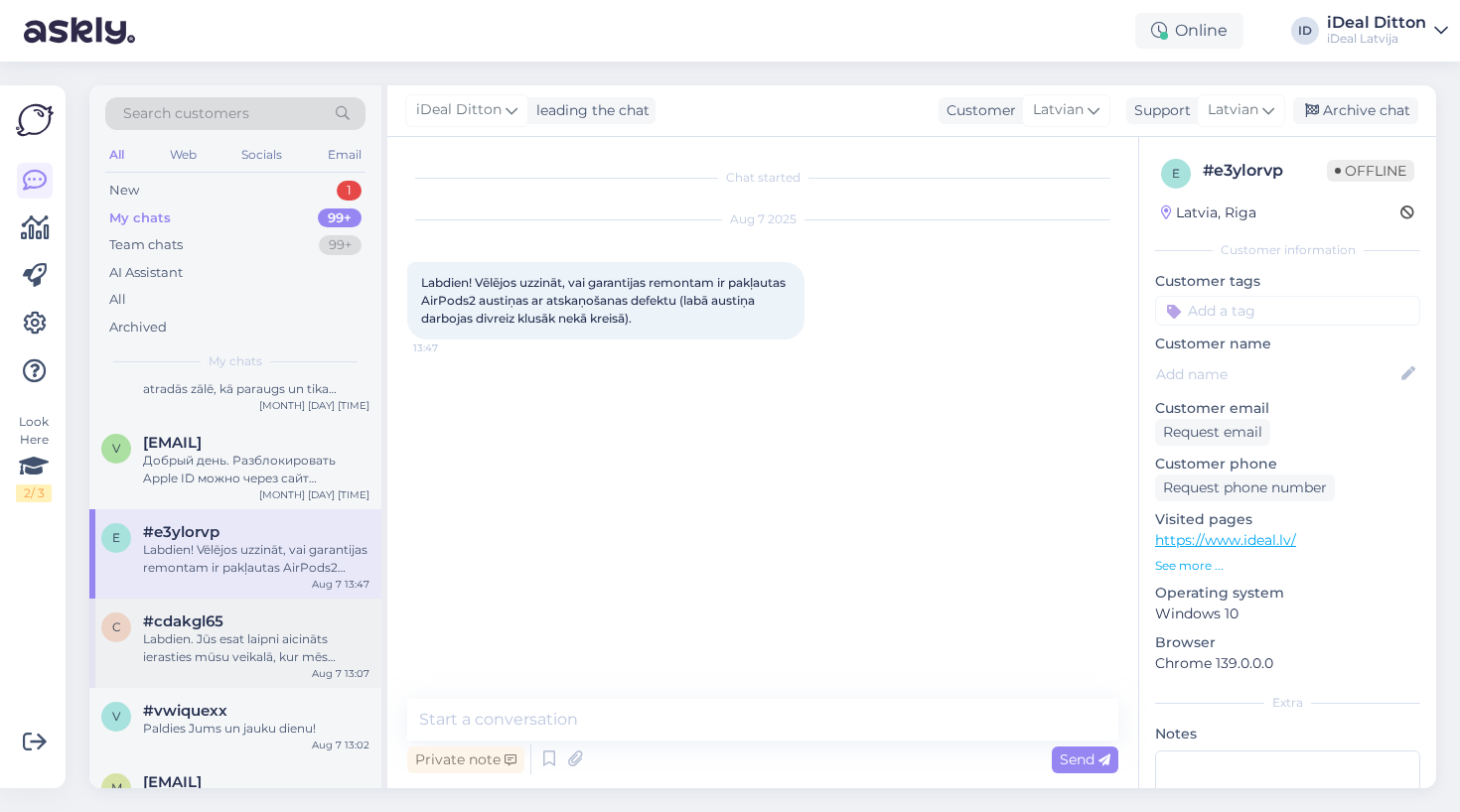 click on "Labdien. Jūs esat laipni aicināts ierasties mūsu veikalā, kur mēs varēsim novērtēt Jūsu iPhone 14 Plus ierīci uz vietas – tas aizņems aptuveni 3–4 minūtes. Atlaides apmērs būs atkarīgs no ierīces stāvokļa." at bounding box center [256, 648] 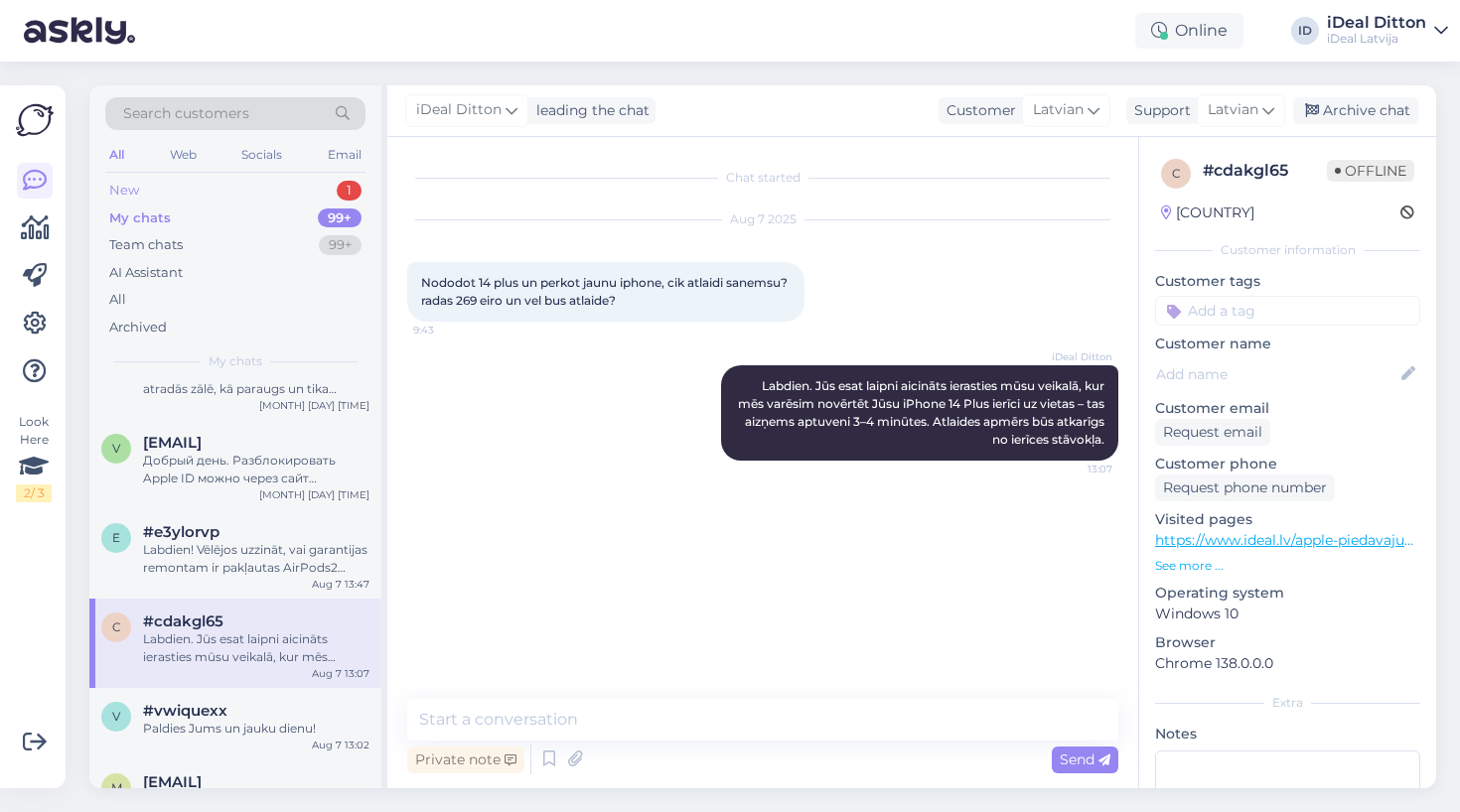 click on "New 1" at bounding box center (235, 191) 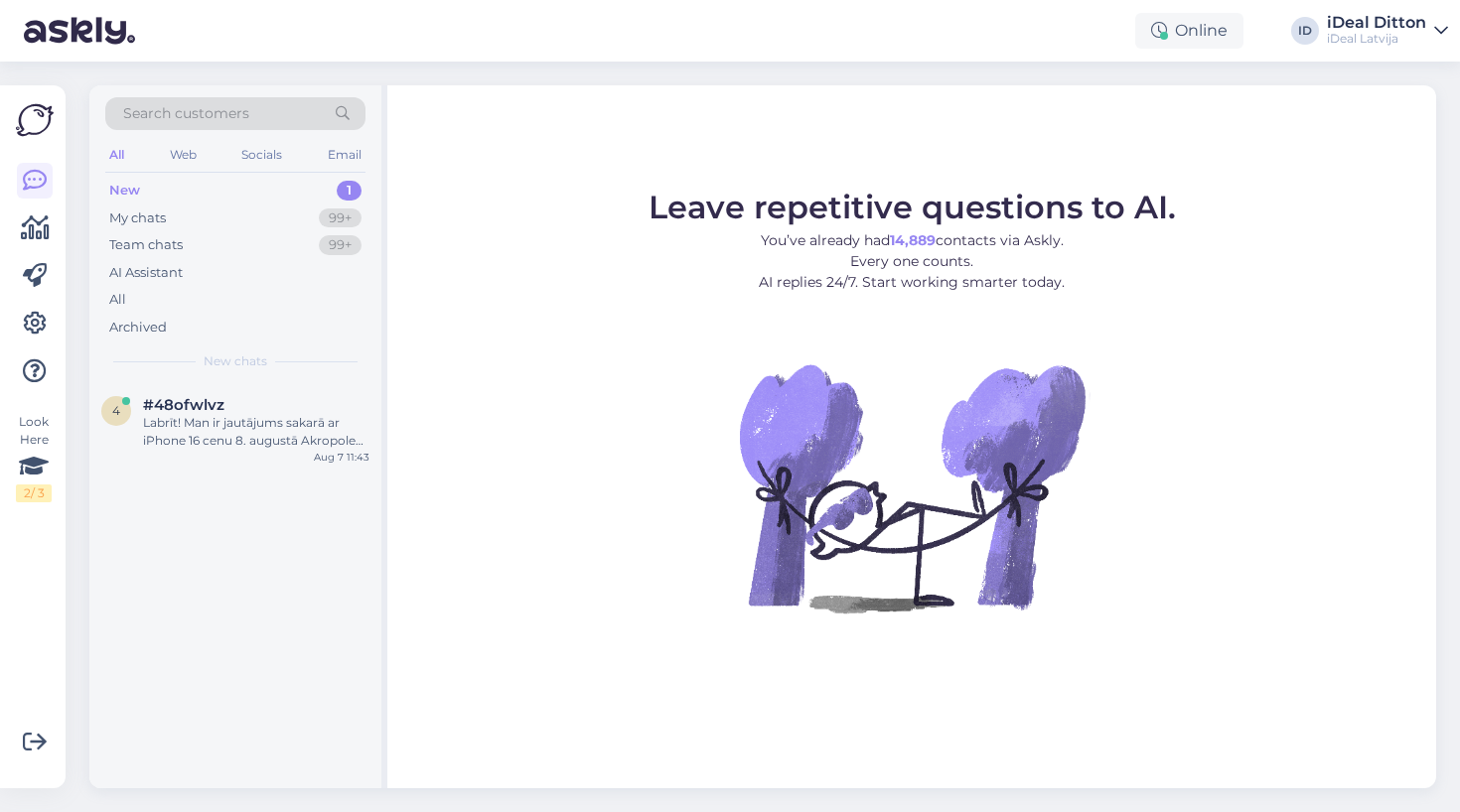 scroll, scrollTop: 0, scrollLeft: 0, axis: both 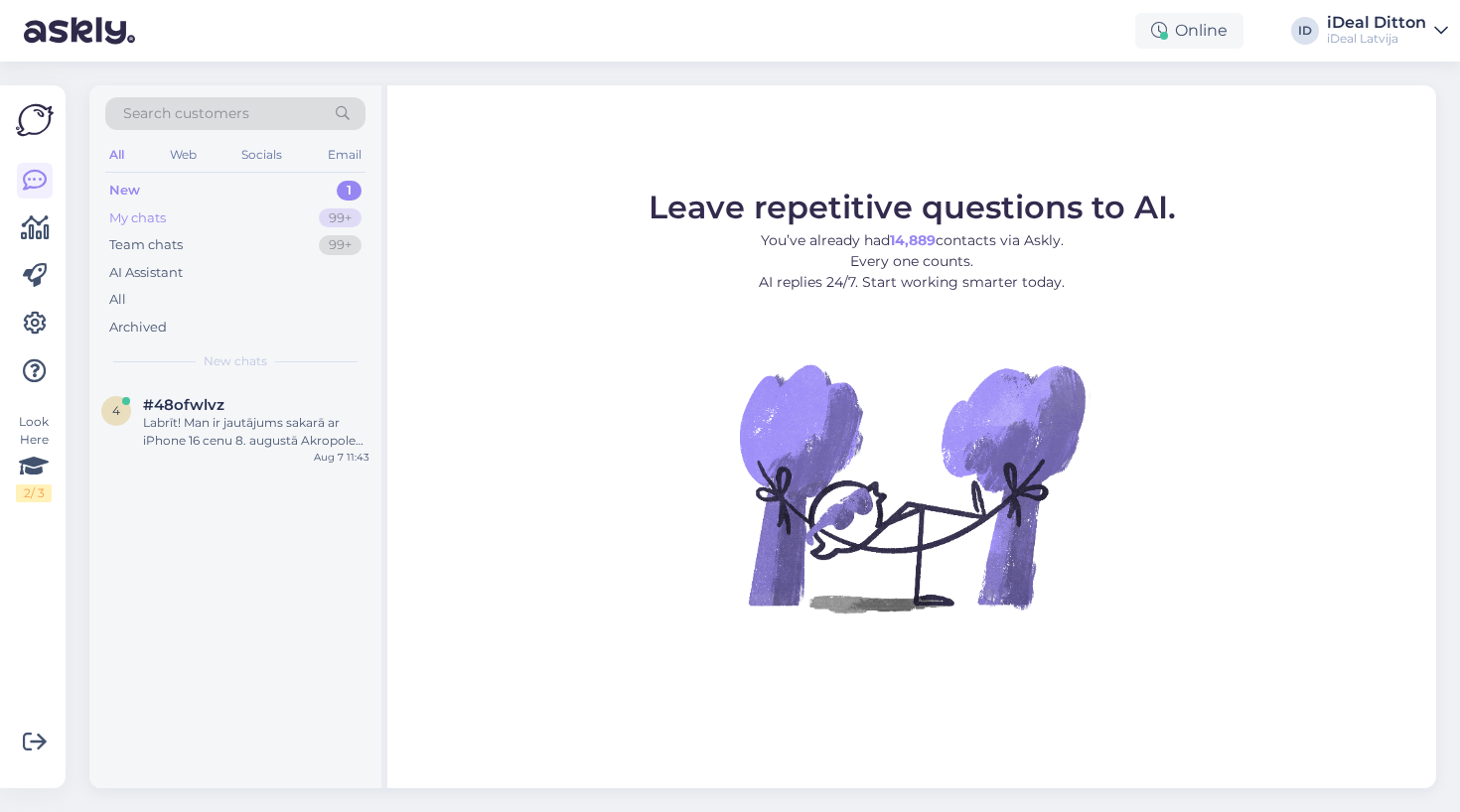 click on "My chats" at bounding box center (137, 218) 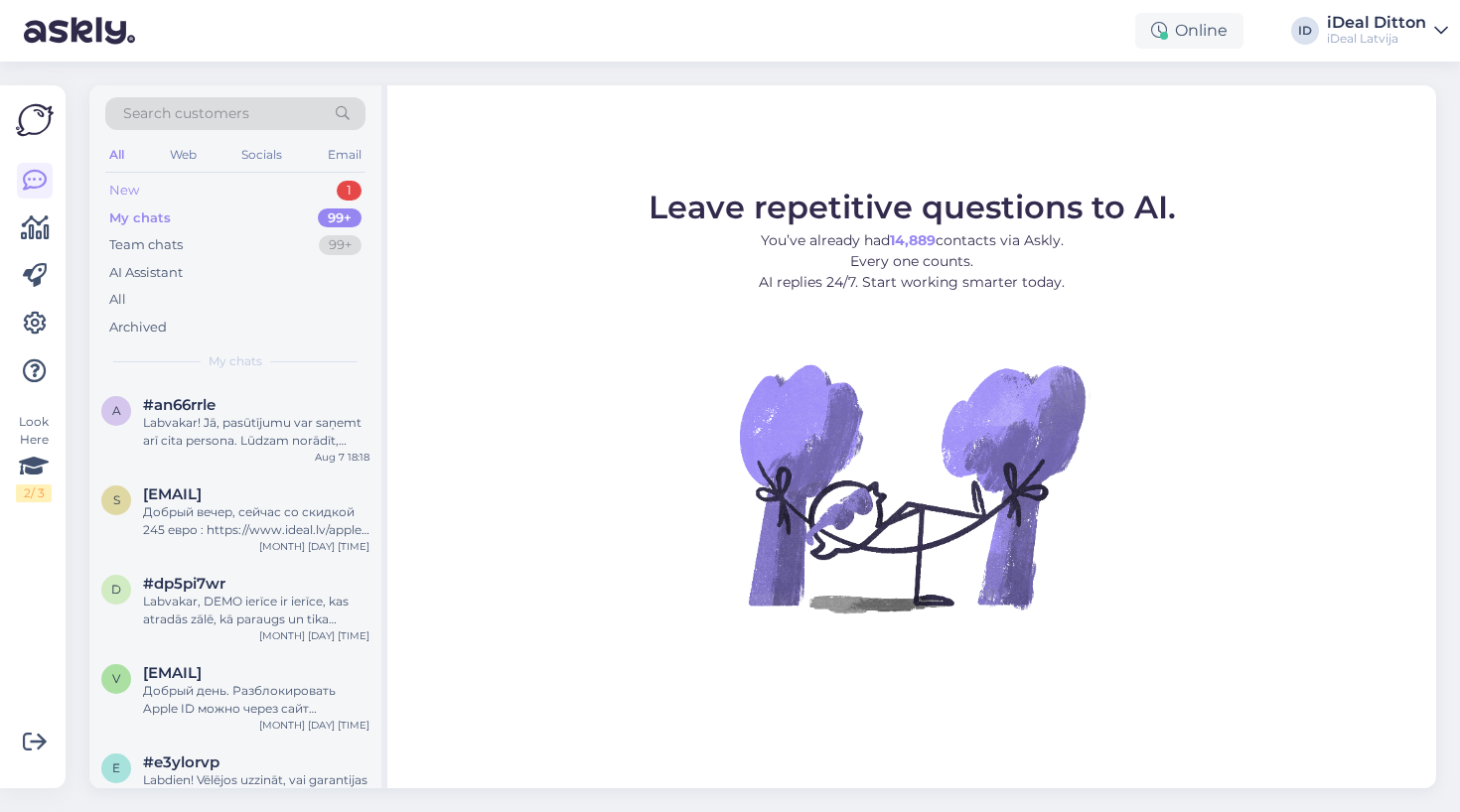 click on "New" at bounding box center [124, 191] 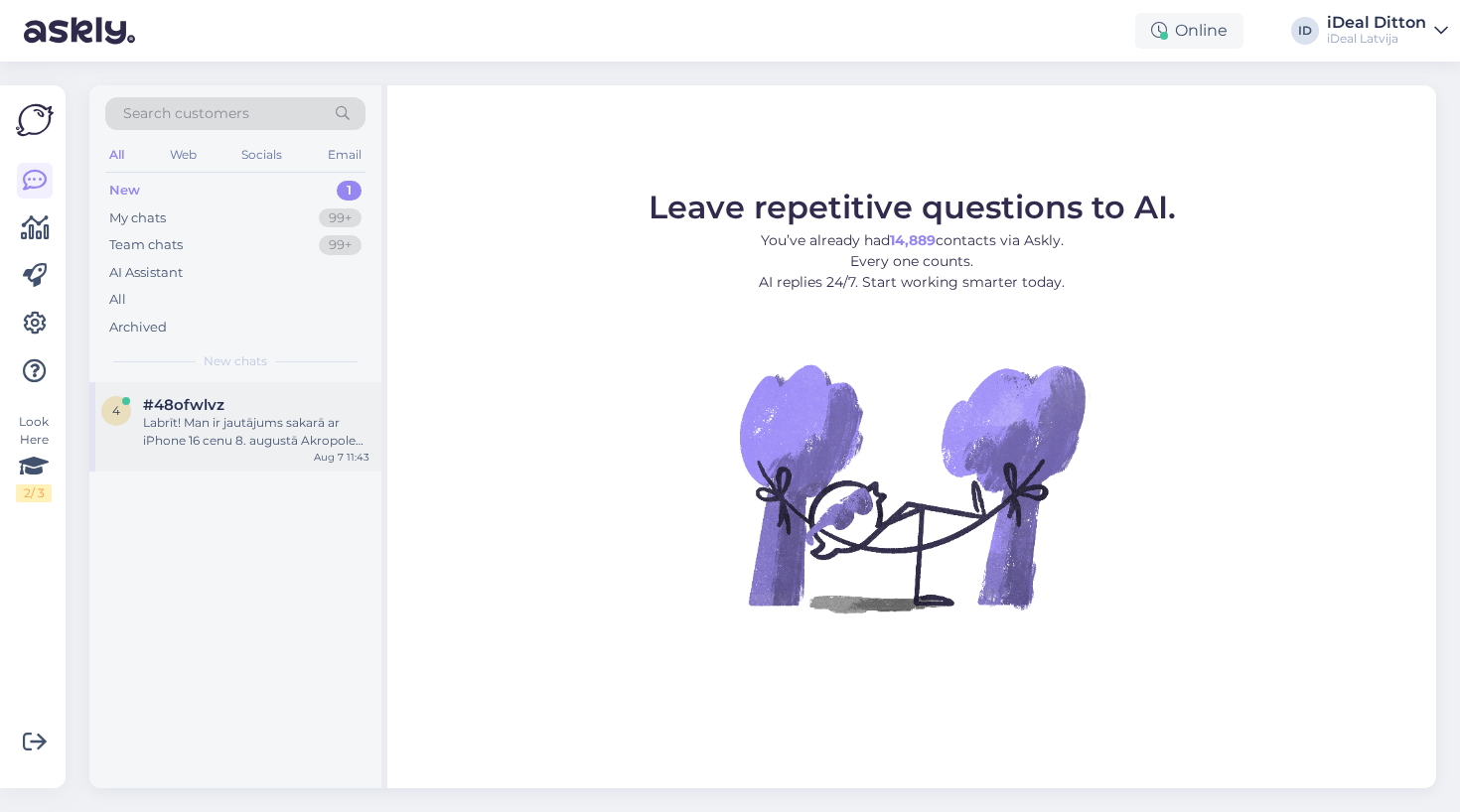 click on "Labrīt! Man ir jautājums sakarā ar iPhone 16 cenu 8. augustā Akropole veikalā. Tīmekļlapā ir rakstīts, ka ar atlaižu kodu tiešsaistē var nopirkt to par 799 eiro, un arī ir rakstīts, ka tieši veikalā visām Apple ierīcēm būs atlaide 5%, taču ņemot vēra cenu bez  5% atlaides tas ir 880 - 5% un sanāk 836 eiro. Vai veikalā būs tada pati cena kā ar kodu tiešsaistē - 799 eiro, vai 836 eiro?" at bounding box center [256, 432] 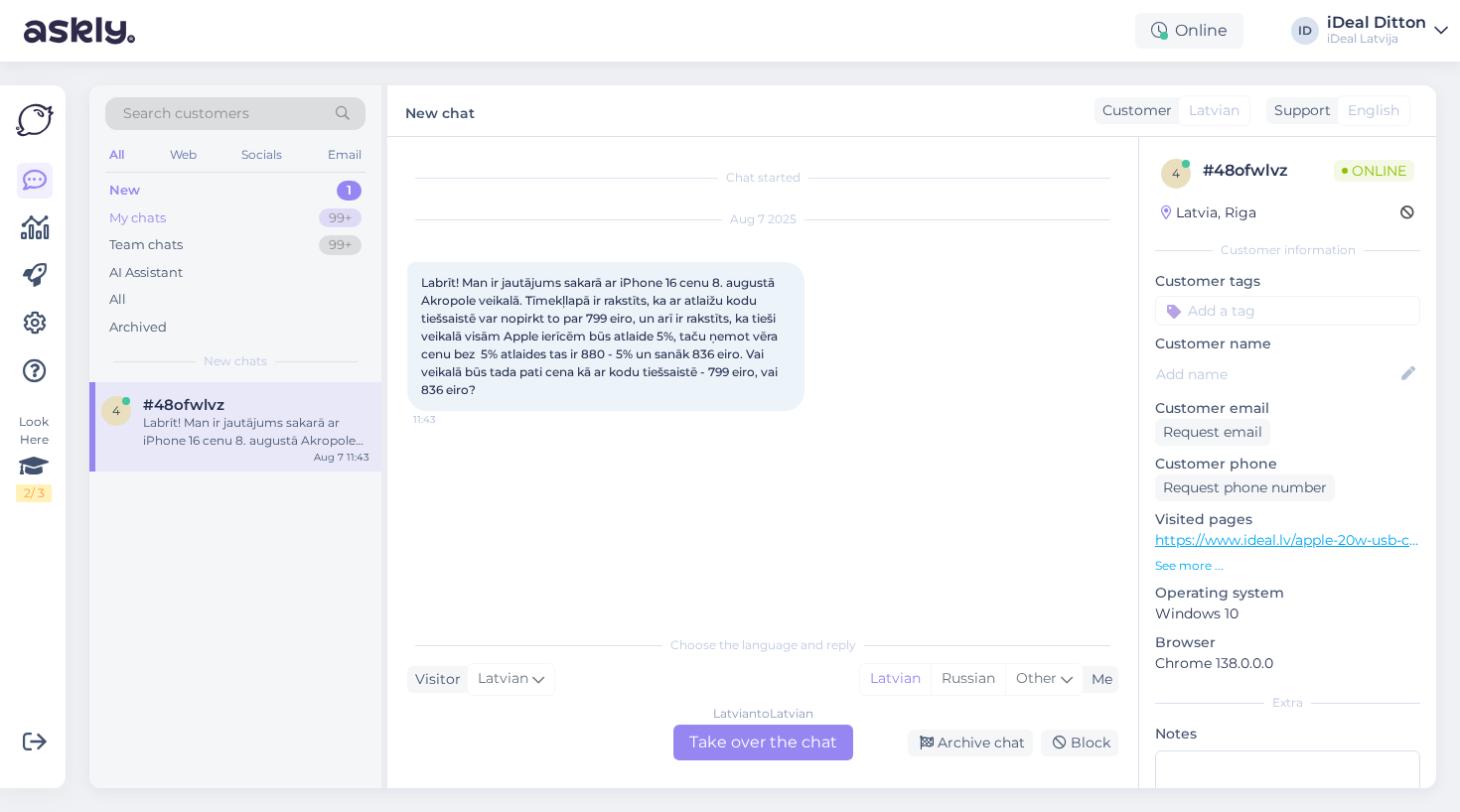 click on "My chats" at bounding box center [137, 218] 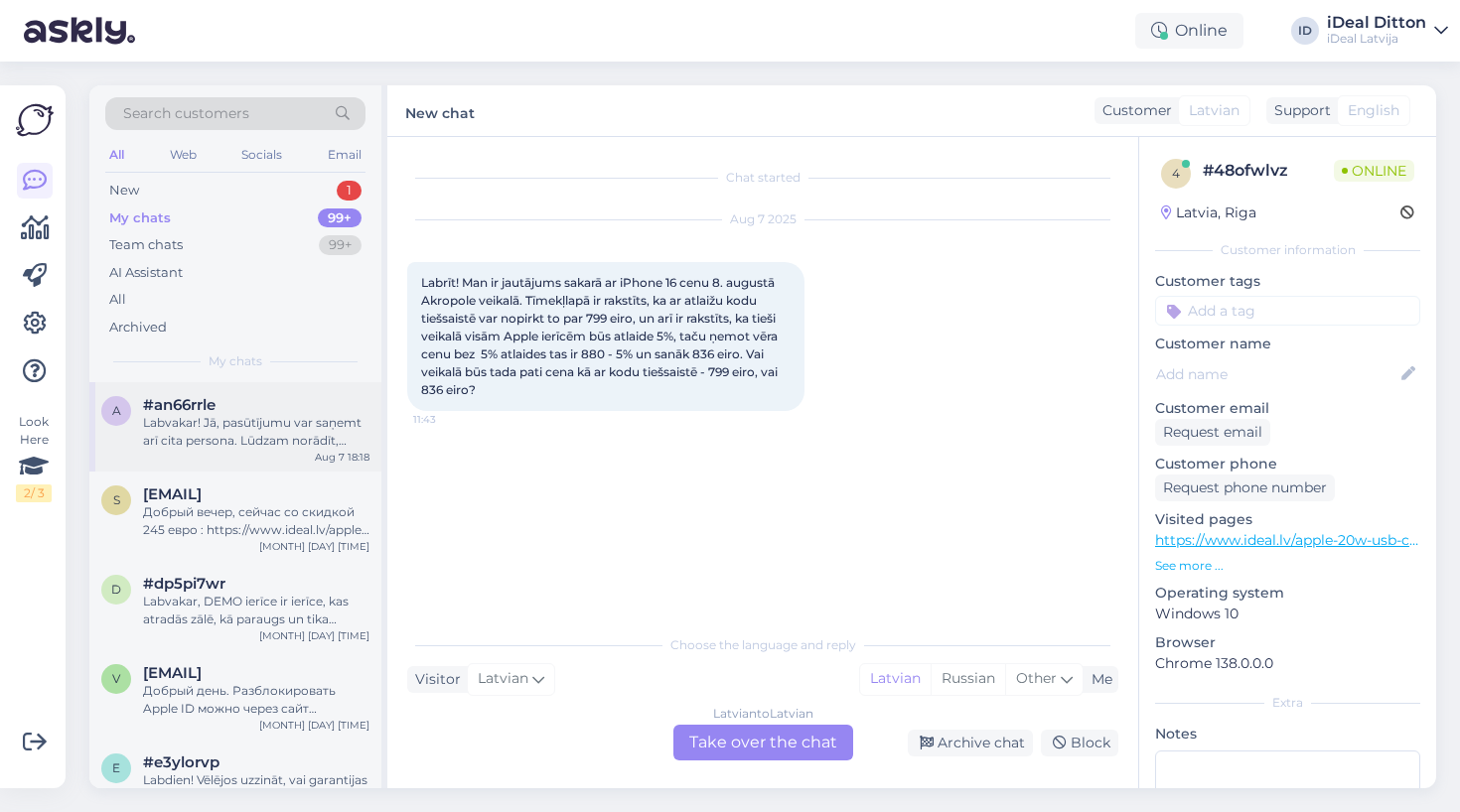 click on "#an66rrle" at bounding box center [179, 405] 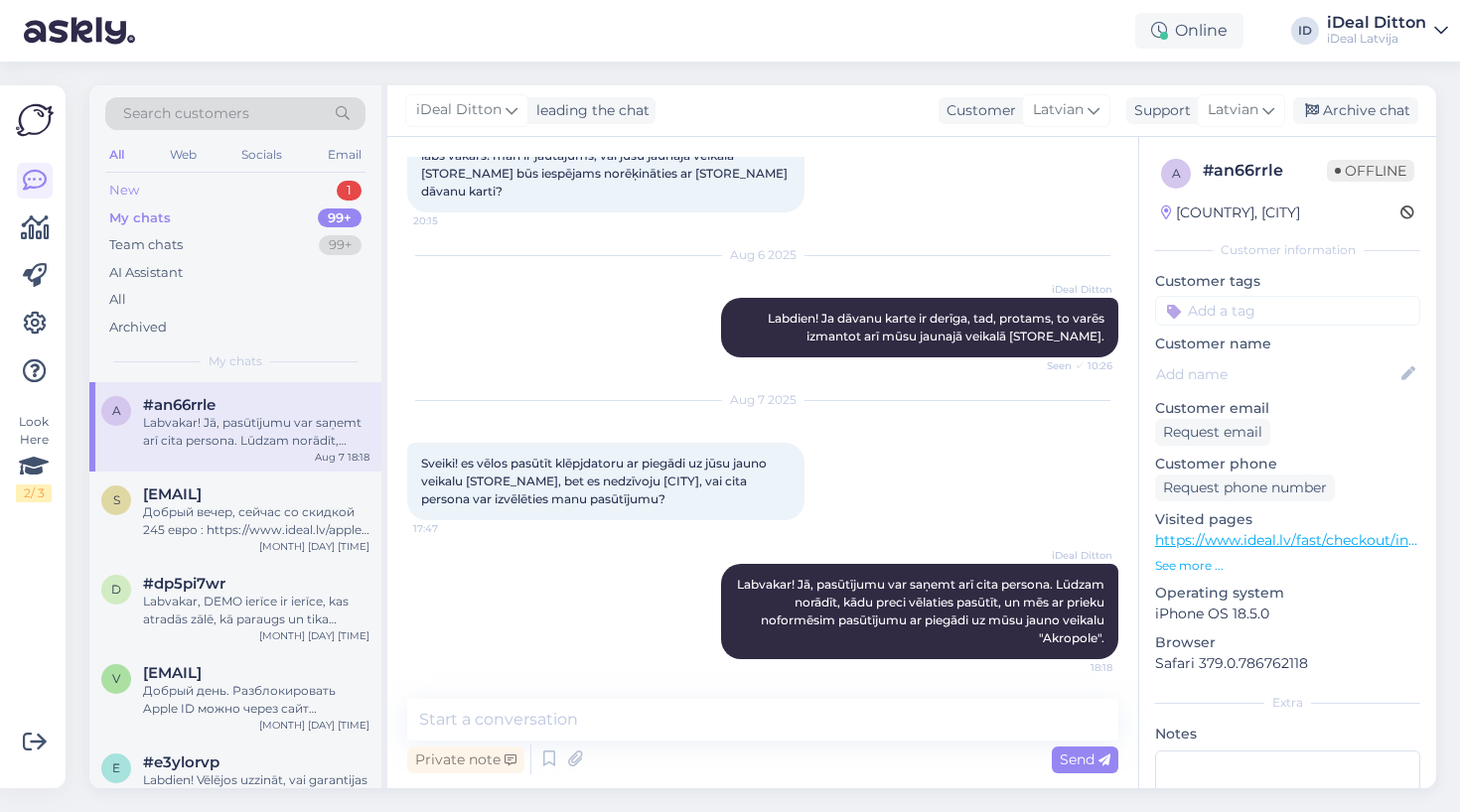 click on "New 1" at bounding box center [235, 191] 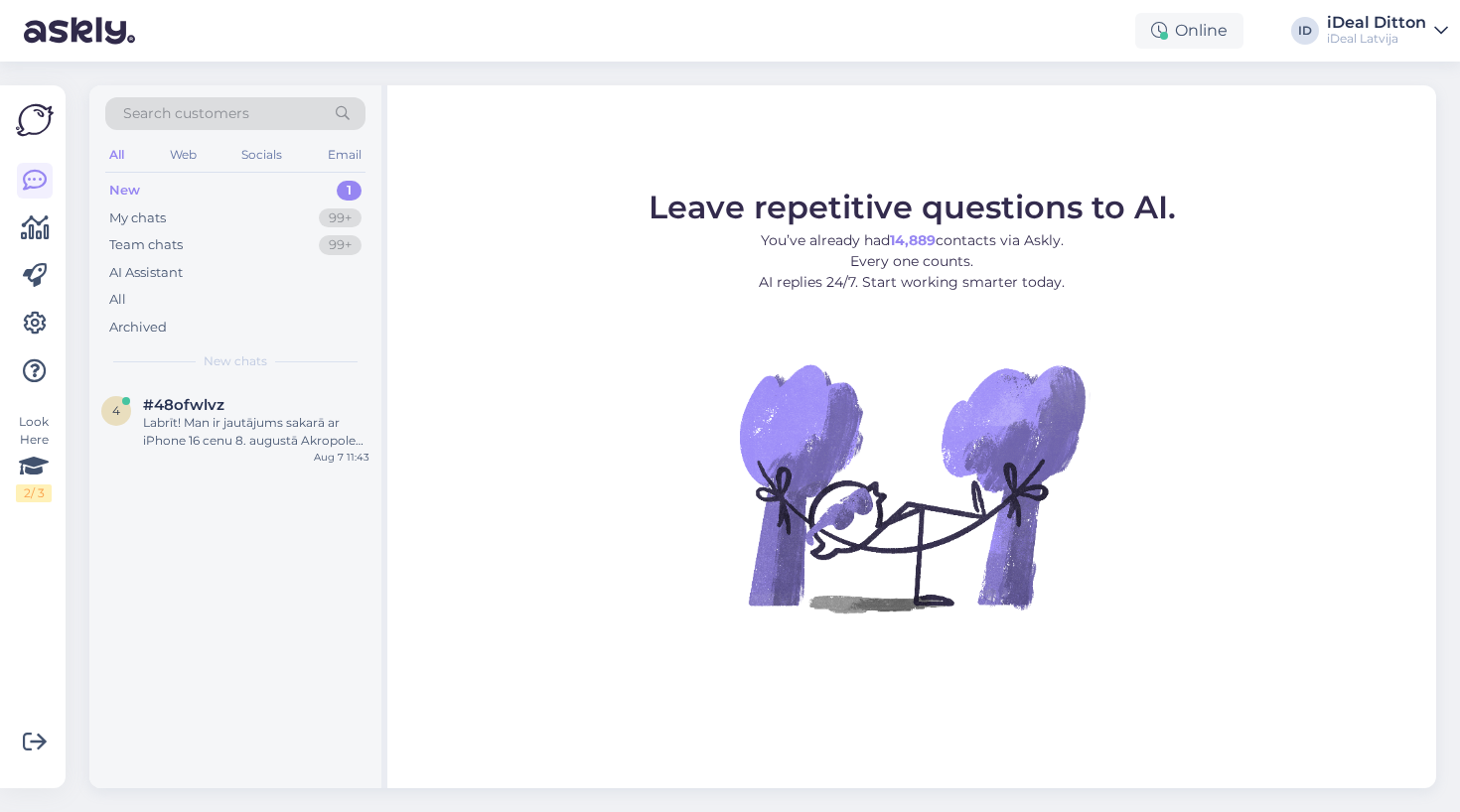 scroll, scrollTop: 0, scrollLeft: 0, axis: both 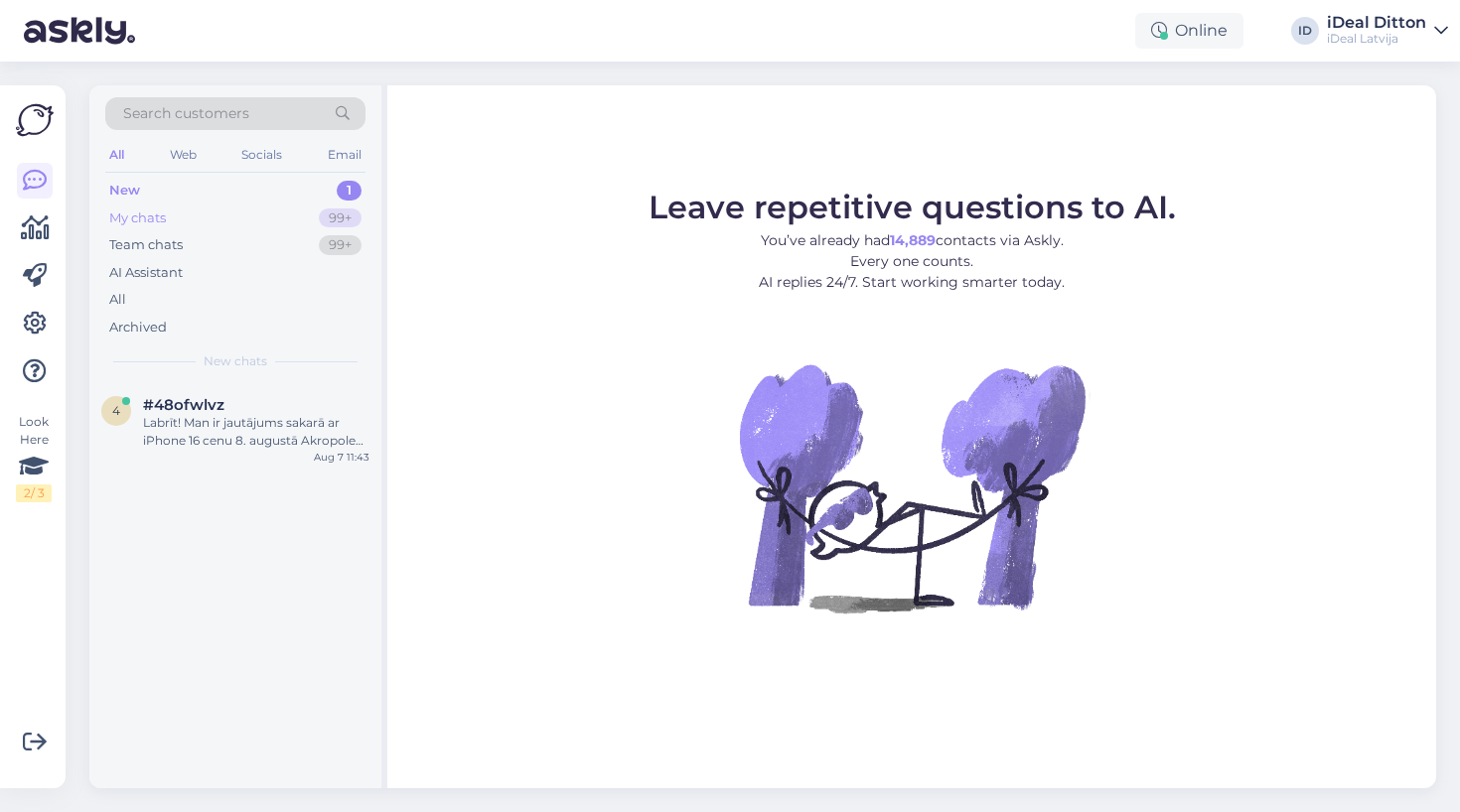 click on "My chats 99+" at bounding box center (235, 218) 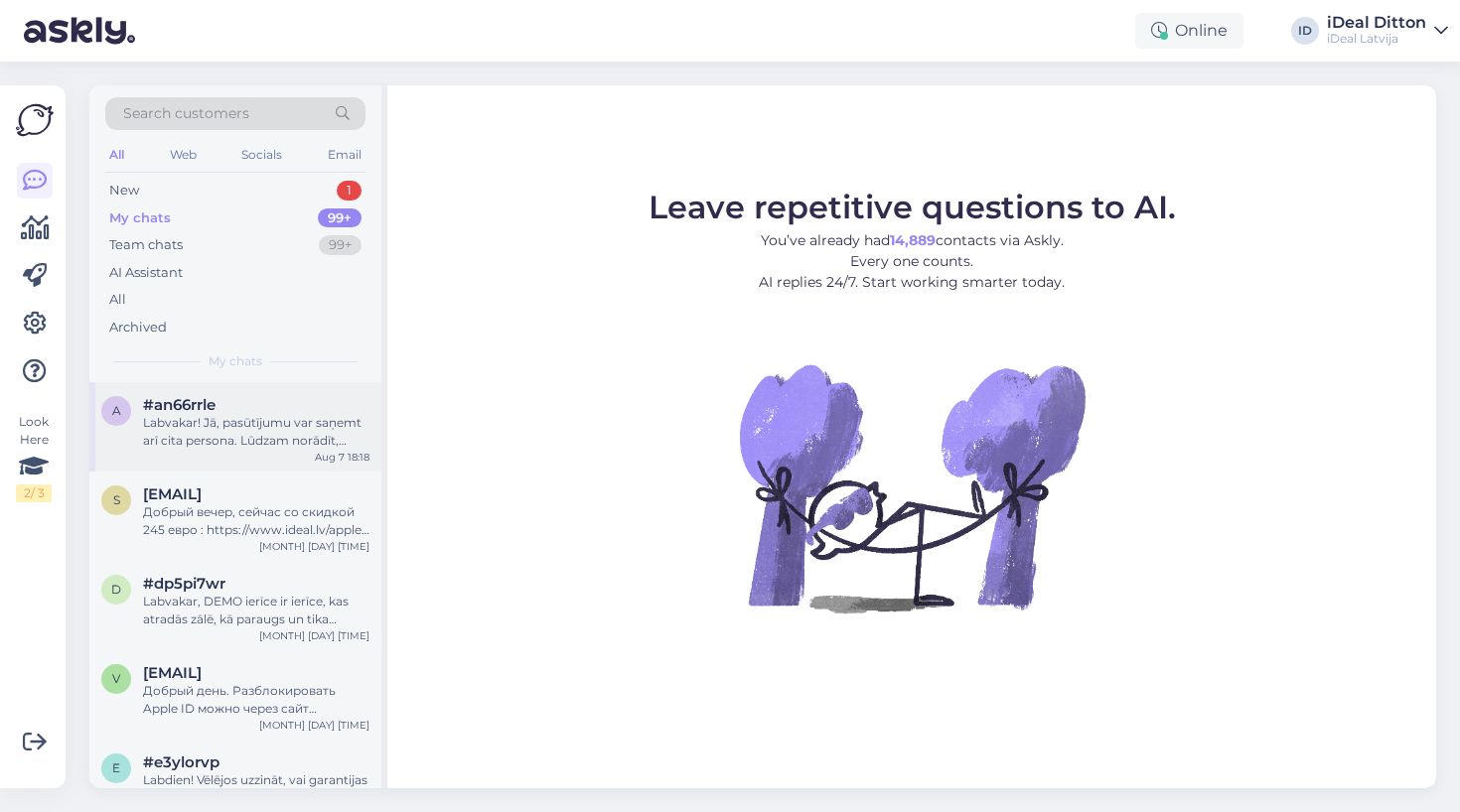 click on "#an66rrle" at bounding box center [179, 405] 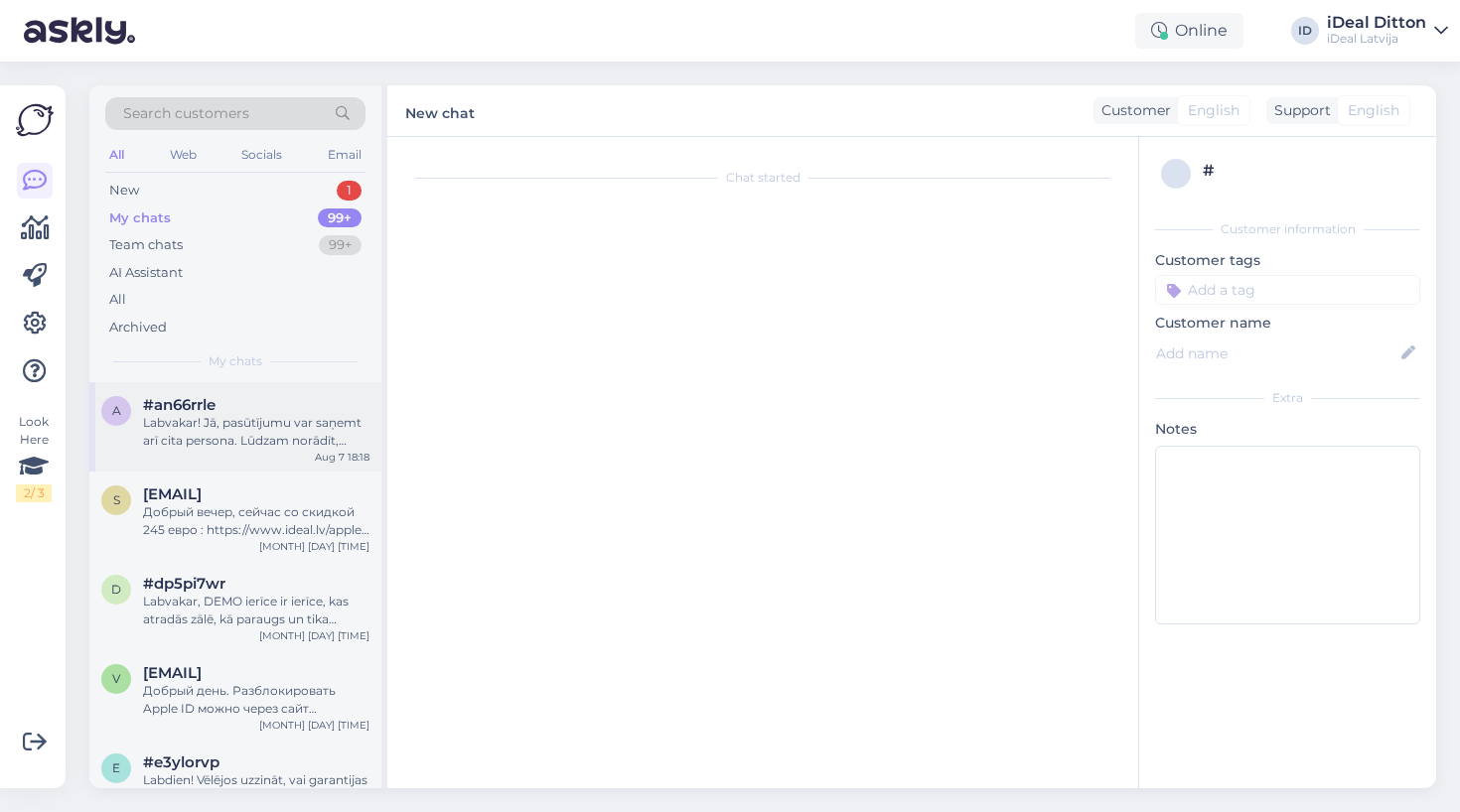 scroll, scrollTop: 127, scrollLeft: 0, axis: vertical 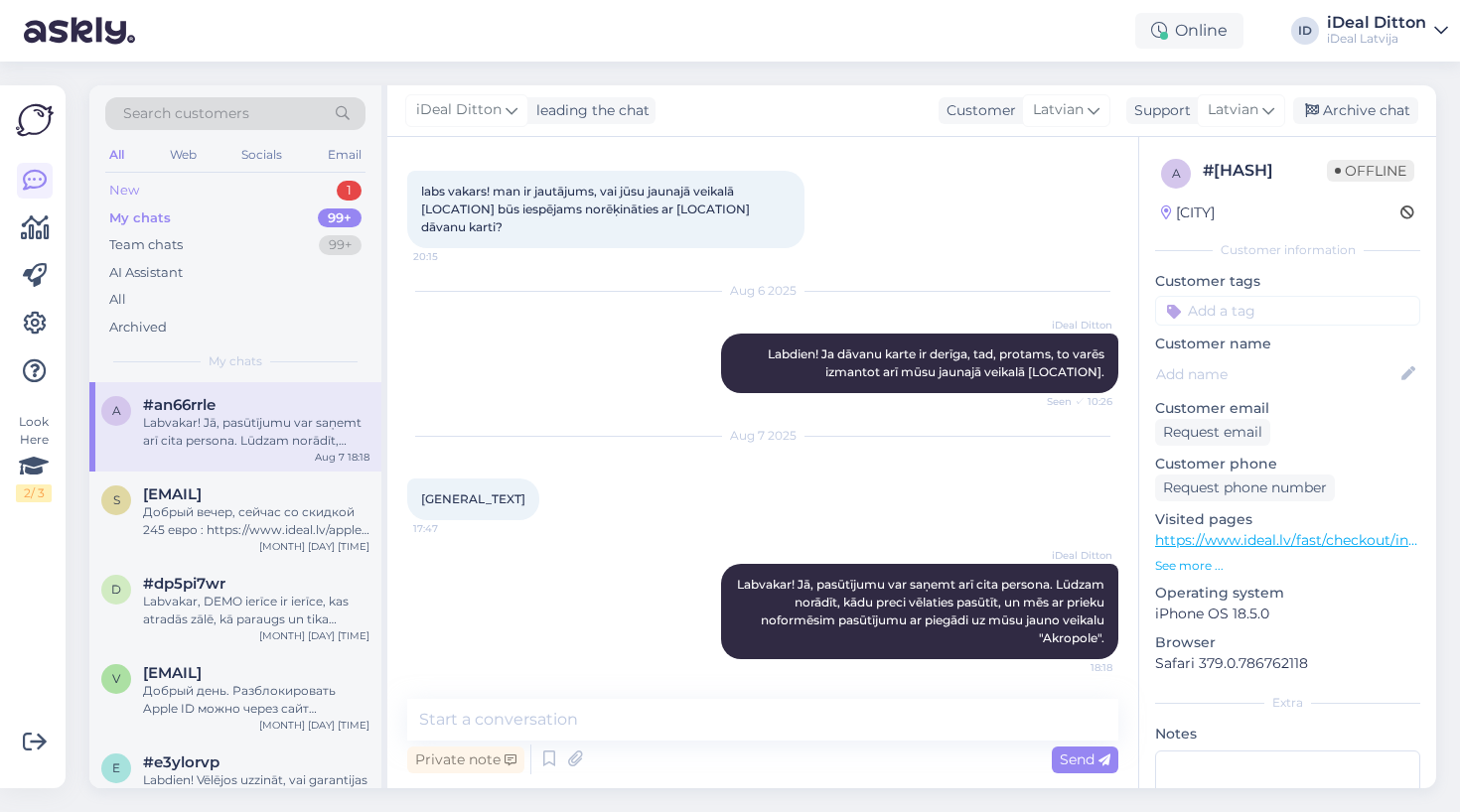 click on "New 1" at bounding box center [235, 191] 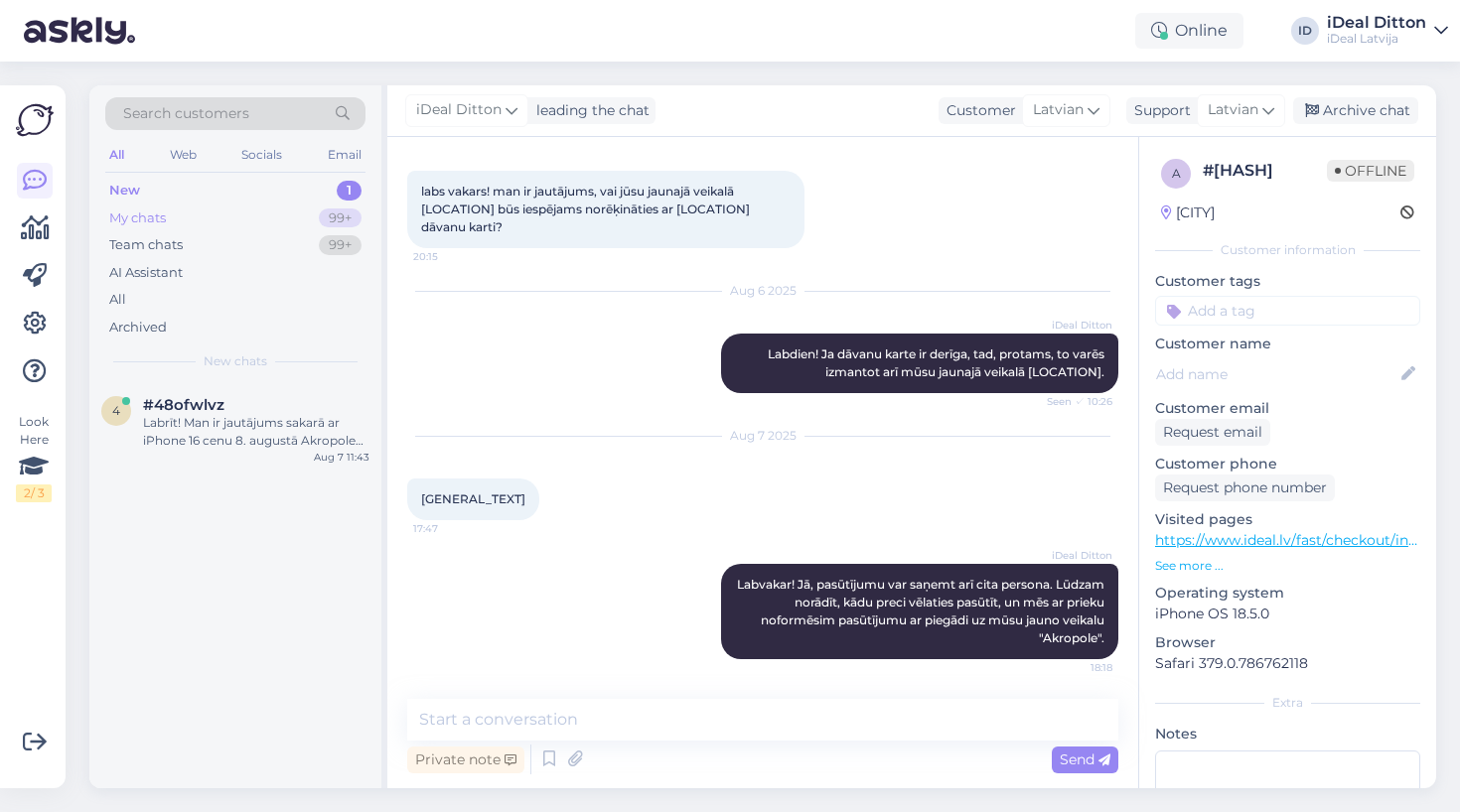 click on "My chats" at bounding box center (137, 218) 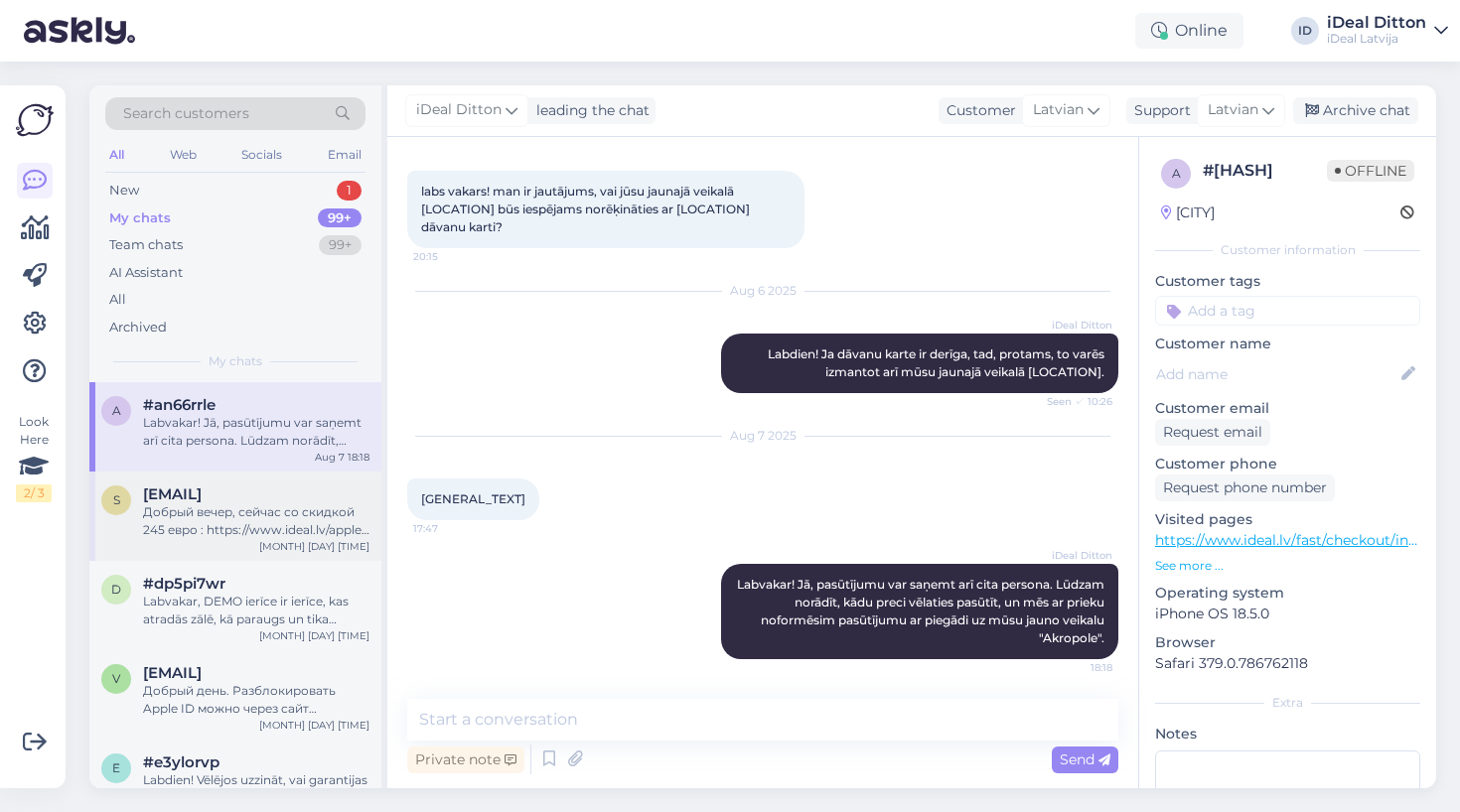 click on "Добрый вечер, сейчас со скидкой 245 евро : https://www.ideal.lv/apple-airpods-pro-2-gen-with-magsafe-case-usb-c-mtjv3zm-a" at bounding box center [256, 521] 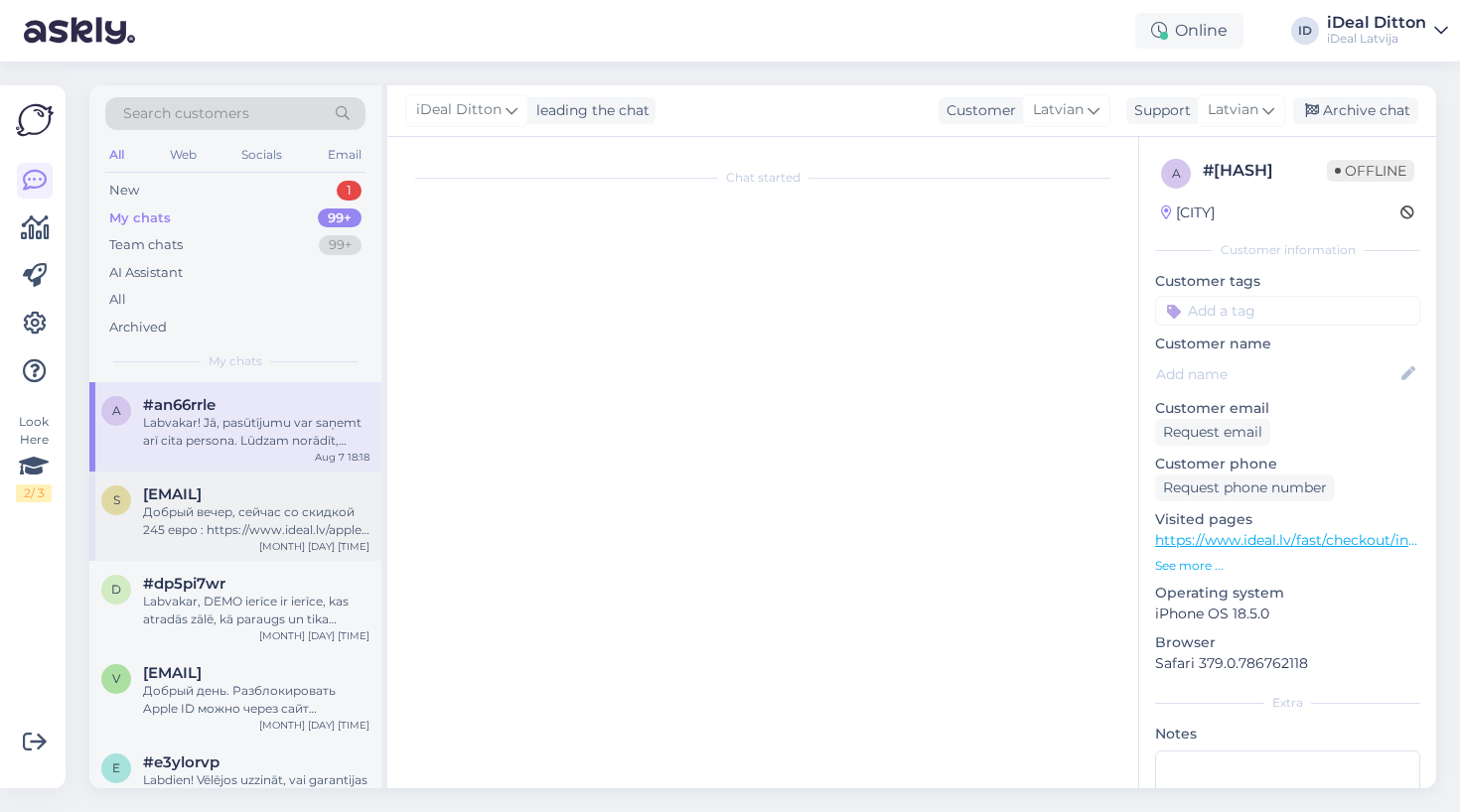 scroll, scrollTop: 0, scrollLeft: 0, axis: both 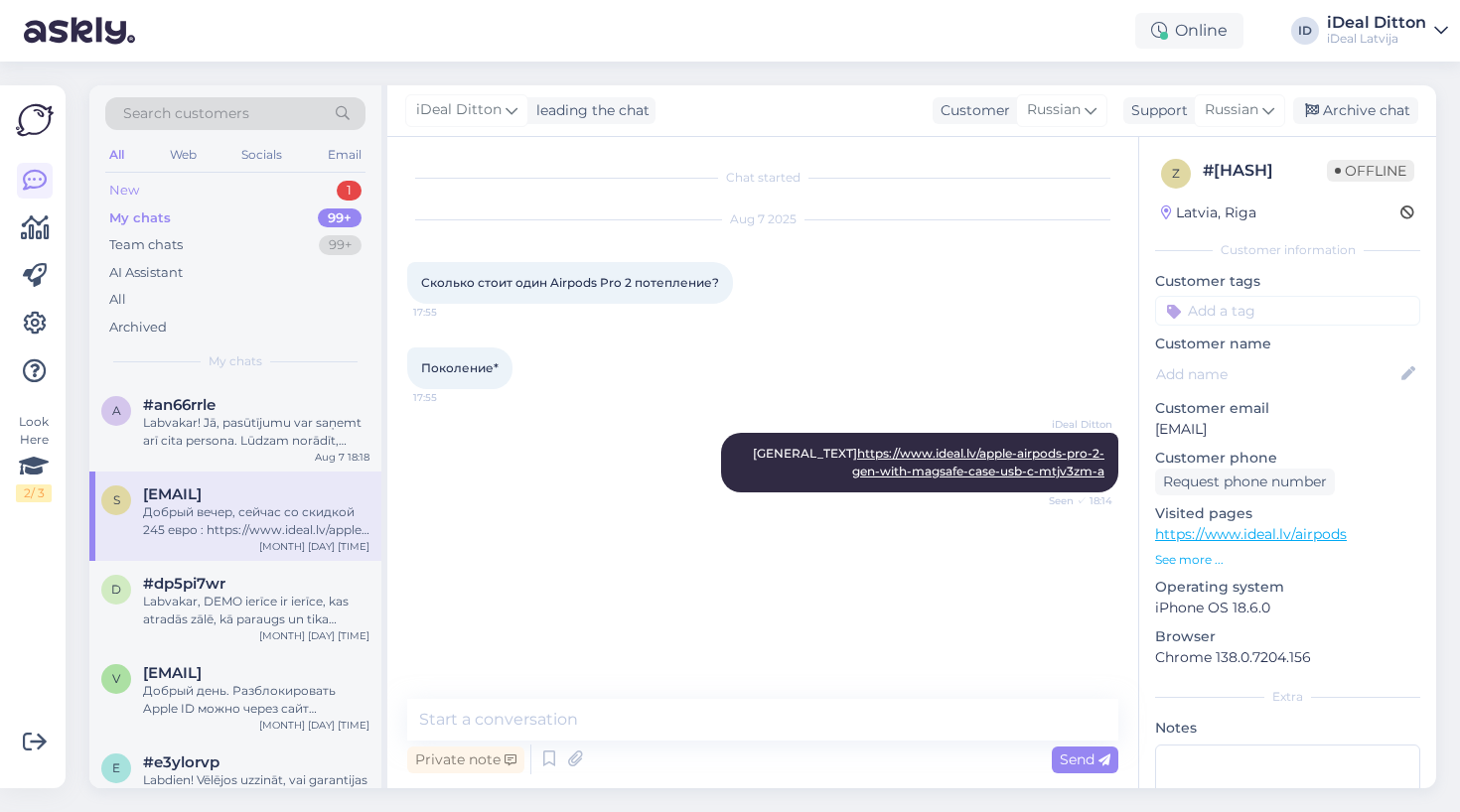 click on "New" at bounding box center (124, 191) 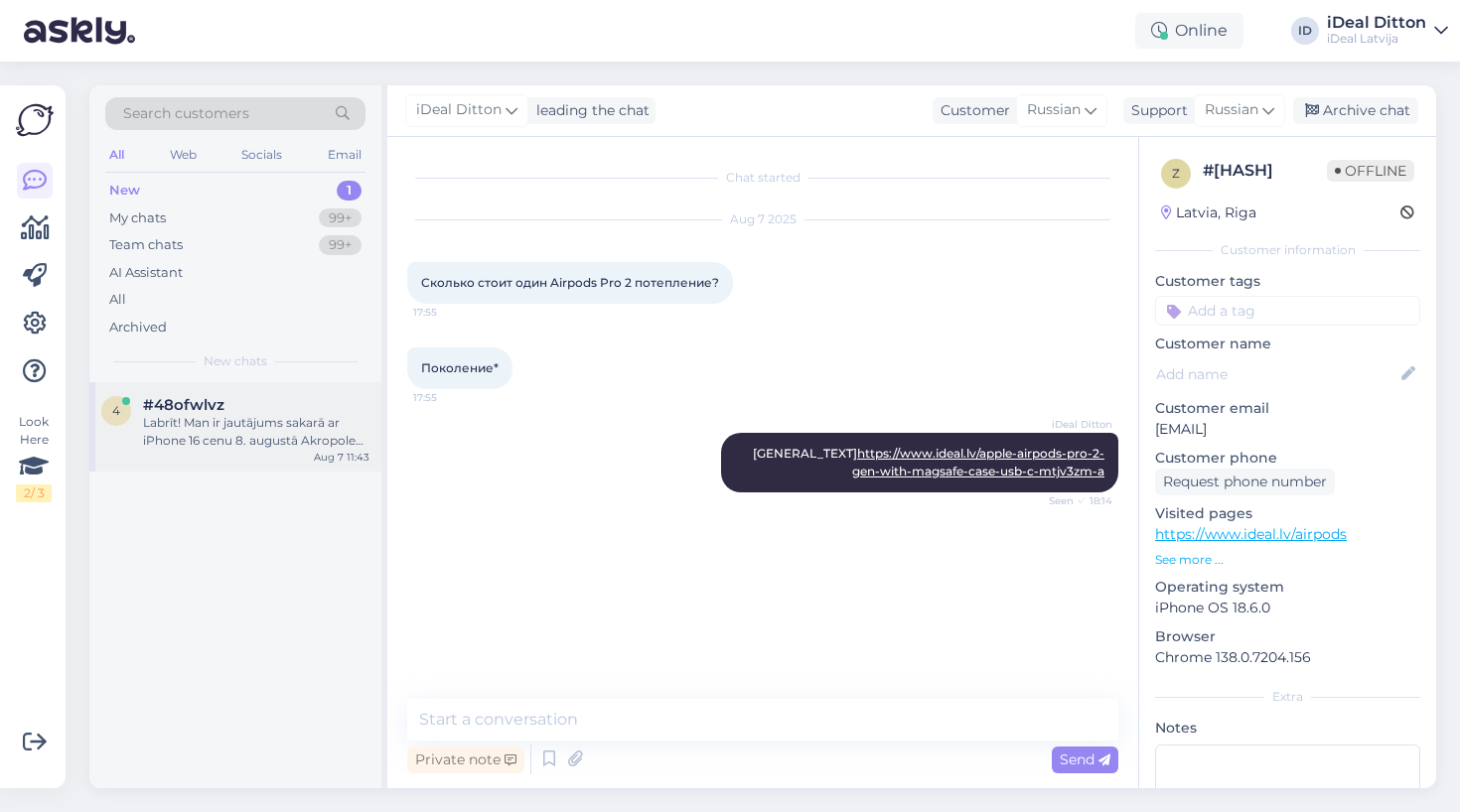 click on "Labrīt! Man ir jautājums sakarā ar iPhone 16 cenu 8. augustā Akropole veikalā. Tīmekļlapā ir rakstīts, ka ar atlaižu kodu tiešsaistē var nopirkt to par 799 eiro, un arī ir rakstīts, ka tieši veikalā visām Apple ierīcēm būs atlaide 5%, taču ņemot vēra cenu bez  5% atlaides tas ir 880 - 5% un sanāk 836 eiro. Vai veikalā būs tada pati cena kā ar kodu tiešsaistē - 799 eiro, vai 836 eiro?" at bounding box center [256, 432] 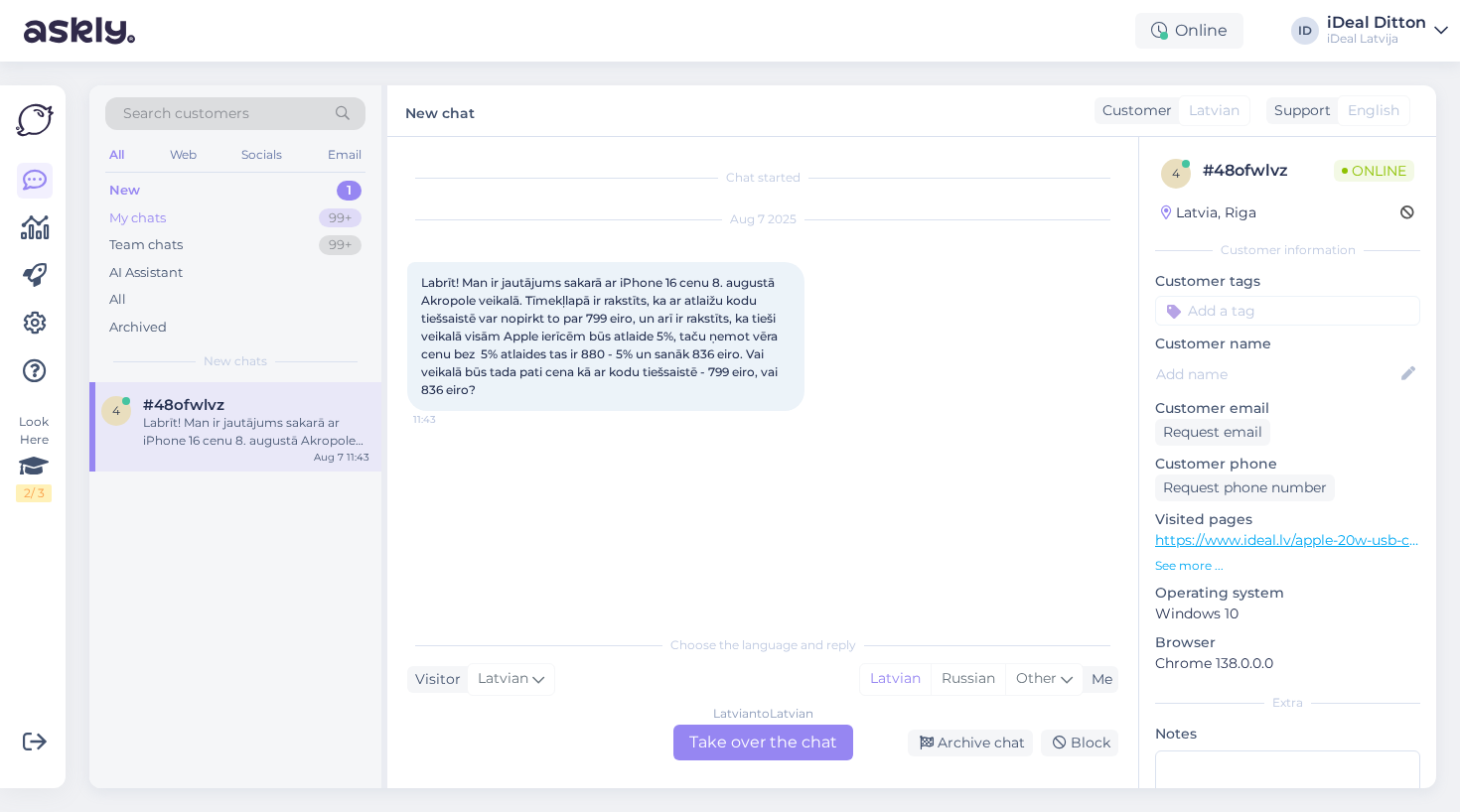 click on "My chats 99+" at bounding box center [235, 218] 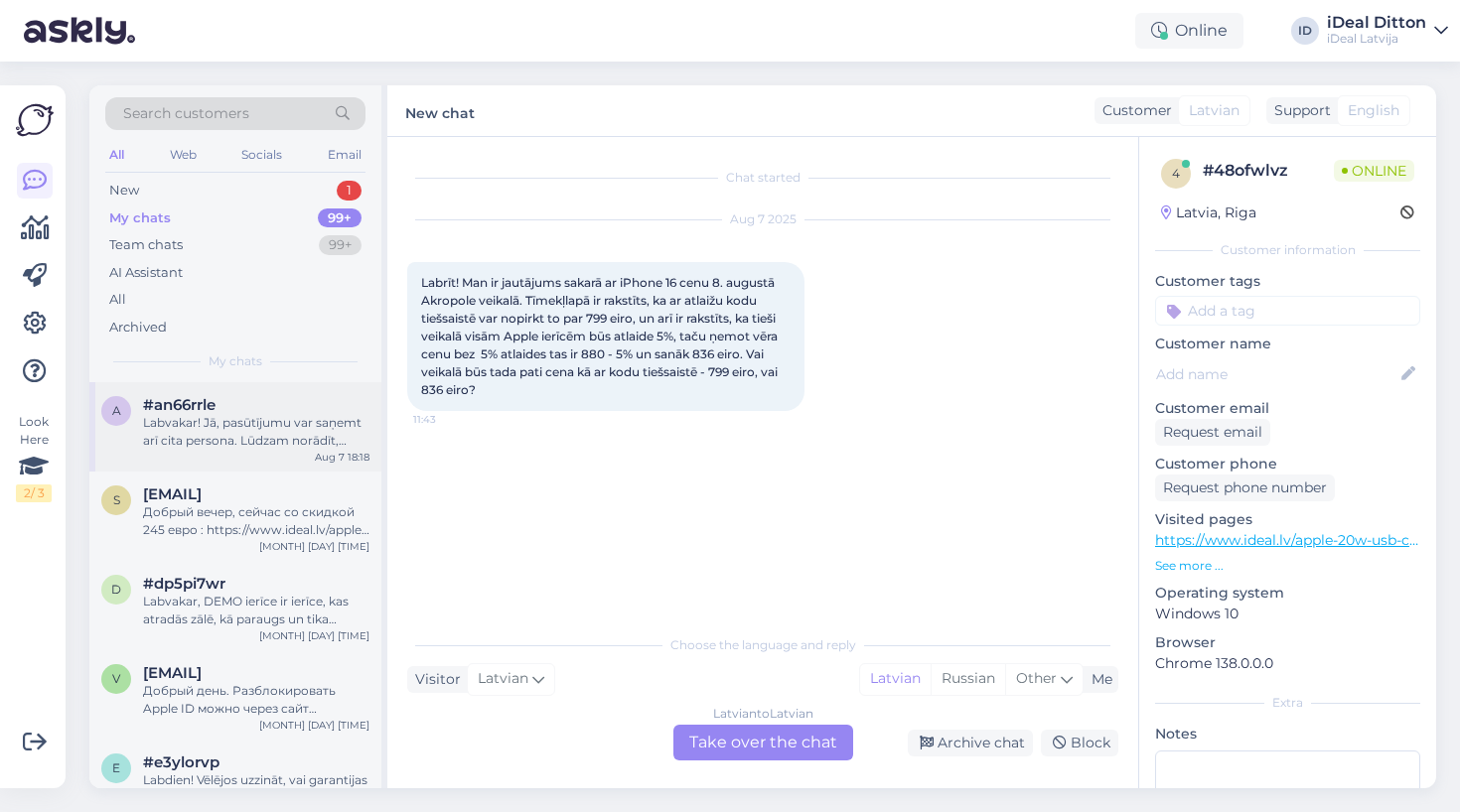 click on "Labvakar! Jā, pasūtījumu var saņemt arī cita persona. Lūdzam norādīt, kādu preci vēlaties pasūtīt, un mēs ar prieku noformēsim pasūtījumu ar piegādi uz mūsu jauno veikalu "Akropole"." at bounding box center [256, 432] 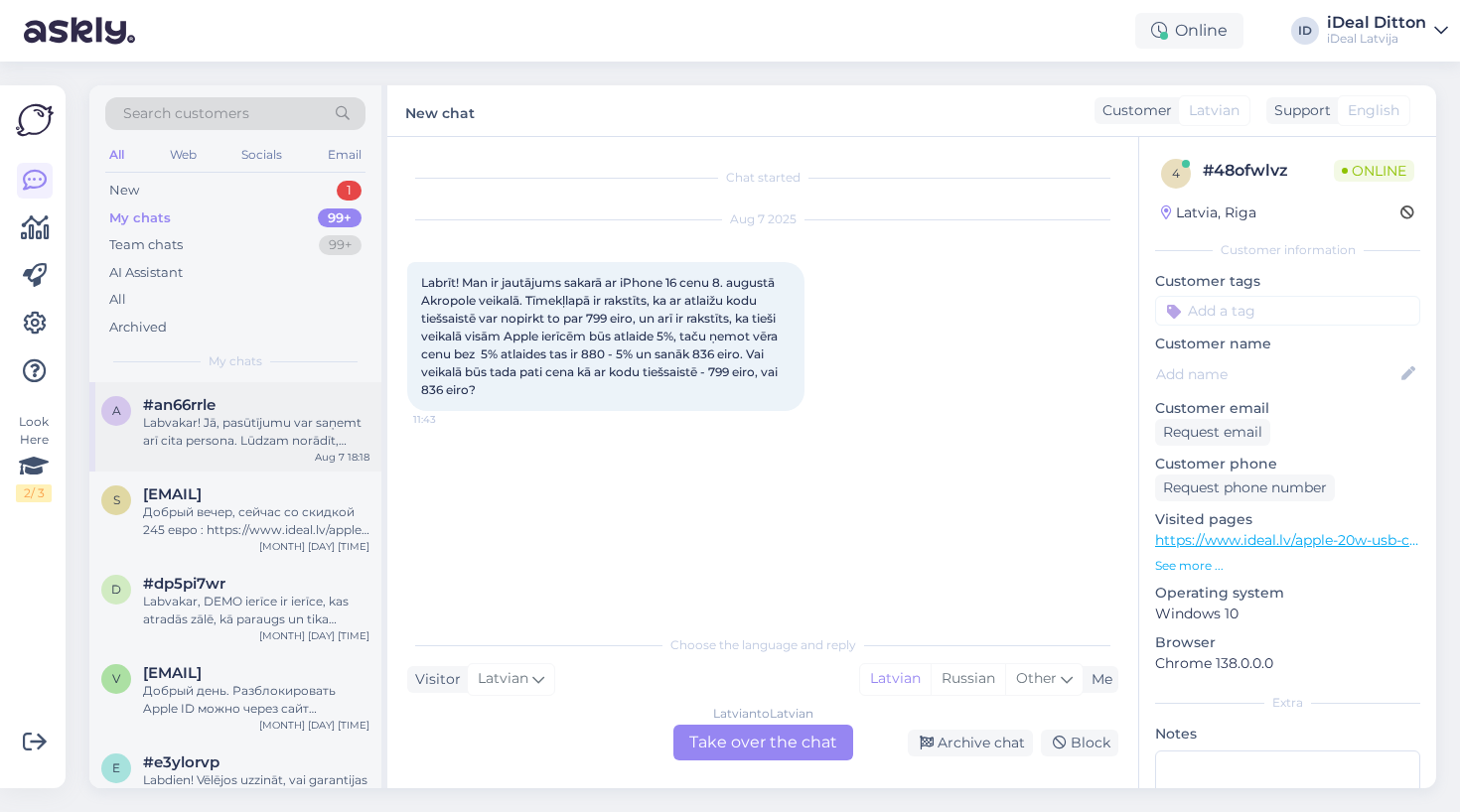 scroll, scrollTop: 127, scrollLeft: 0, axis: vertical 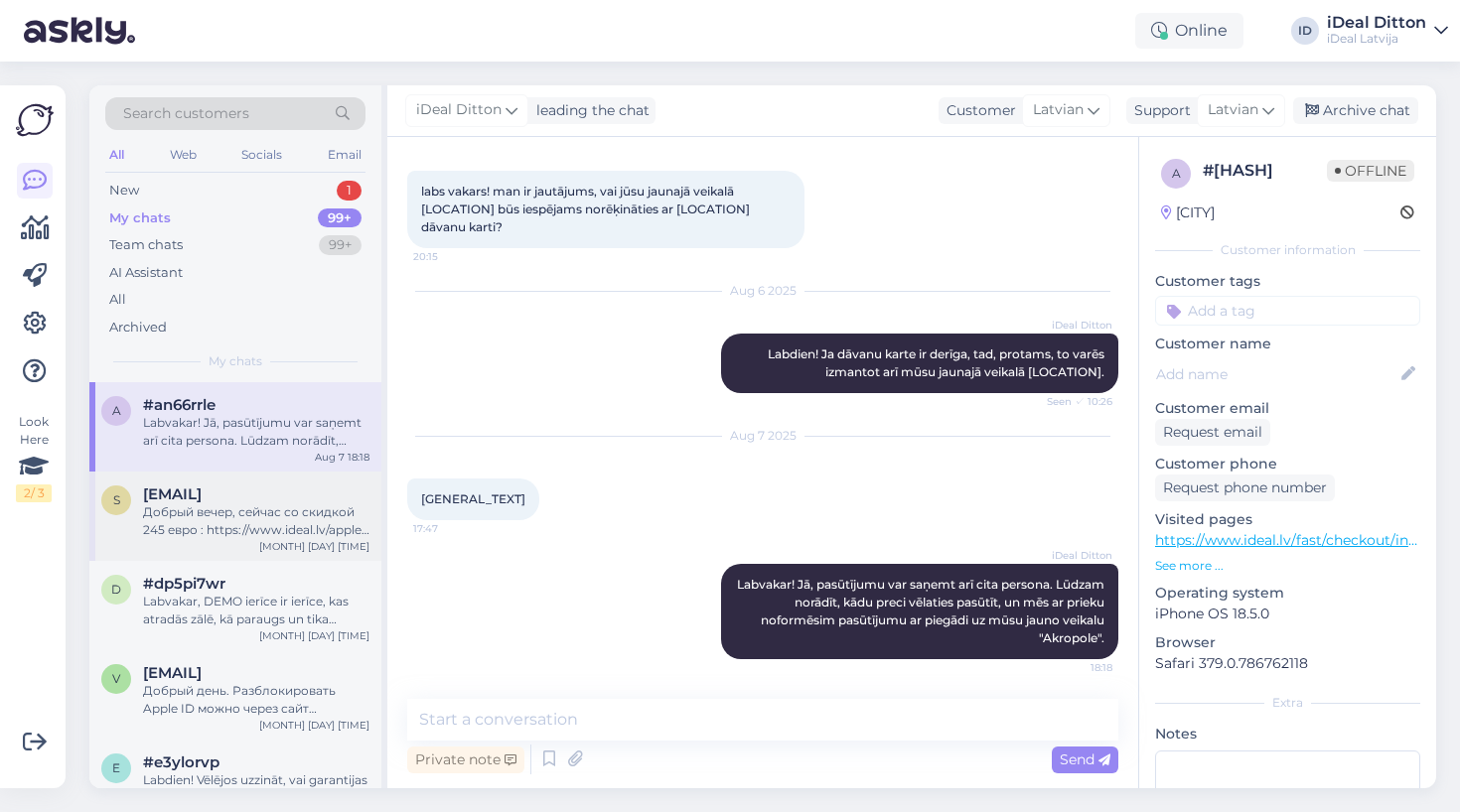 click on "Добрый вечер, сейчас со скидкой 245 евро : https://www.ideal.lv/apple-airpods-pro-2-gen-with-magsafe-case-usb-c-mtjv3zm-a" at bounding box center (256, 521) 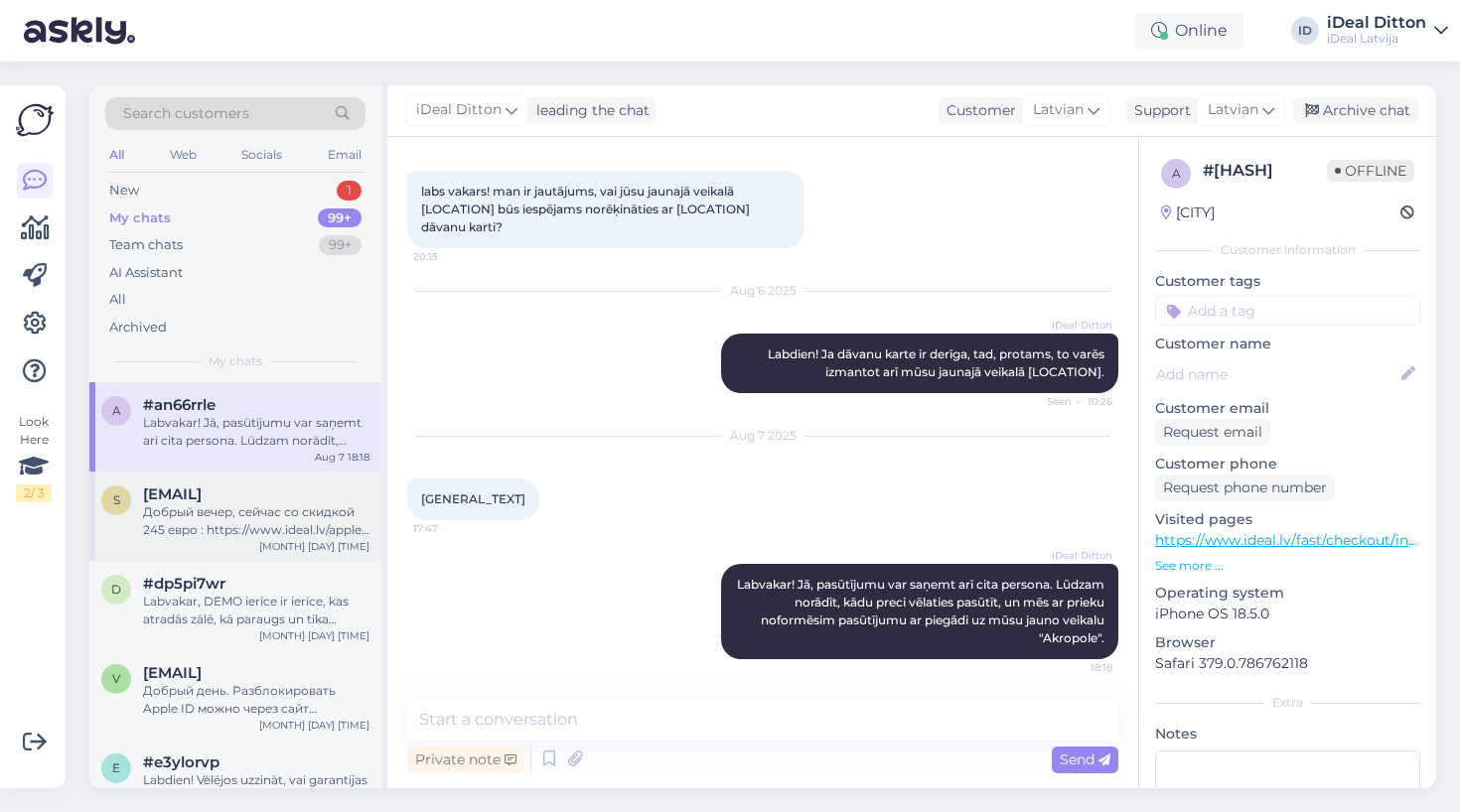 scroll, scrollTop: 0, scrollLeft: 0, axis: both 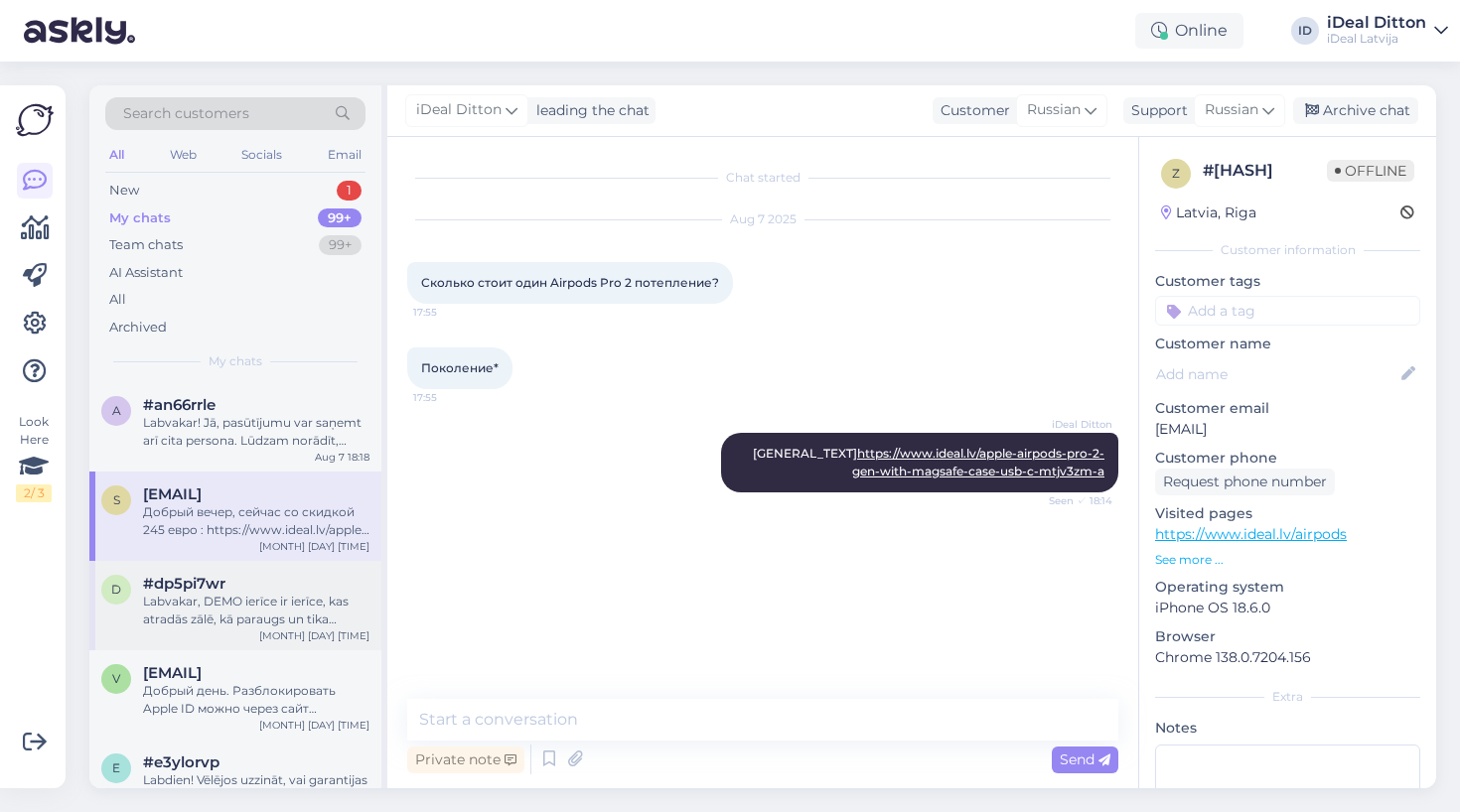 click on "Labvakar, DEMO ierīce ir ierīce, kas atradās zālē, kā paraugs un tika izmantota, kā demonstrācijas variants." at bounding box center [256, 610] 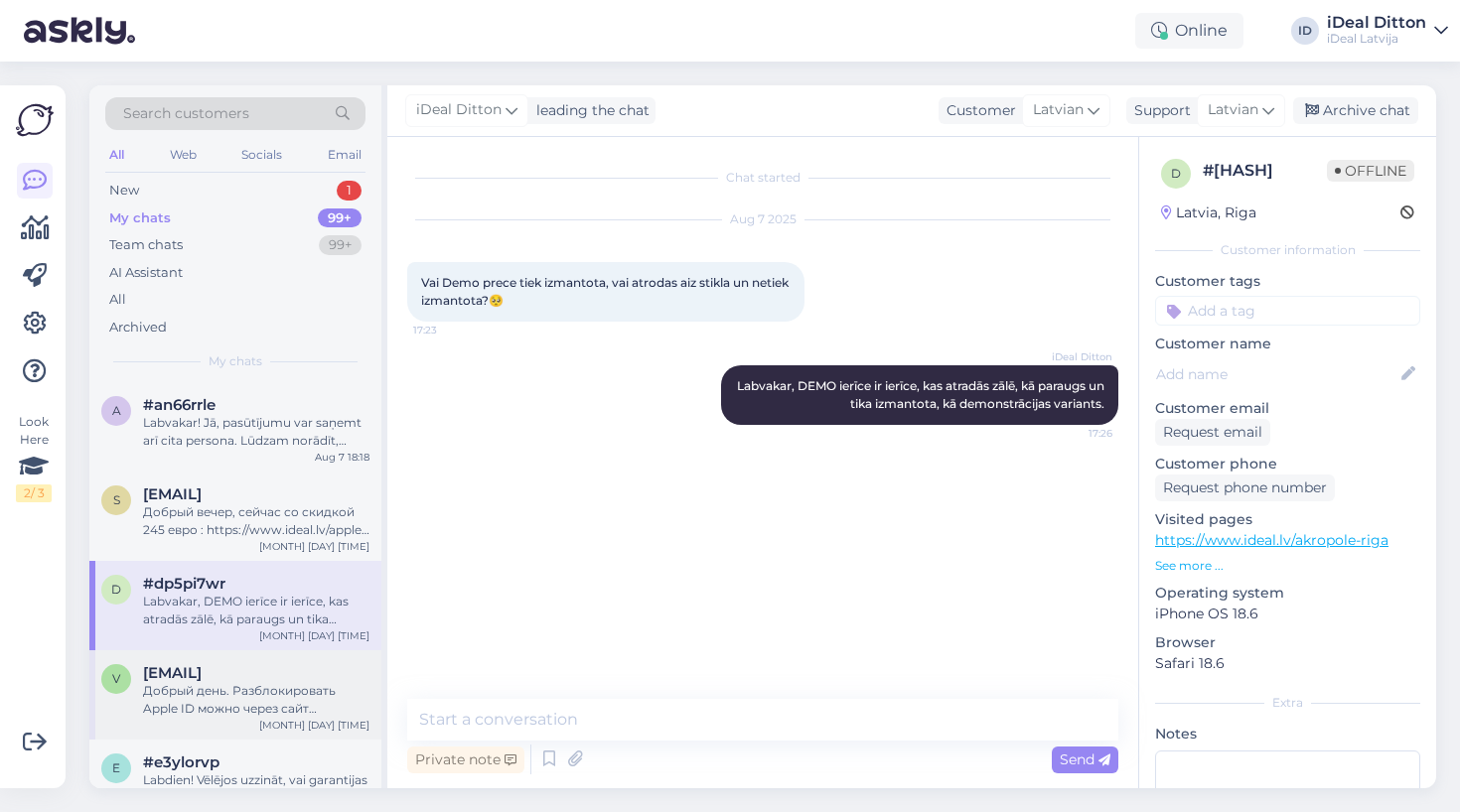 click on "[EMAIL]" at bounding box center (172, 673) 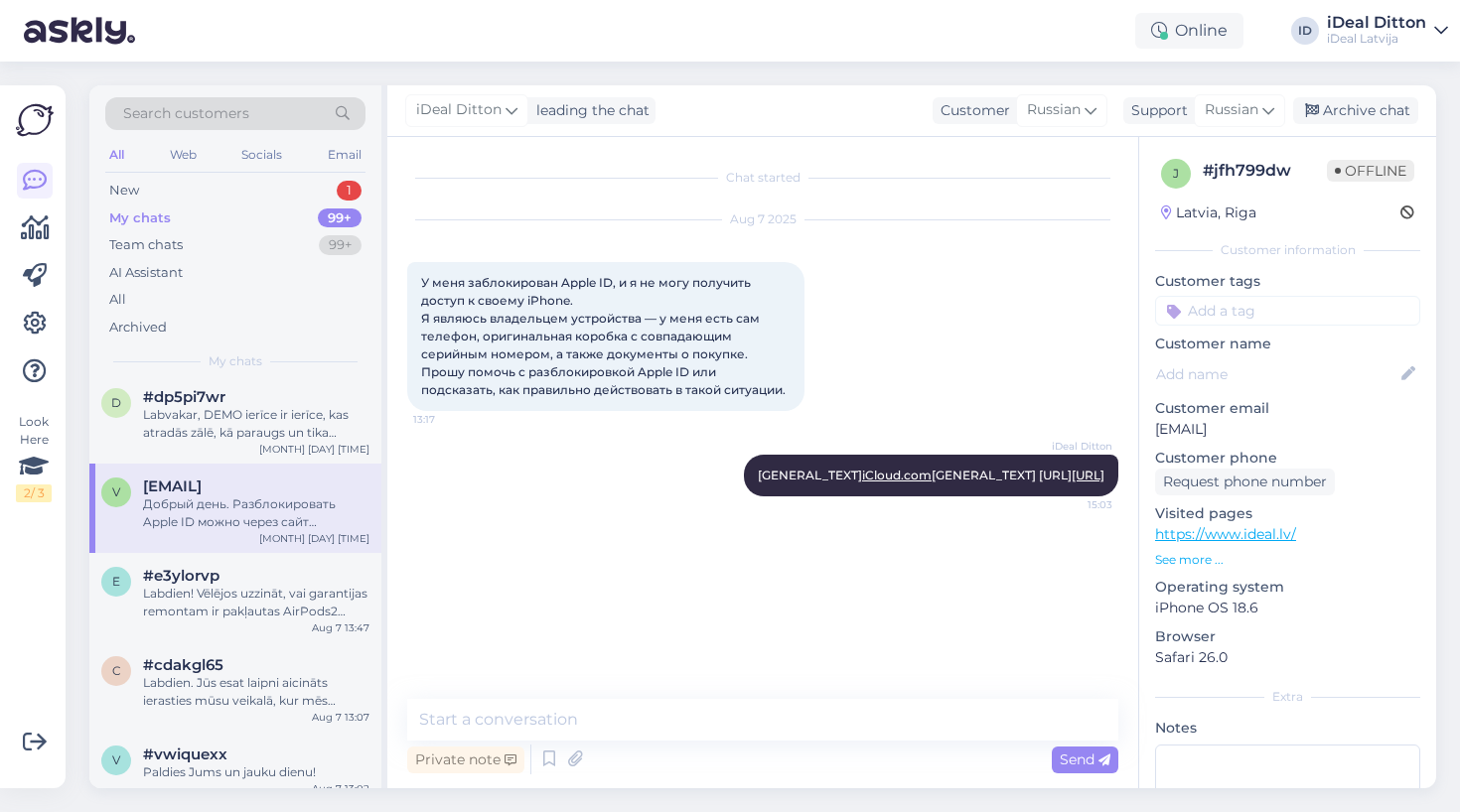 scroll, scrollTop: 189, scrollLeft: 0, axis: vertical 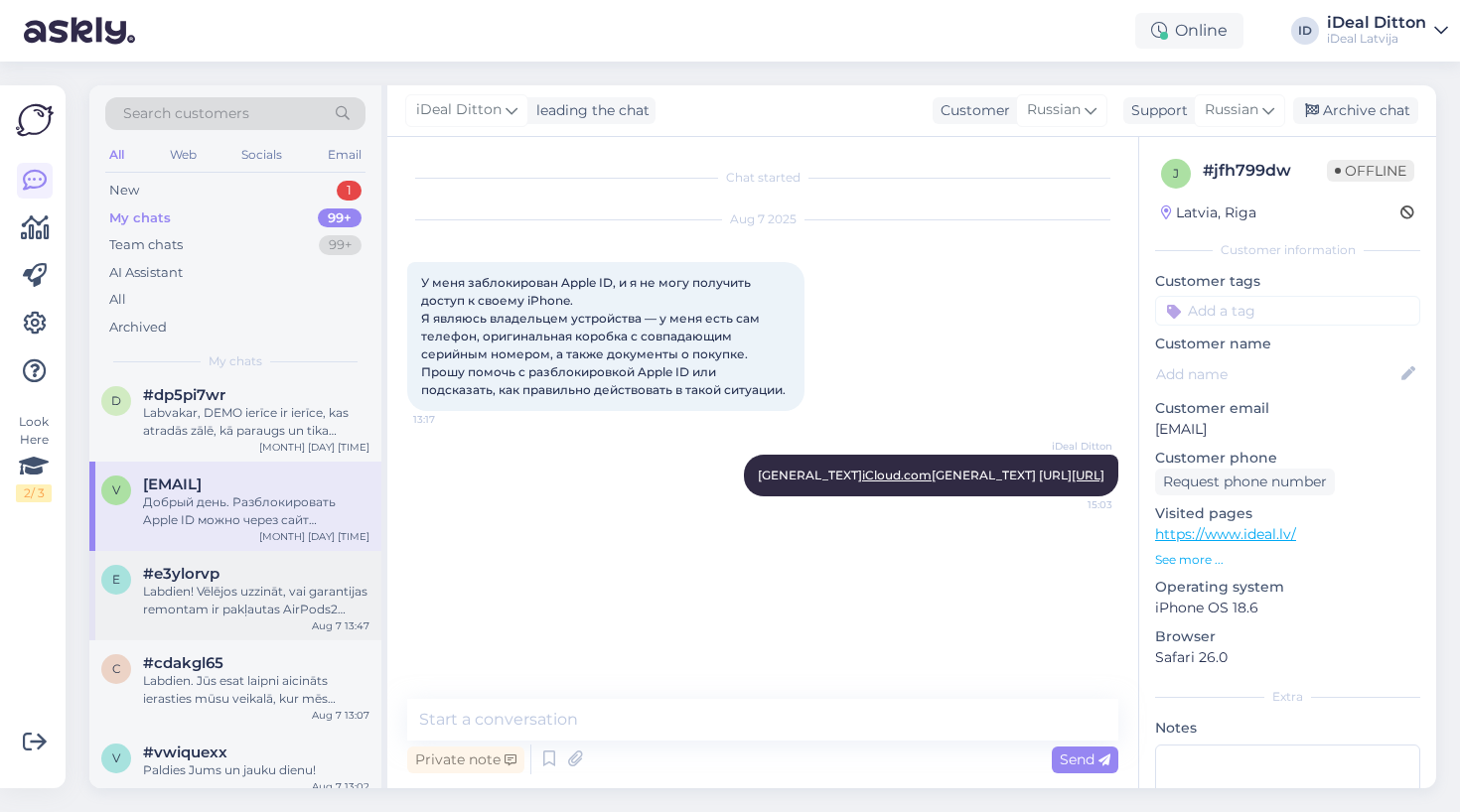 click on "Labdien! Vēlējos uzzināt, vai garantijas remontam ir pakļautas AirPods2 austiņas ar atskaņošanas defektu (labā austiņa darbojas divreiz klusāk nekā kreisā)." at bounding box center [256, 601] 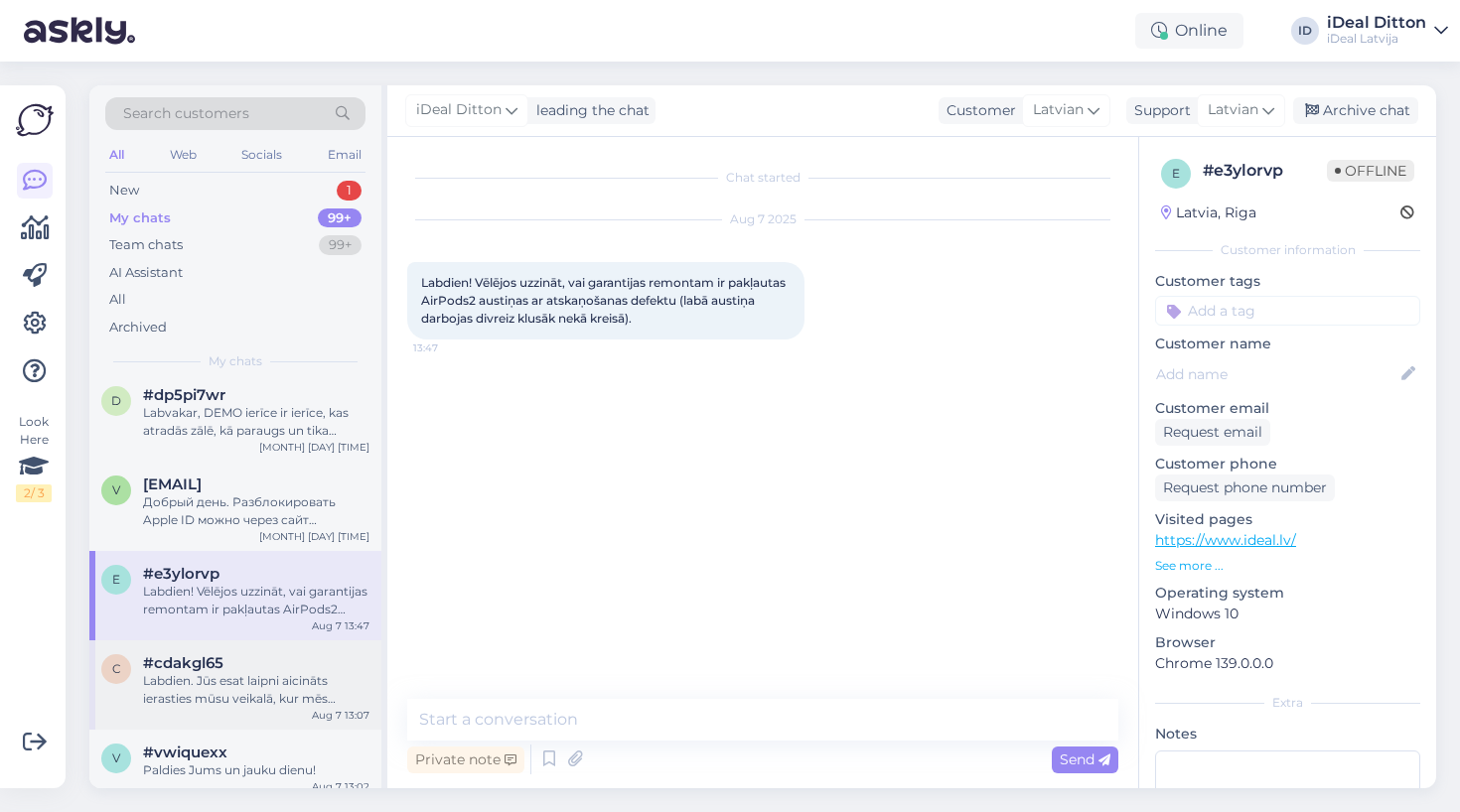 click on "Labdien. Jūs esat laipni aicināts ierasties mūsu veikalā, kur mēs varēsim novērtēt Jūsu iPhone 14 Plus ierīci uz vietas – tas aizņems aptuveni 3–4 minūtes. Atlaides apmērs būs atkarīgs no ierīces stāvokļa." at bounding box center (256, 690) 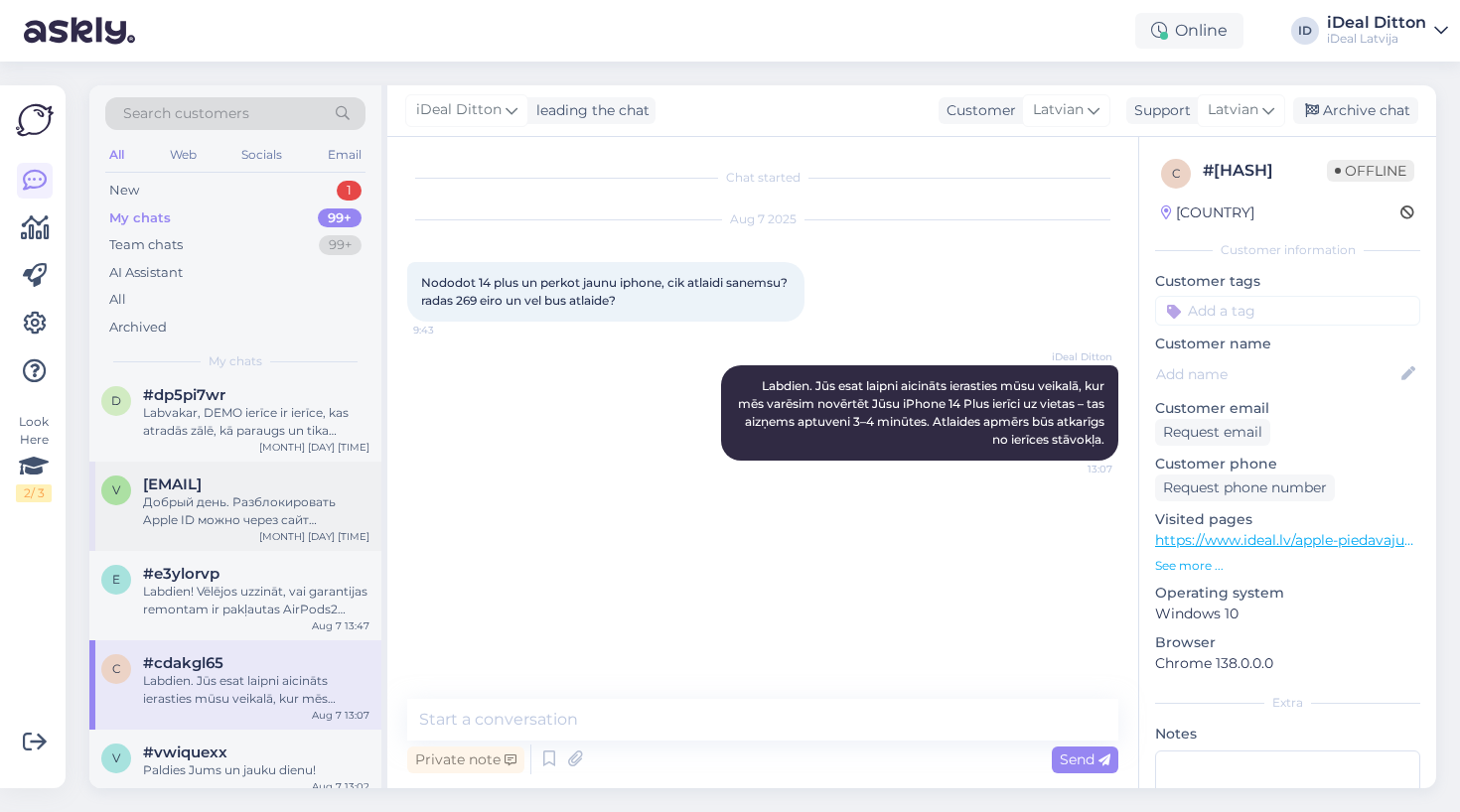click on "[EMAIL] [GENERAL_TEXT] [PHONE] [GENERAL_TEXT] [URL] [MONTH] [DAY] [TIME]" at bounding box center (235, 506) 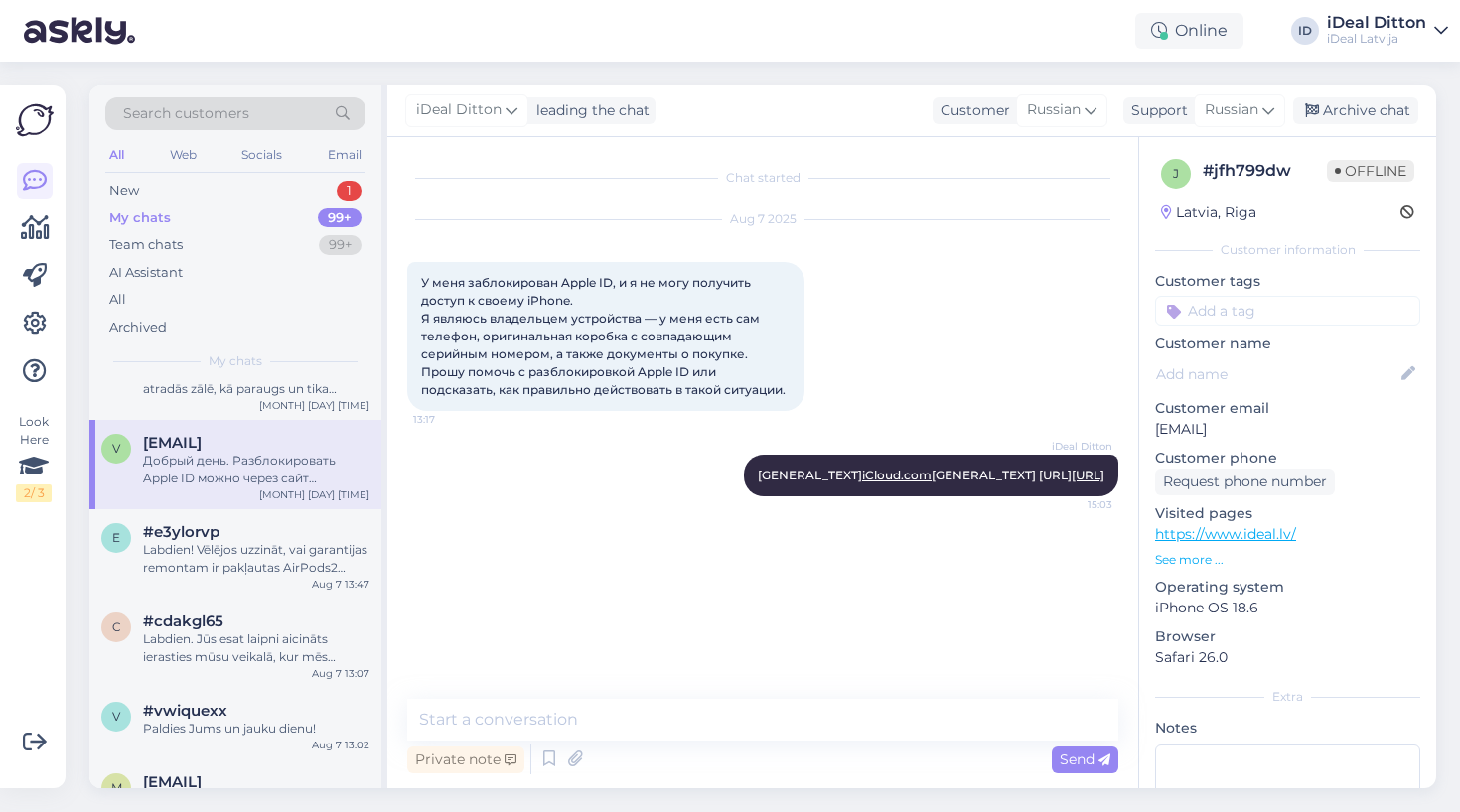 scroll, scrollTop: 233, scrollLeft: 0, axis: vertical 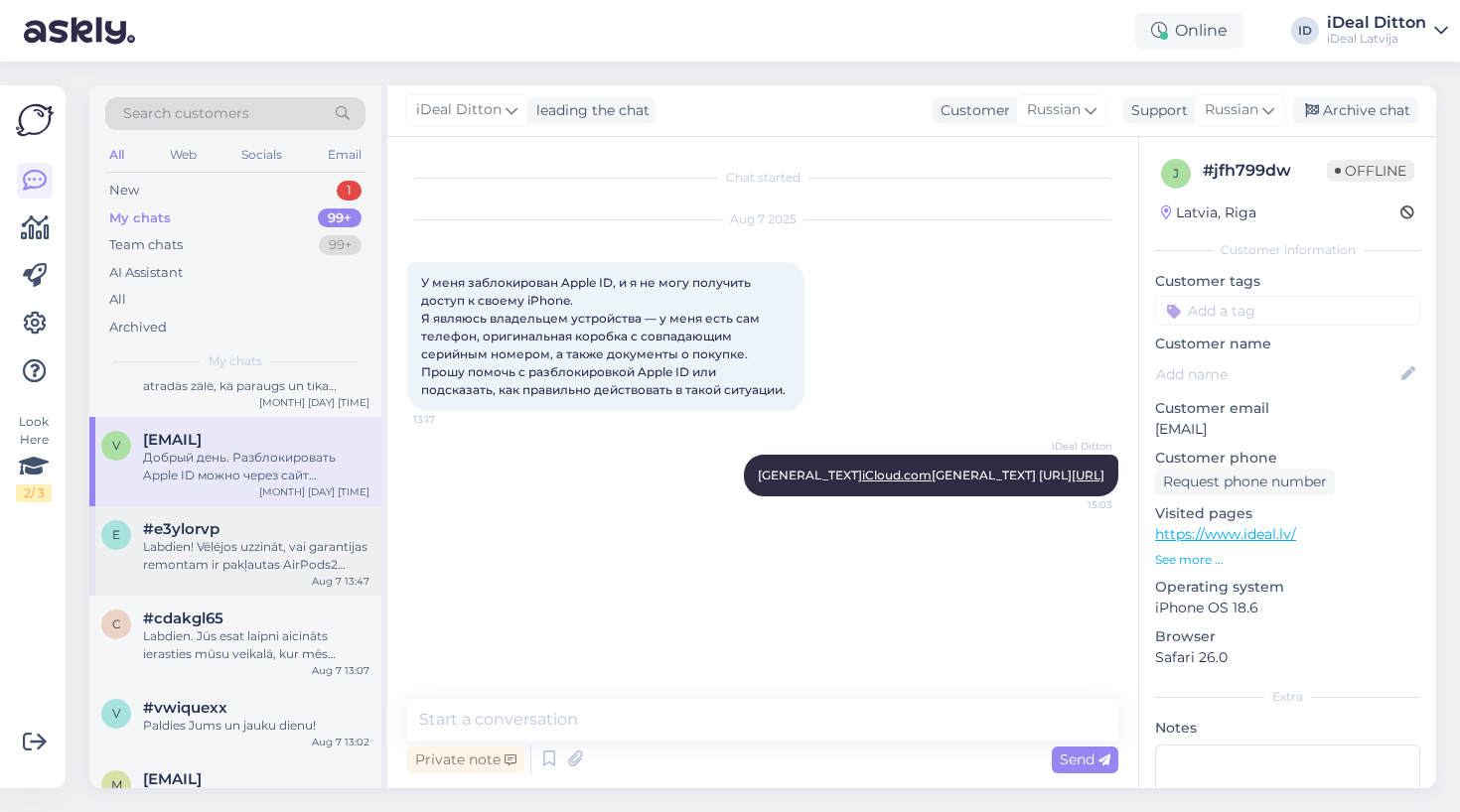 click on "#e3ylorvp" at bounding box center (256, 529) 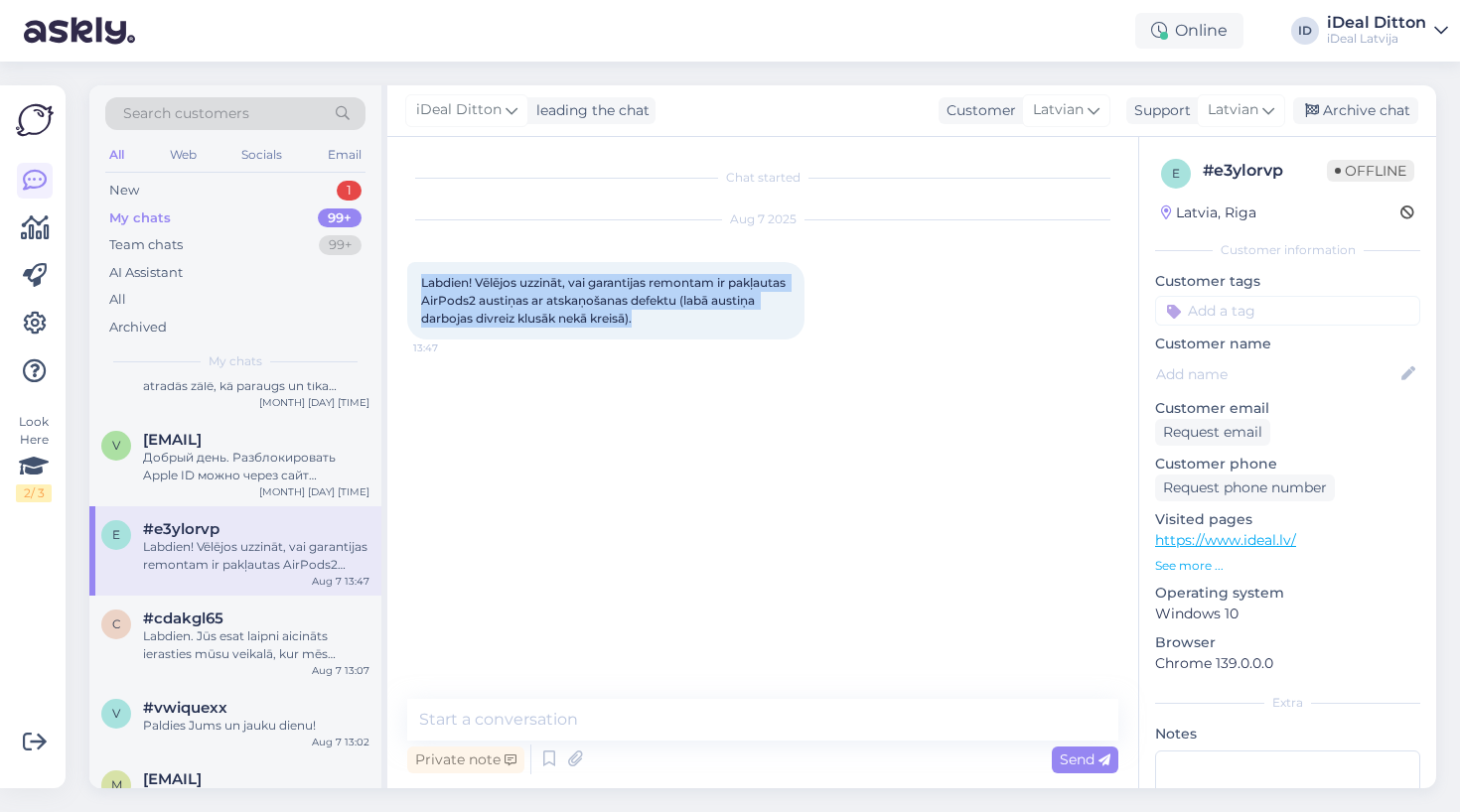 drag, startPoint x: 423, startPoint y: 282, endPoint x: 693, endPoint y: 335, distance: 275.1527 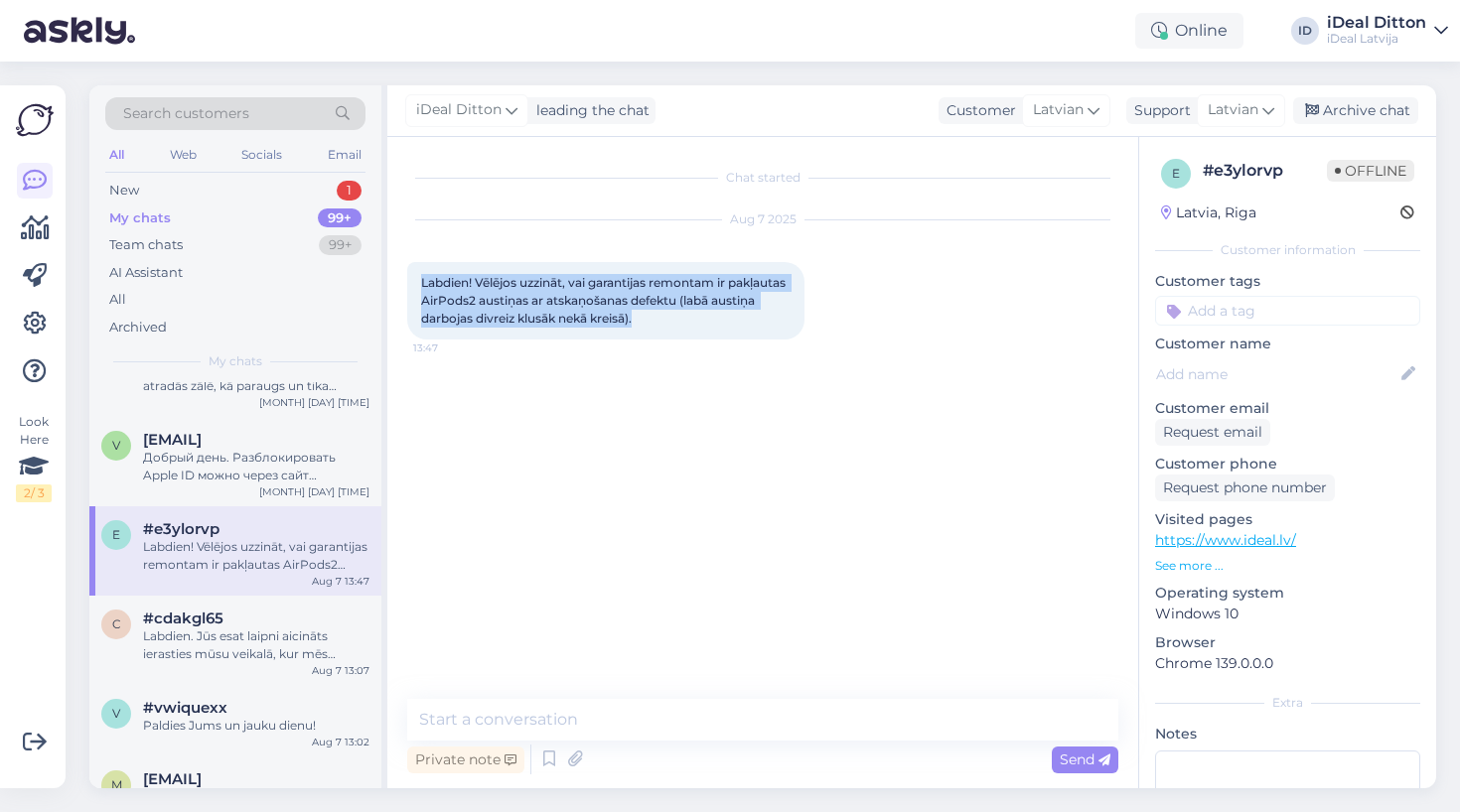 click on "[GENERAL_TEXT] [TIME]" at bounding box center (606, 301) 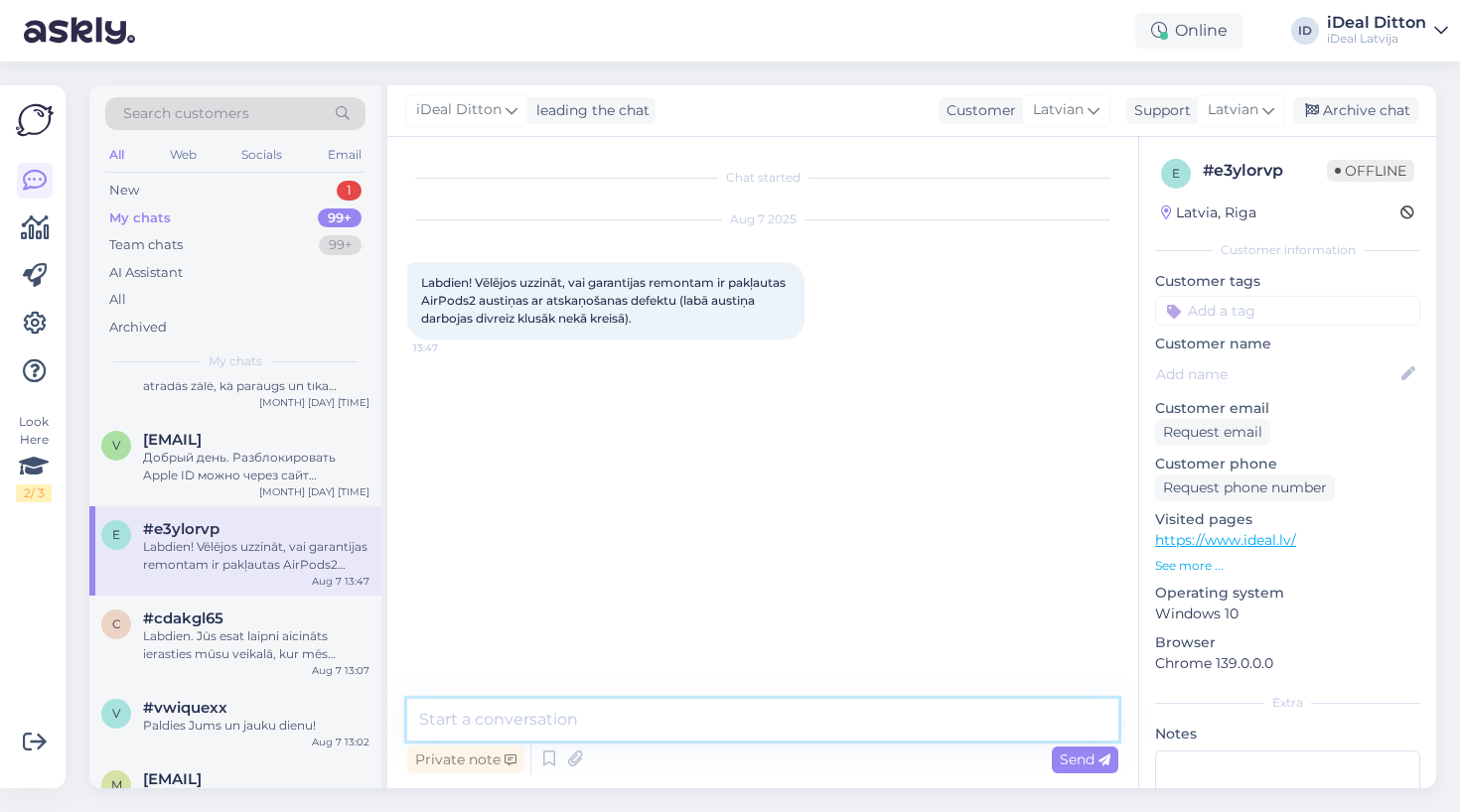 click at bounding box center (763, 720) 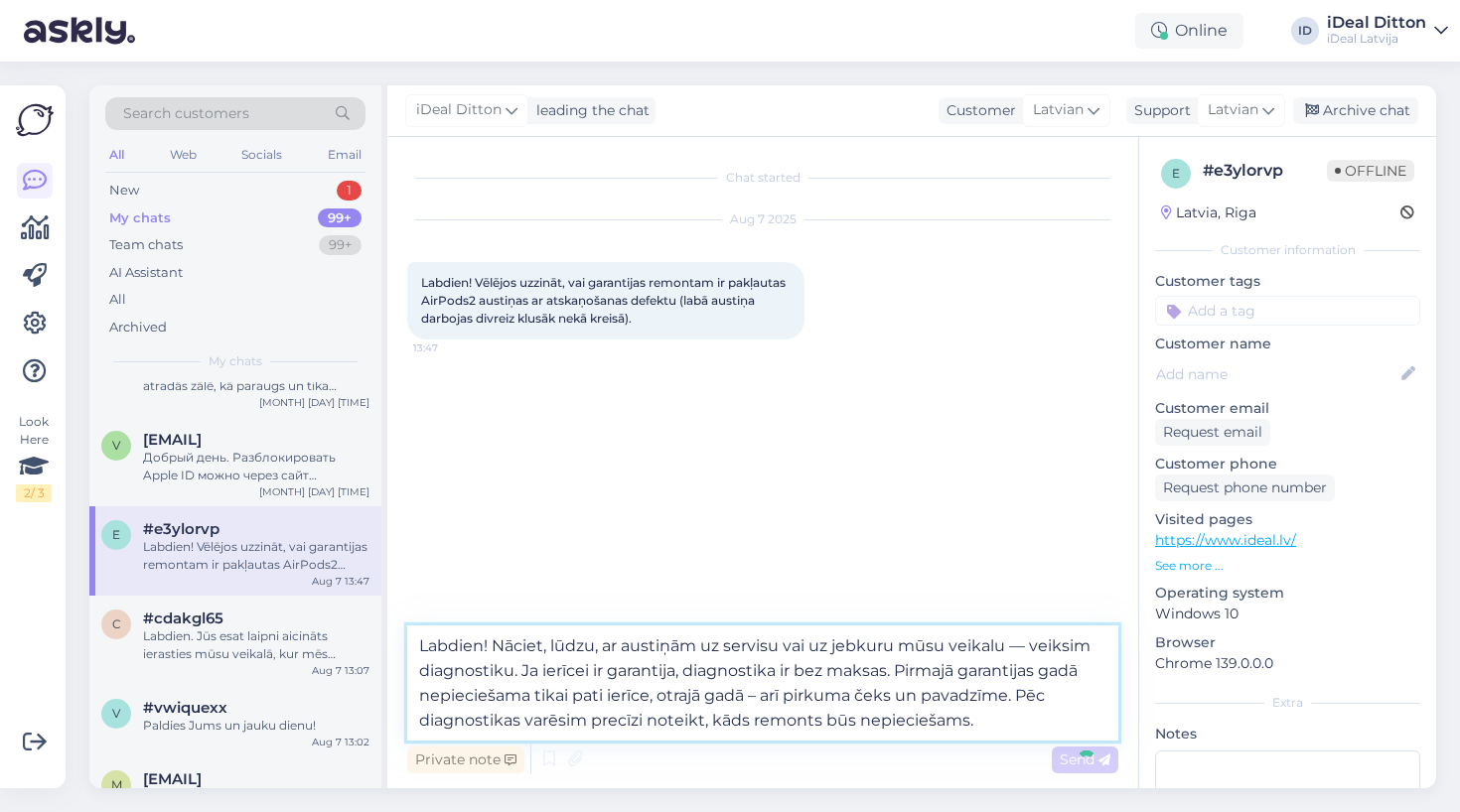 type 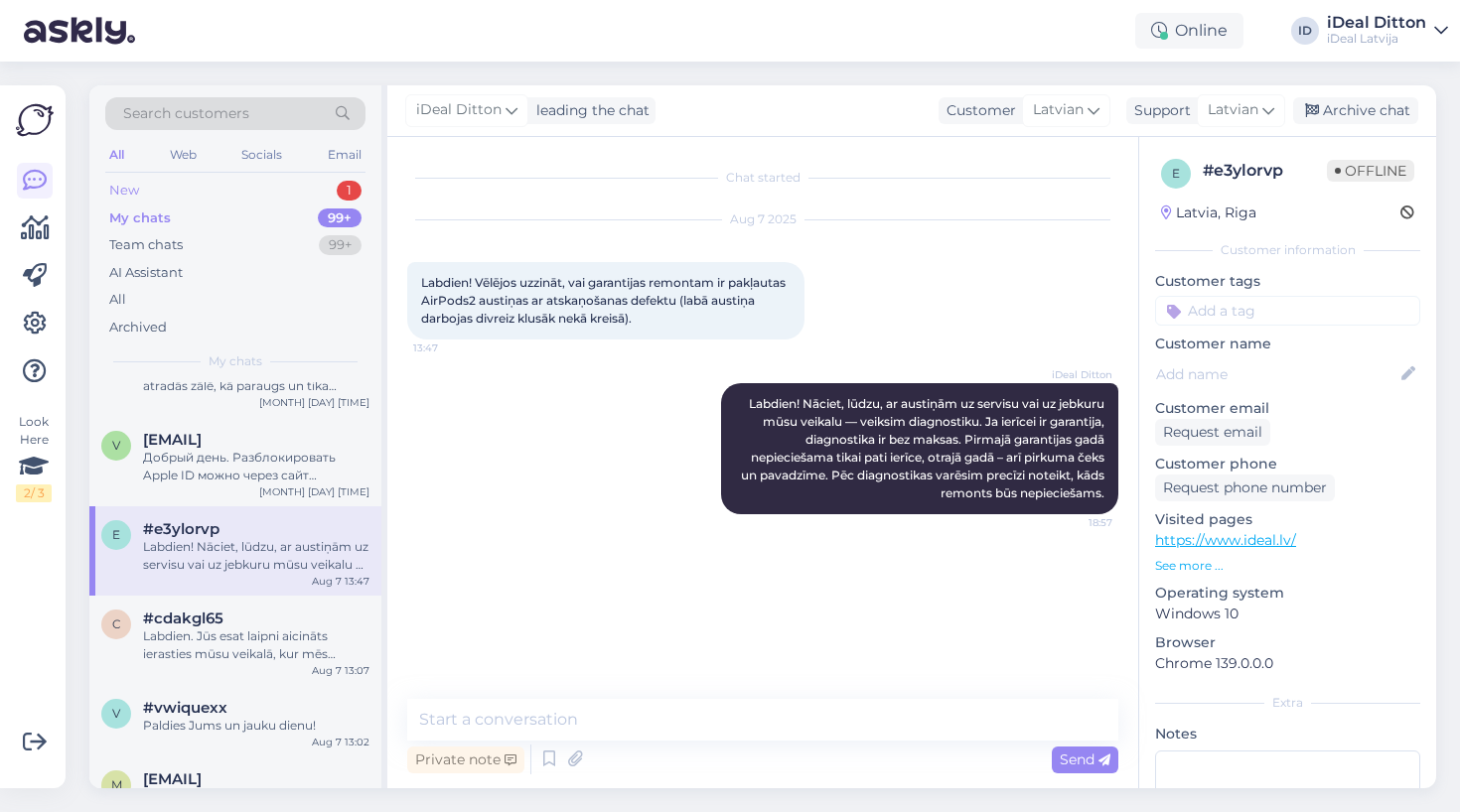 click on "New 1" at bounding box center (235, 191) 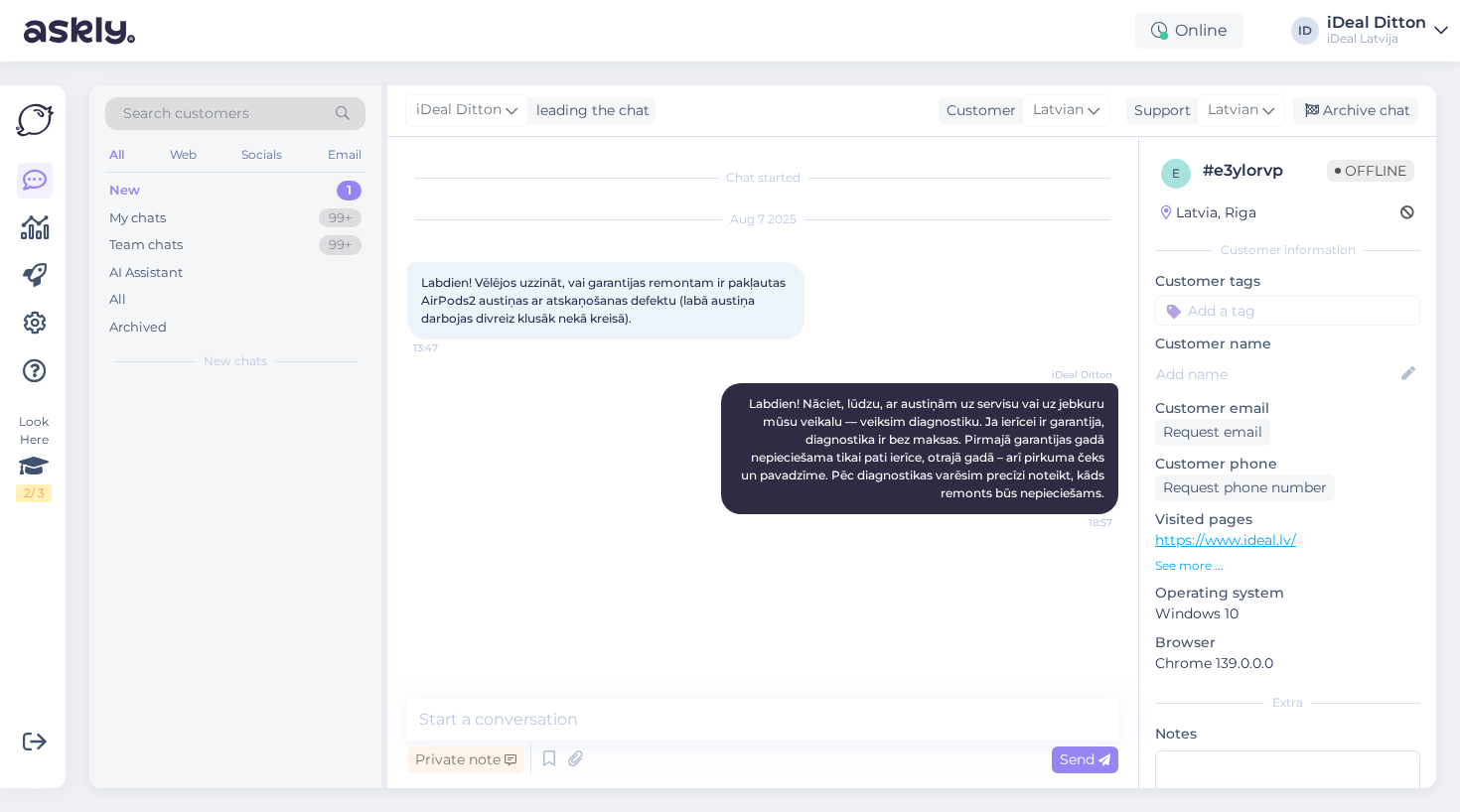 scroll, scrollTop: 0, scrollLeft: 0, axis: both 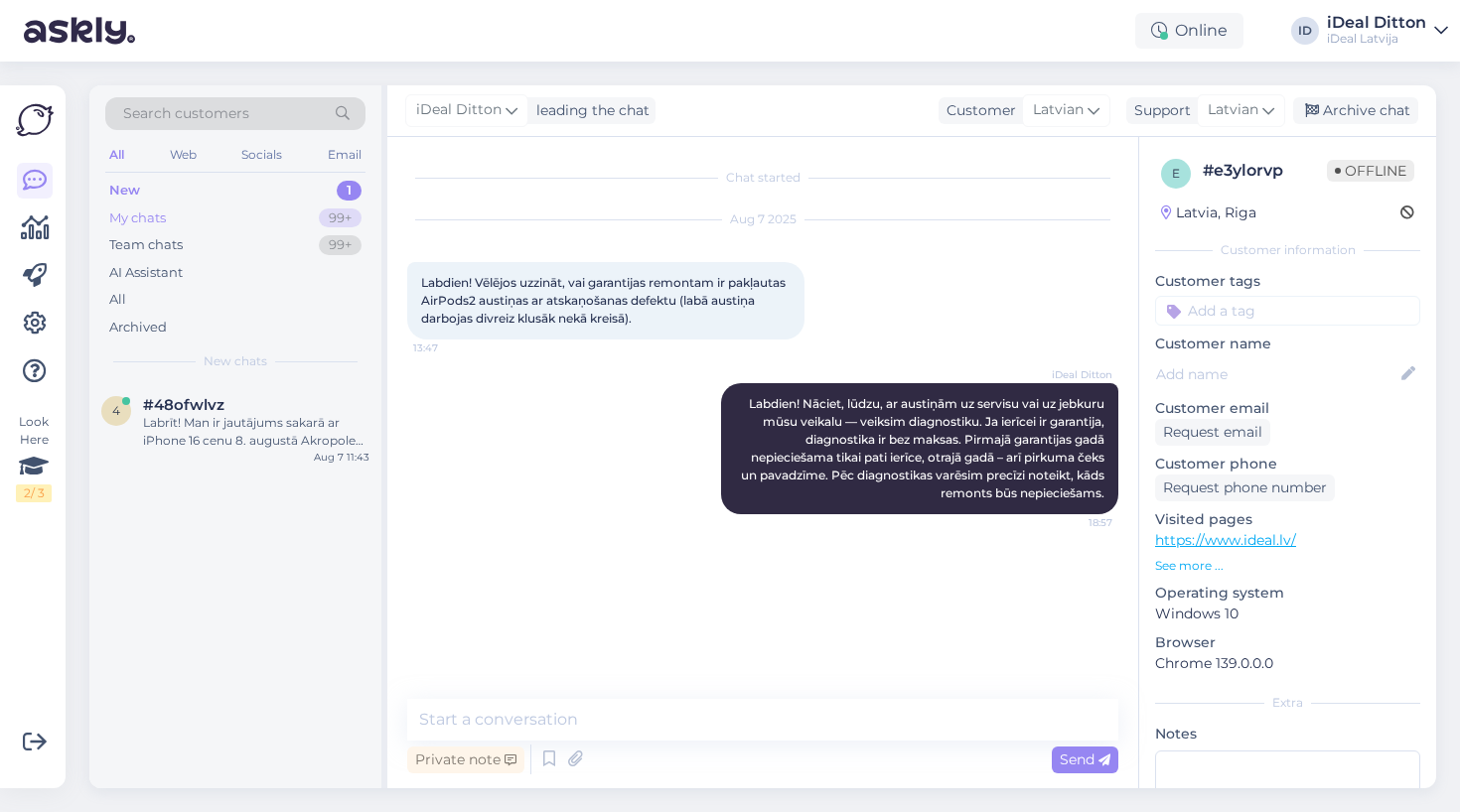 click on "My chats" at bounding box center (137, 218) 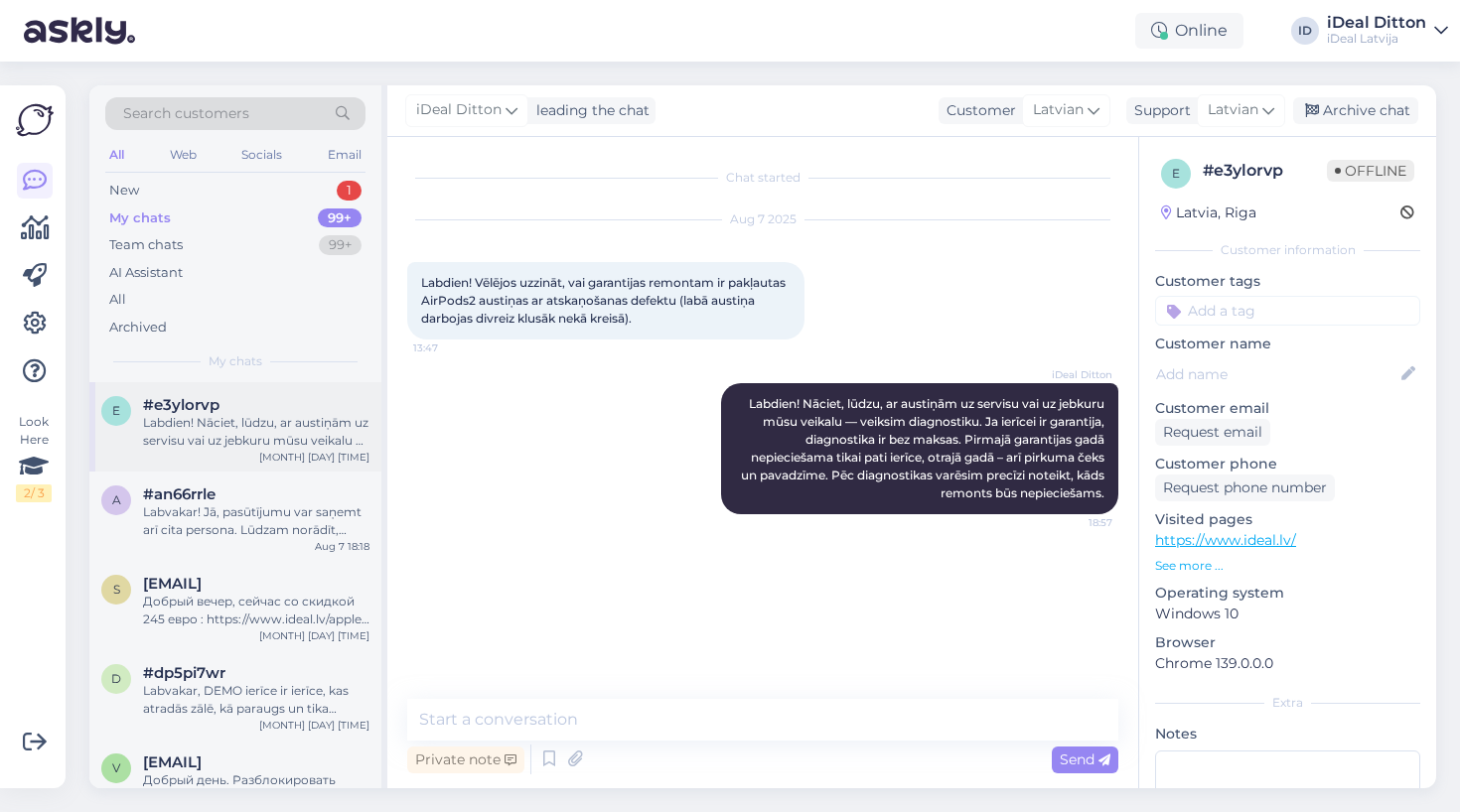click on "Labdien! Nāciet, lūdzu, ar austiņām uz servisu vai uz jebkuru mūsu veikalu — veiksim diagnostiku. Ja ierīcei ir garantija, diagnostika ir bez maksas. Pirmajā garantijas gadā nepieciešama tikai pati ierīce, otrajā gadā – arī pirkuma čeks un pavadzīme. Pēc diagnostikas varēsim precīzi noteikt, kāds remonts būs nepieciešams." at bounding box center [256, 432] 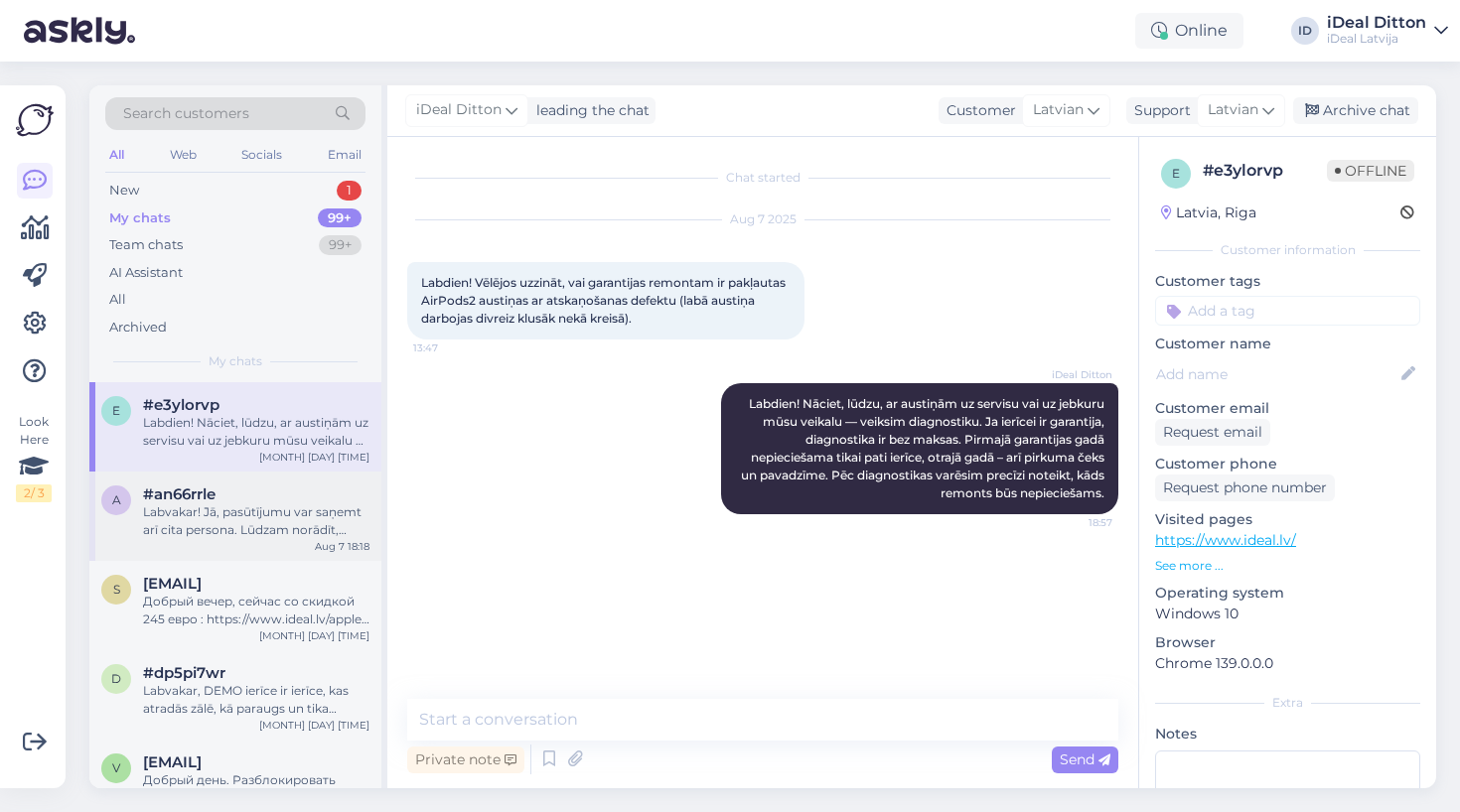 click on "Labvakar! Jā, pasūtījumu var saņemt arī cita persona. Lūdzam norādīt, kādu preci vēlaties pasūtīt, un mēs ar prieku noformēsim pasūtījumu ar piegādi uz mūsu jauno veikalu "Akropole"." at bounding box center (256, 521) 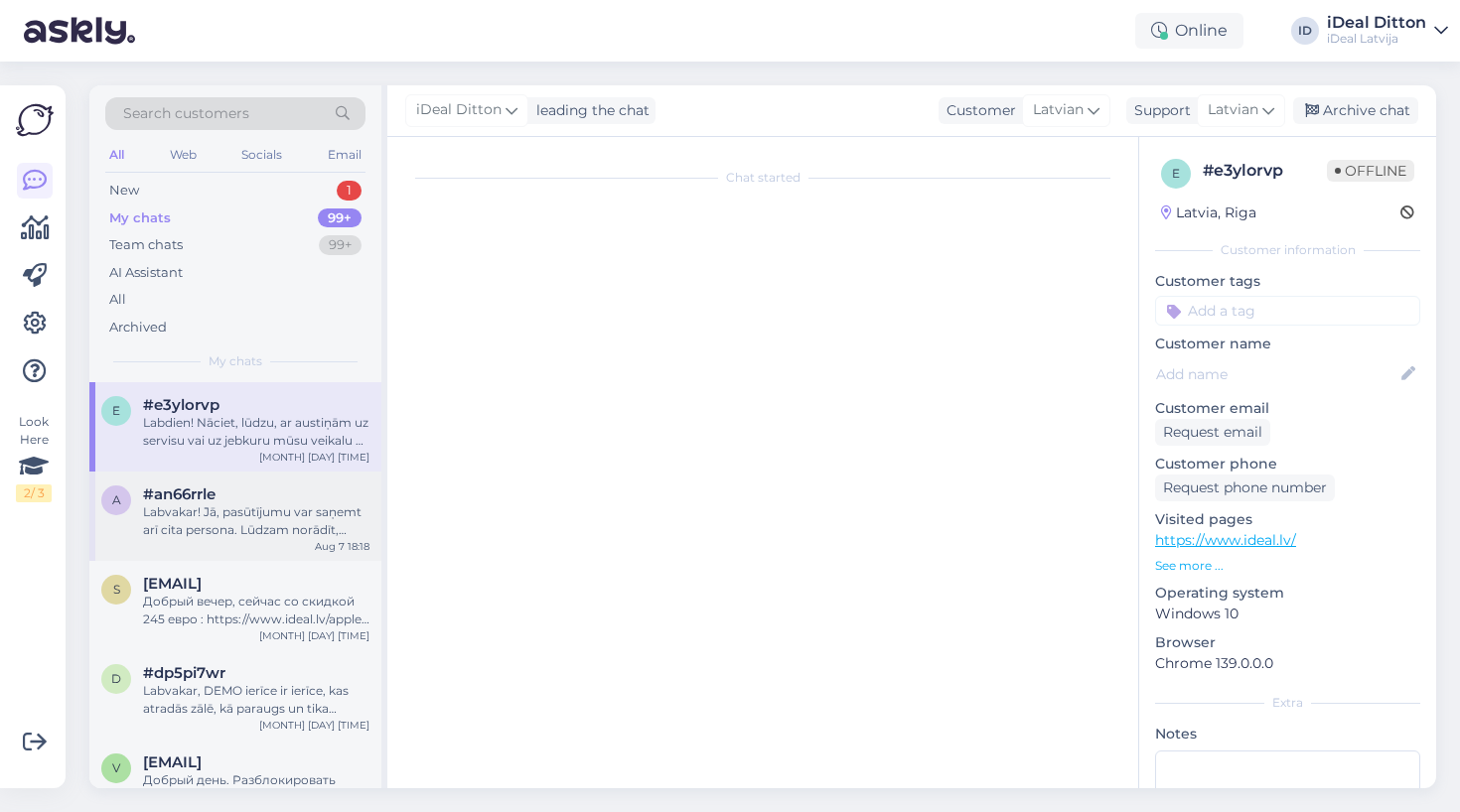 scroll, scrollTop: 127, scrollLeft: 0, axis: vertical 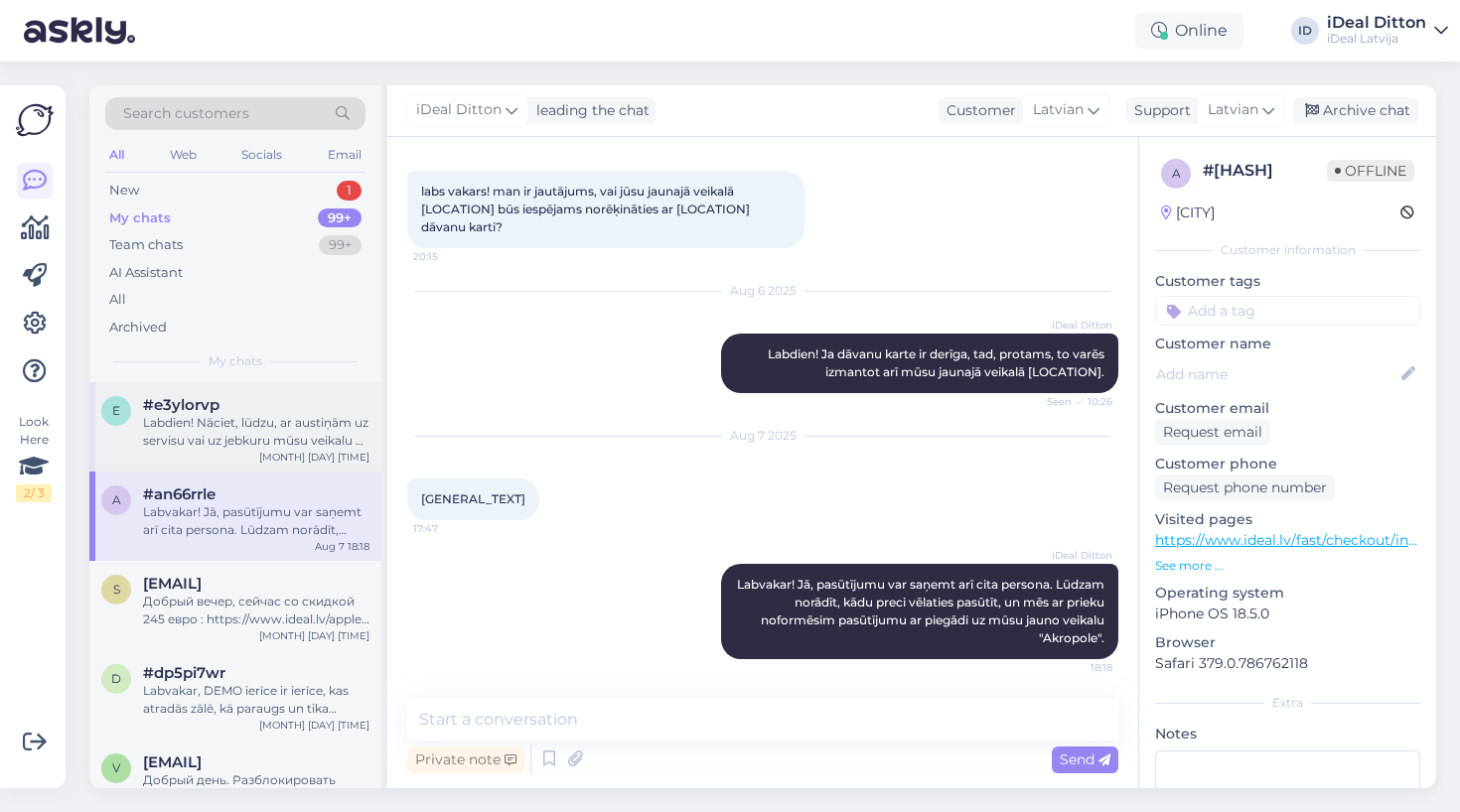 click on "Labdien! Nāciet, lūdzu, ar austiņām uz servisu vai uz jebkuru mūsu veikalu — veiksim diagnostiku. Ja ierīcei ir garantija, diagnostika ir bez maksas. Pirmajā garantijas gadā nepieciešama tikai pati ierīce, otrajā gadā – arī pirkuma čeks un pavadzīme. Pēc diagnostikas varēsim precīzi noteikt, kāds remonts būs nepieciešams." at bounding box center (256, 432) 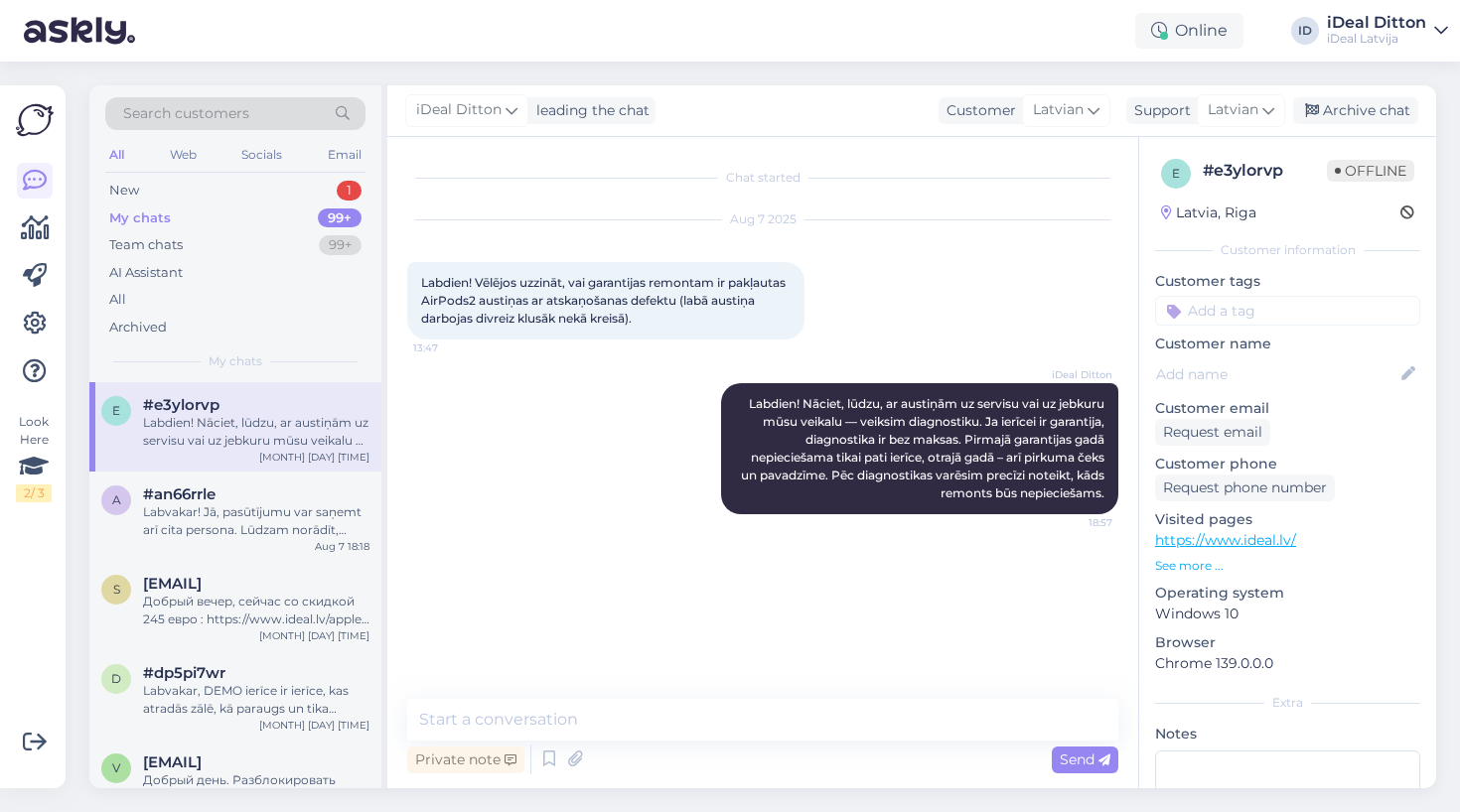 scroll, scrollTop: 0, scrollLeft: 0, axis: both 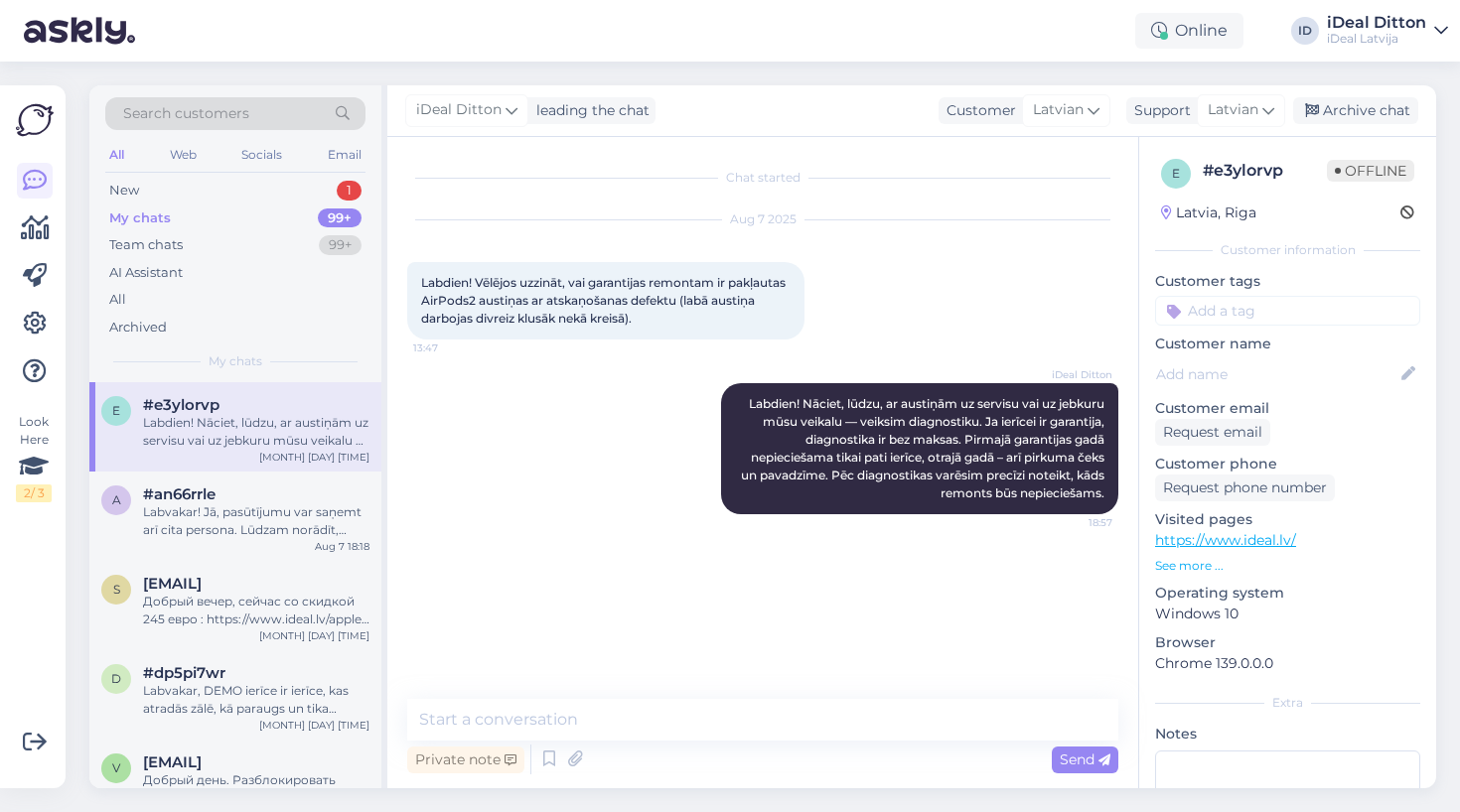 click on "[GENERAL_TEXT]" at bounding box center [235, 233] 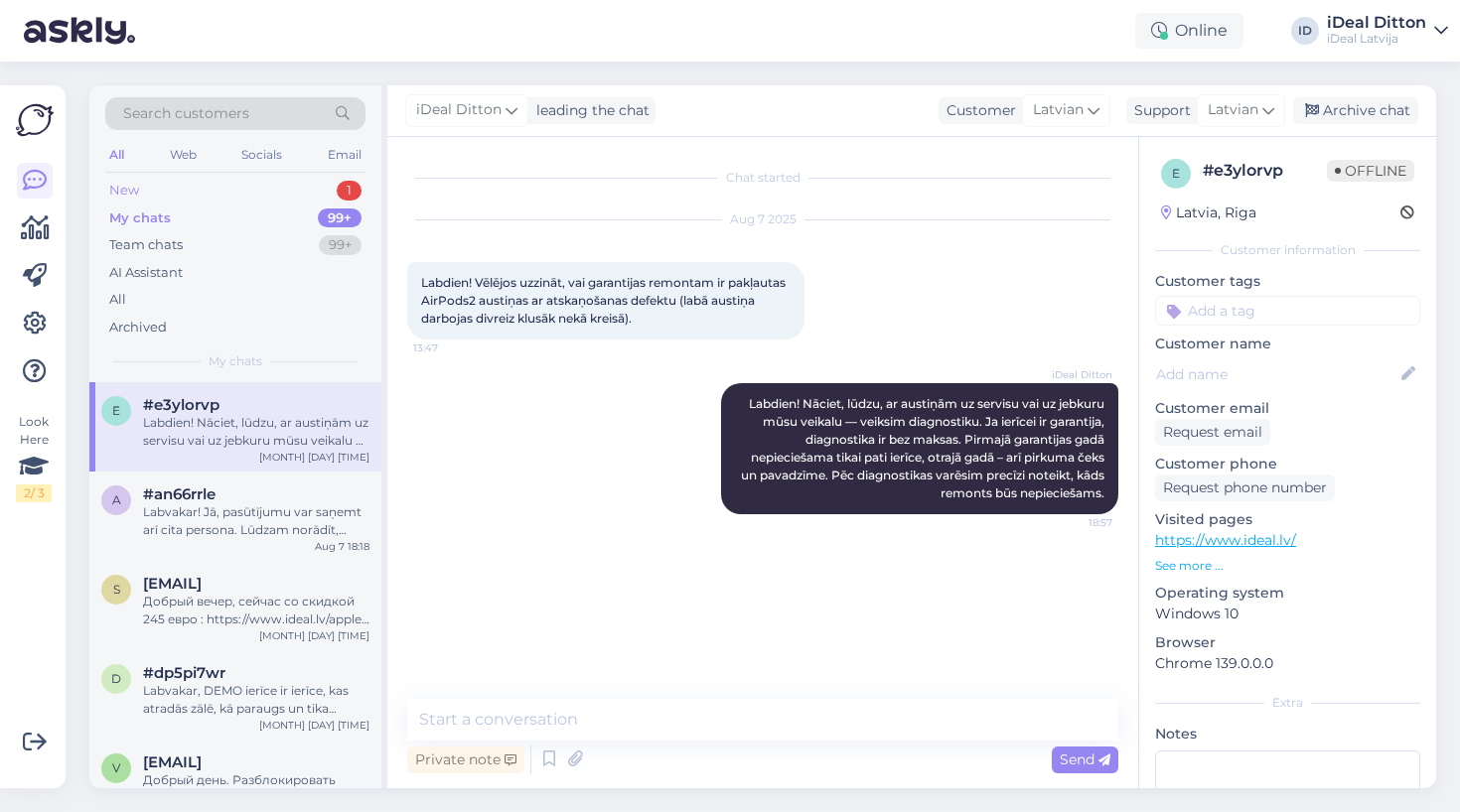 click on "New 1" at bounding box center (235, 191) 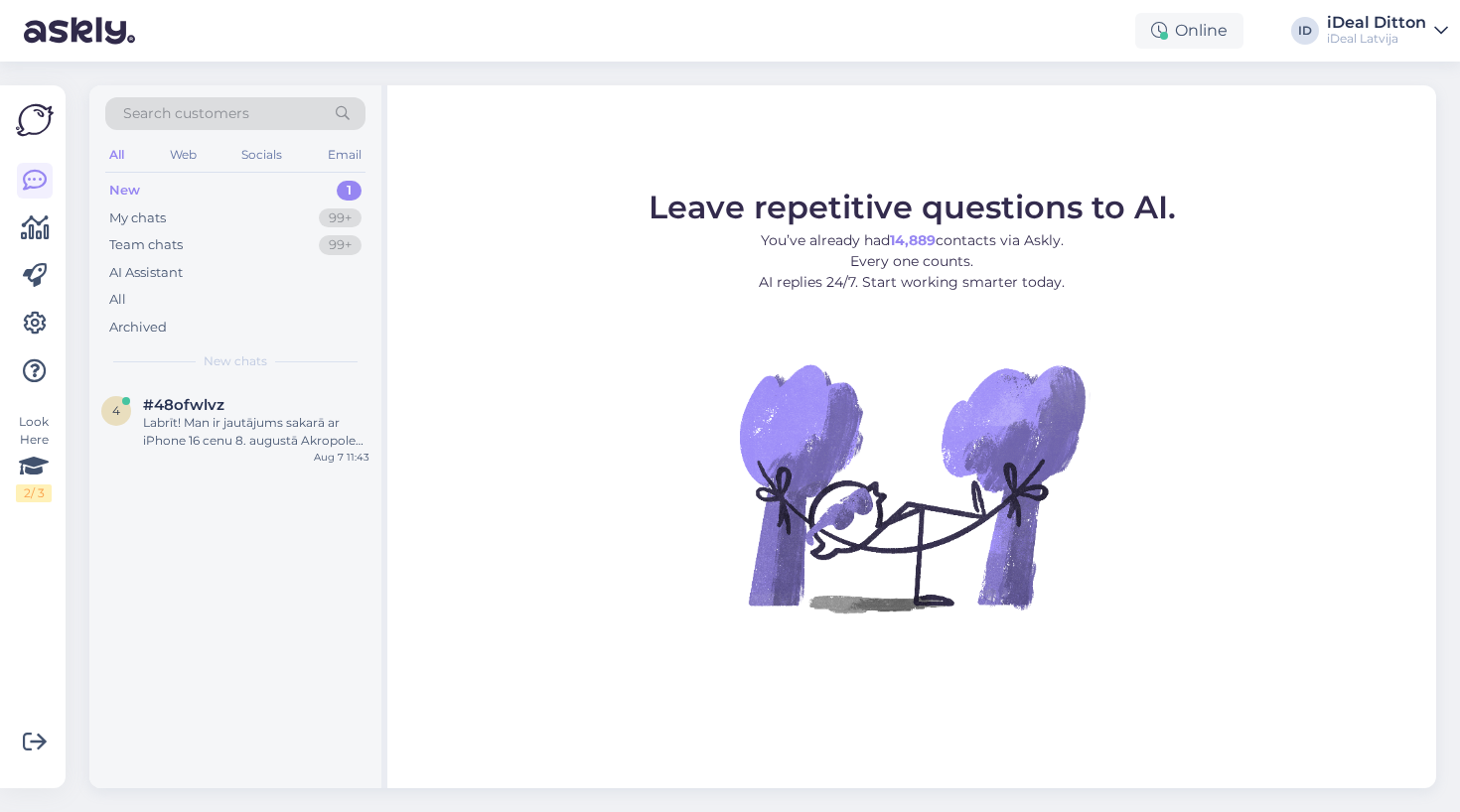 scroll, scrollTop: 0, scrollLeft: 0, axis: both 